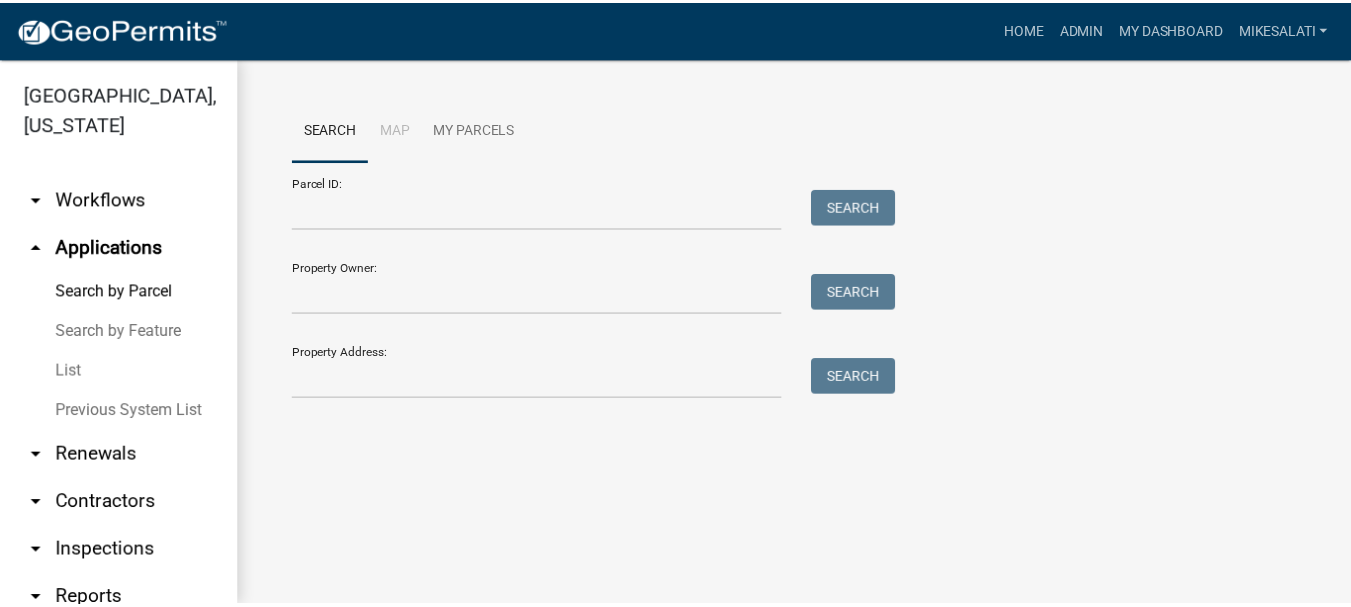 scroll, scrollTop: 0, scrollLeft: 0, axis: both 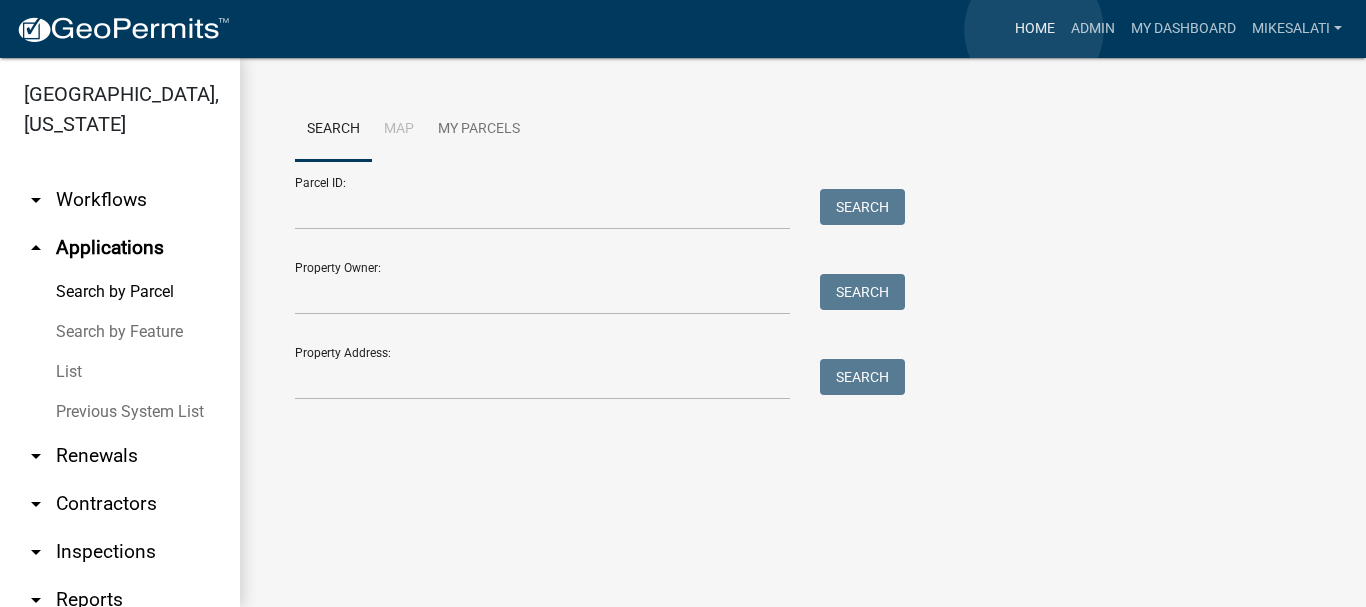 click on "Home" at bounding box center [1035, 29] 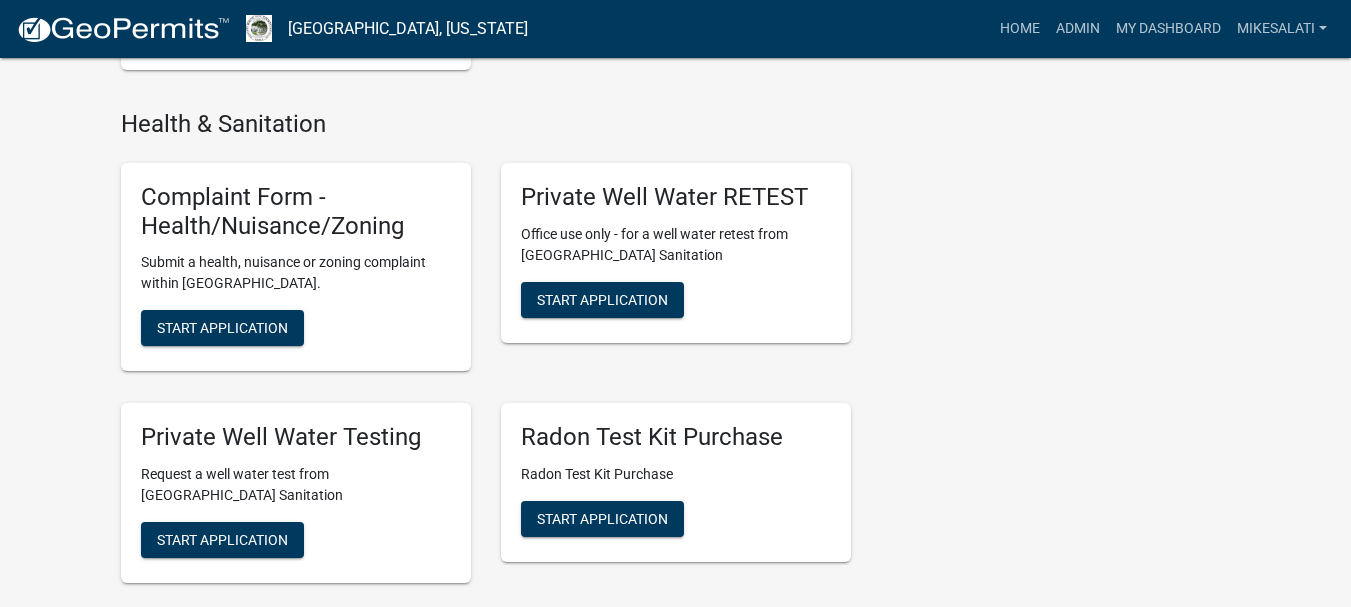 scroll, scrollTop: 3000, scrollLeft: 0, axis: vertical 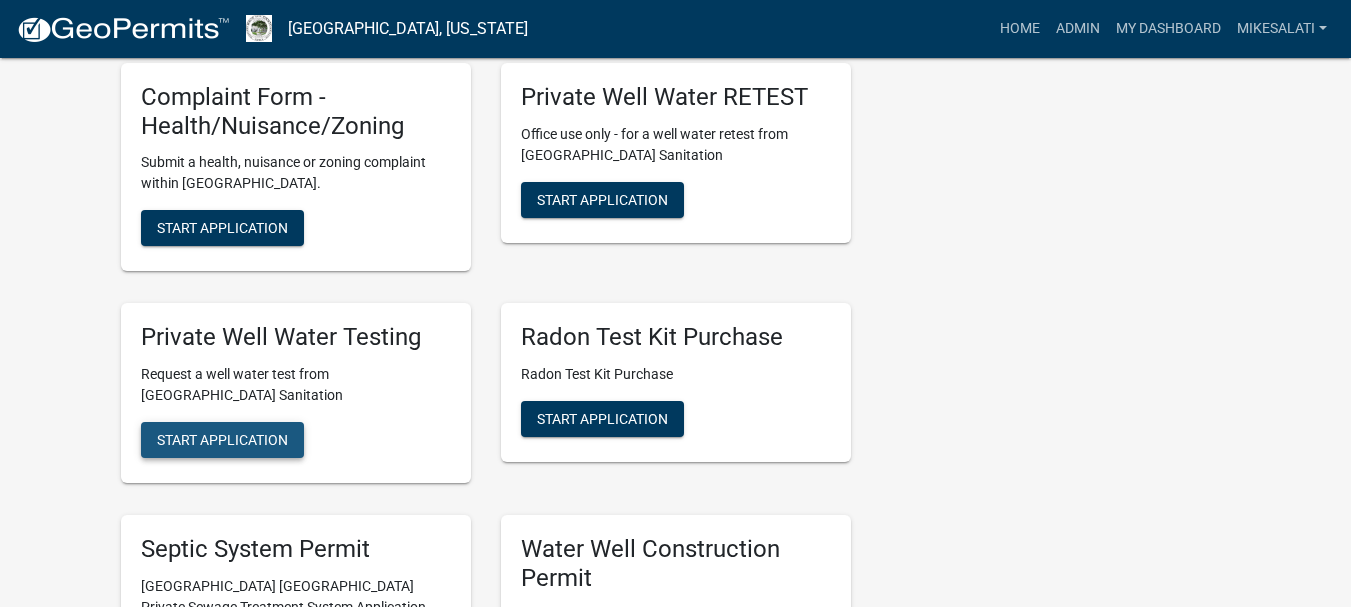 click on "Start Application" at bounding box center [222, 440] 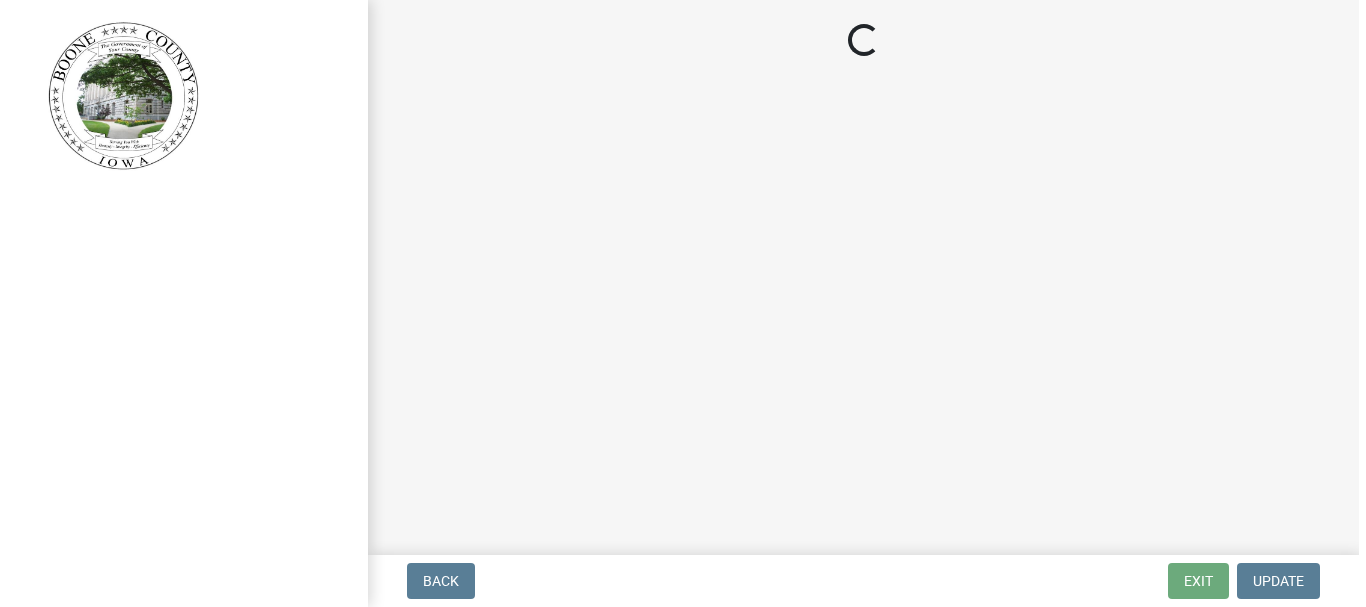 scroll, scrollTop: 0, scrollLeft: 0, axis: both 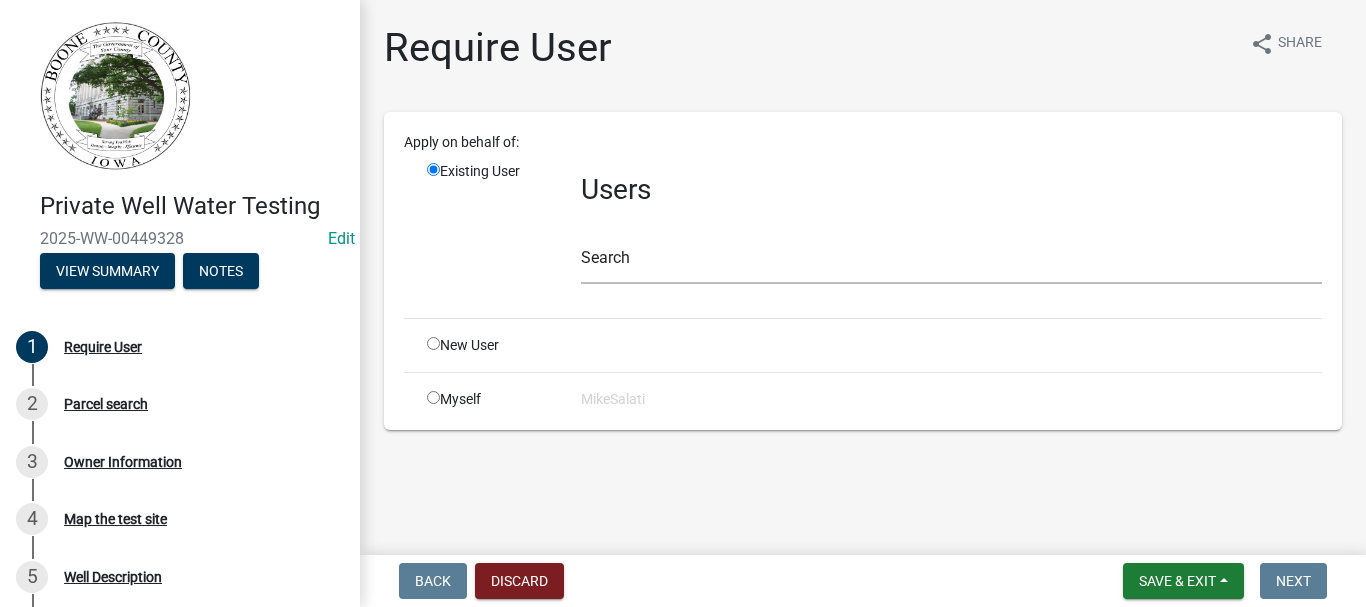 click 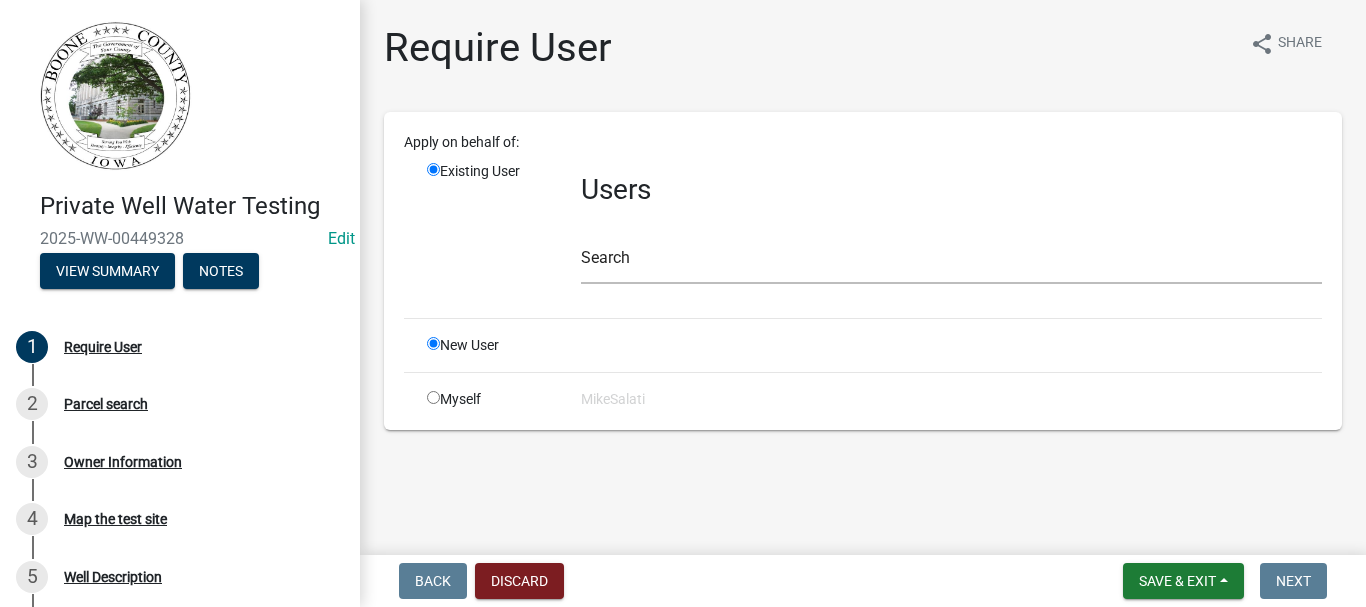 radio on "false" 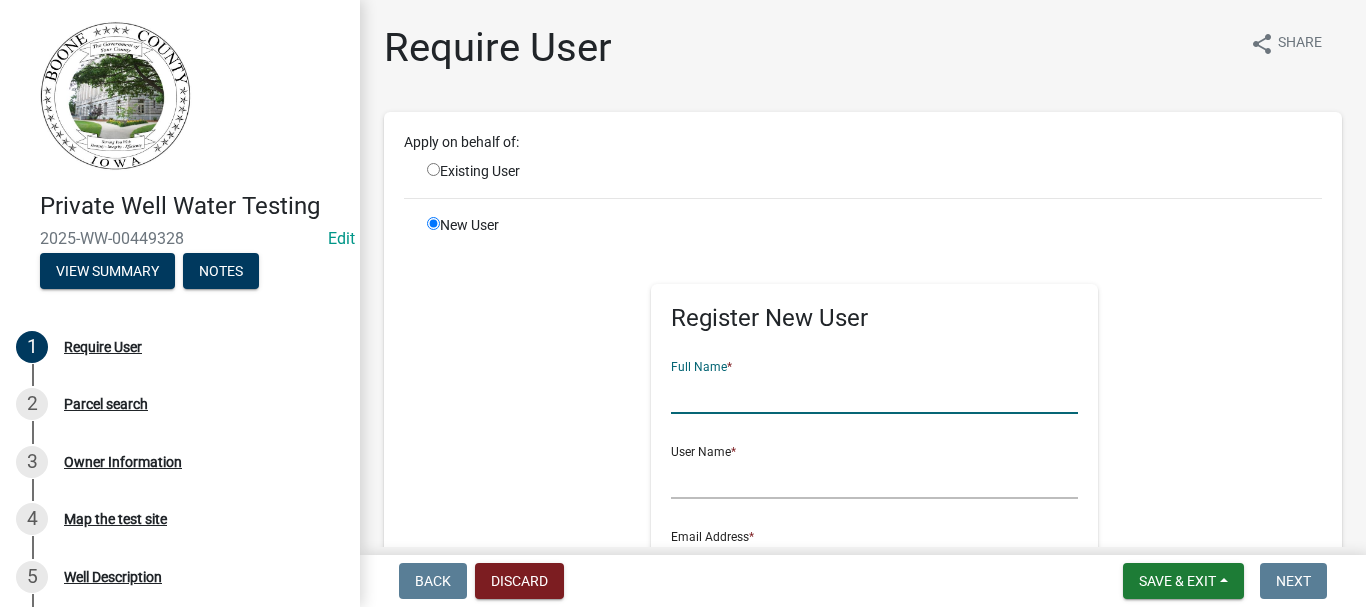 click 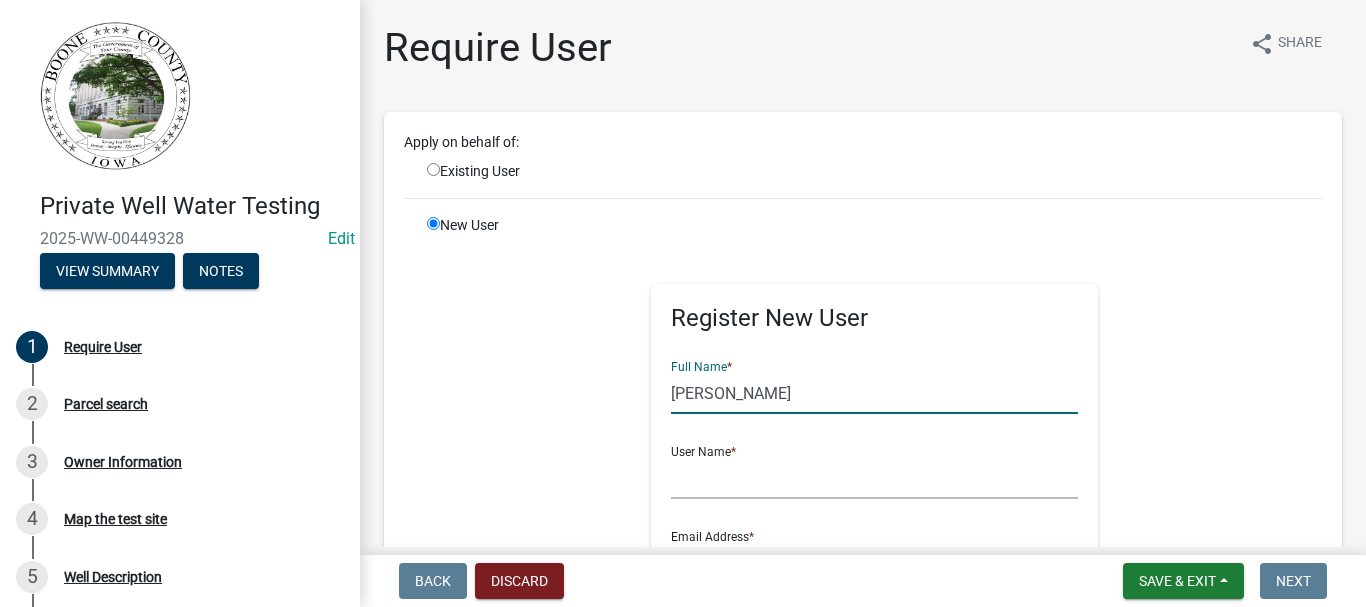 type on "[PERSON_NAME]" 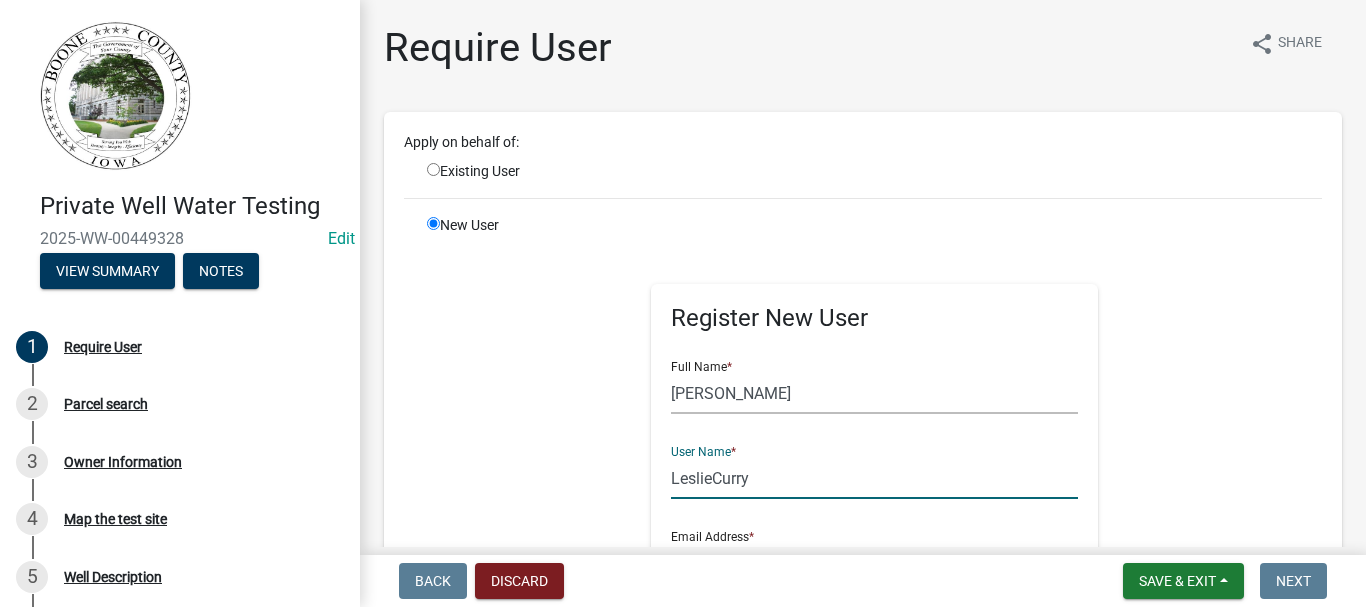 scroll, scrollTop: 200, scrollLeft: 0, axis: vertical 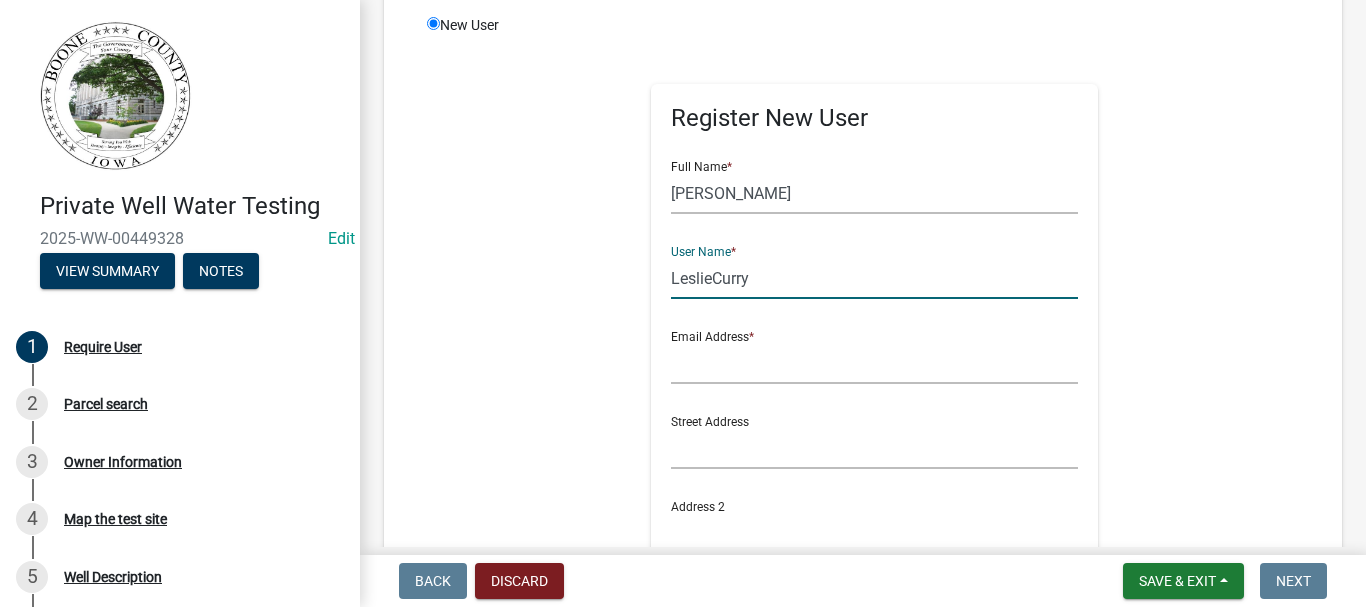 type on "LeslieCurry" 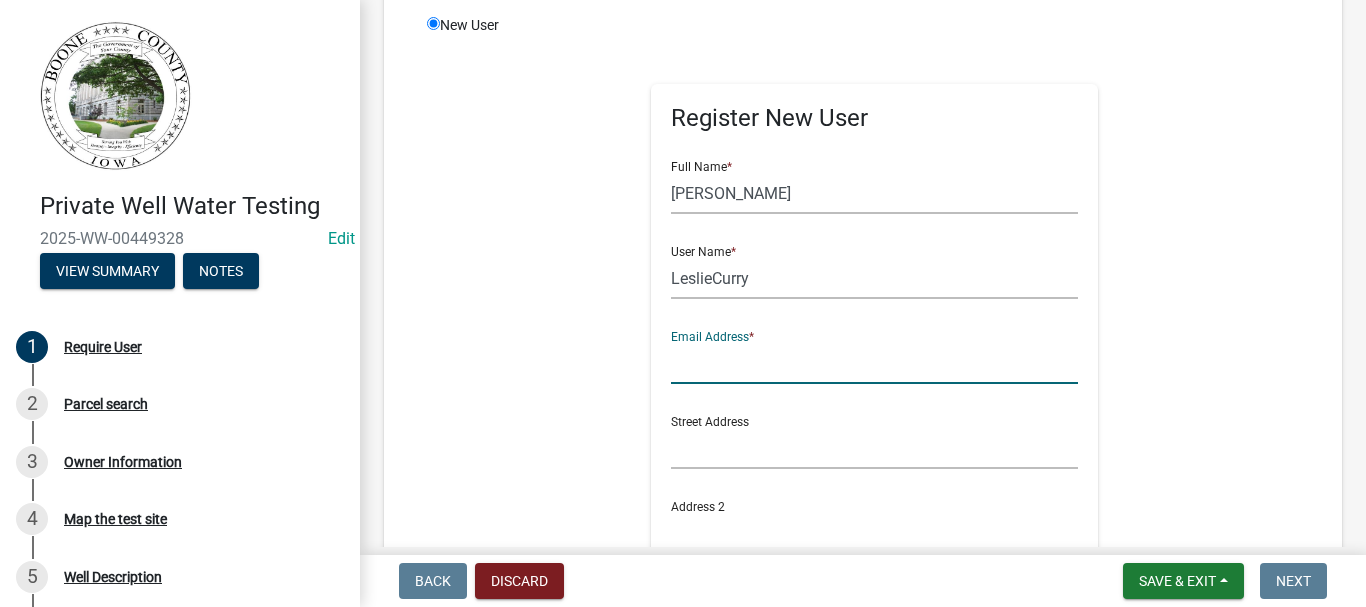 click 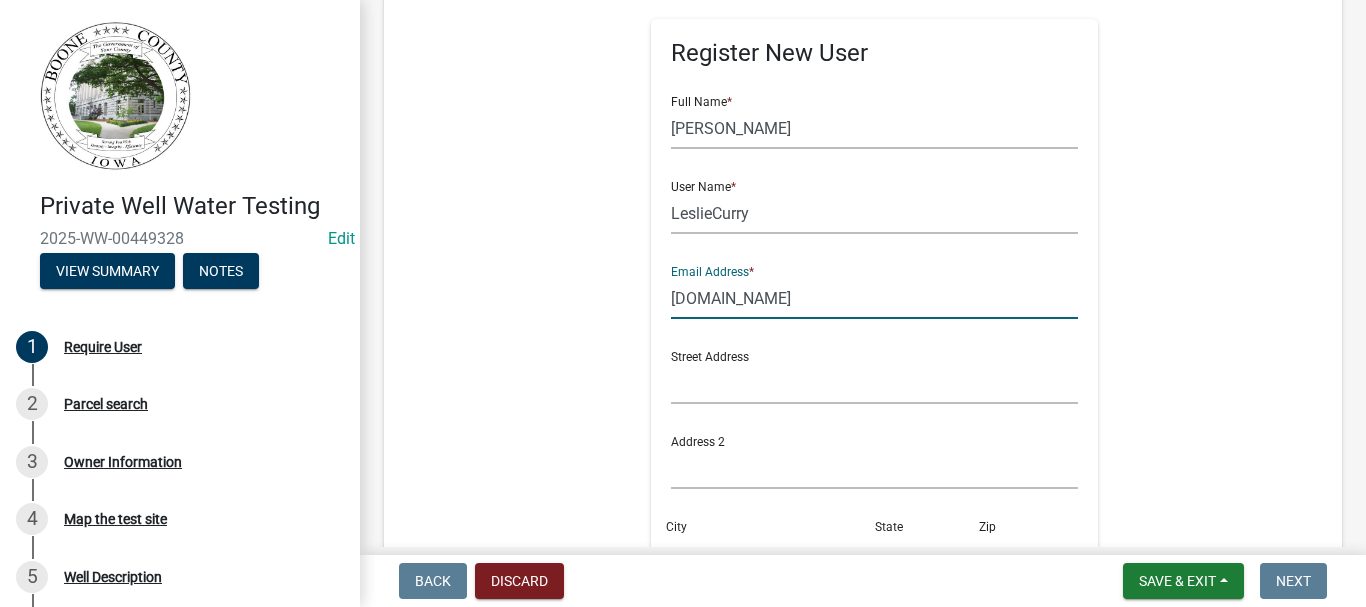 scroll, scrollTop: 300, scrollLeft: 0, axis: vertical 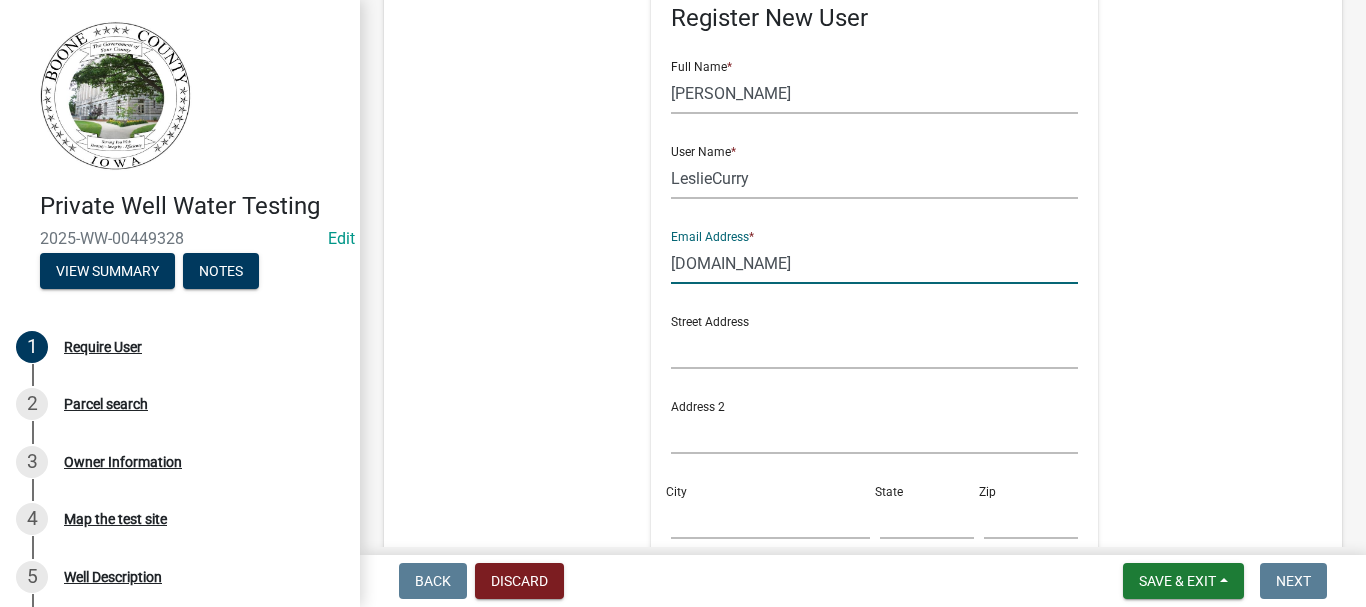 type on "[DOMAIN_NAME]" 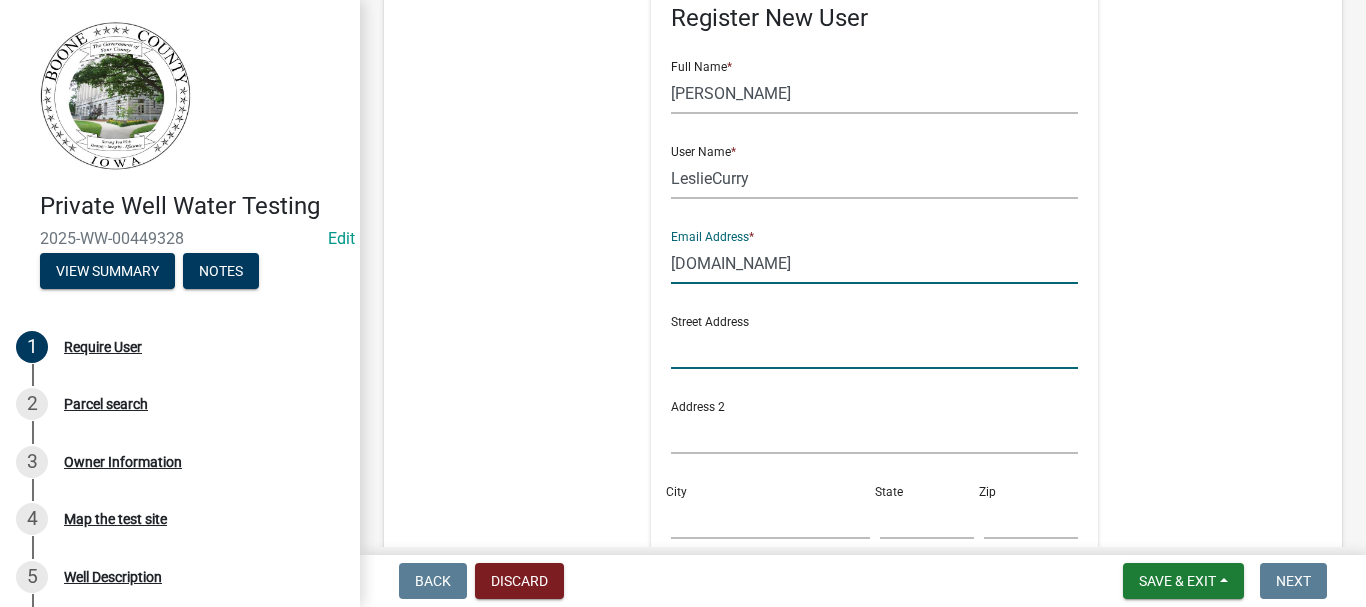 click 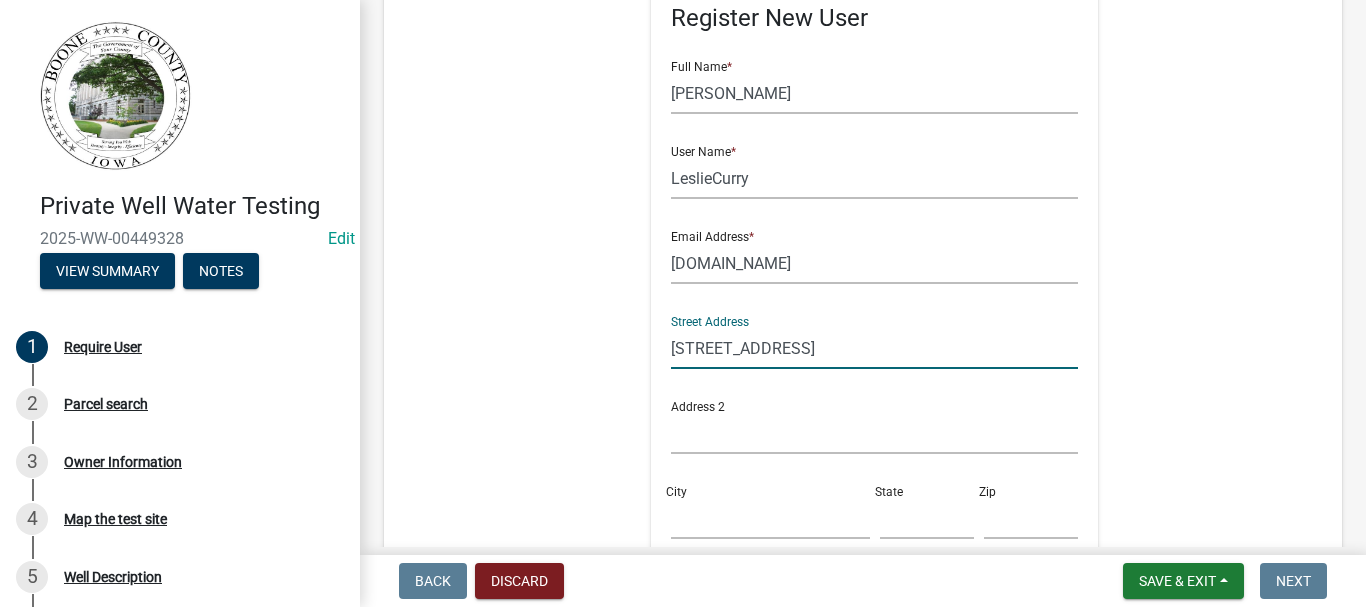 type on "[STREET_ADDRESS]" 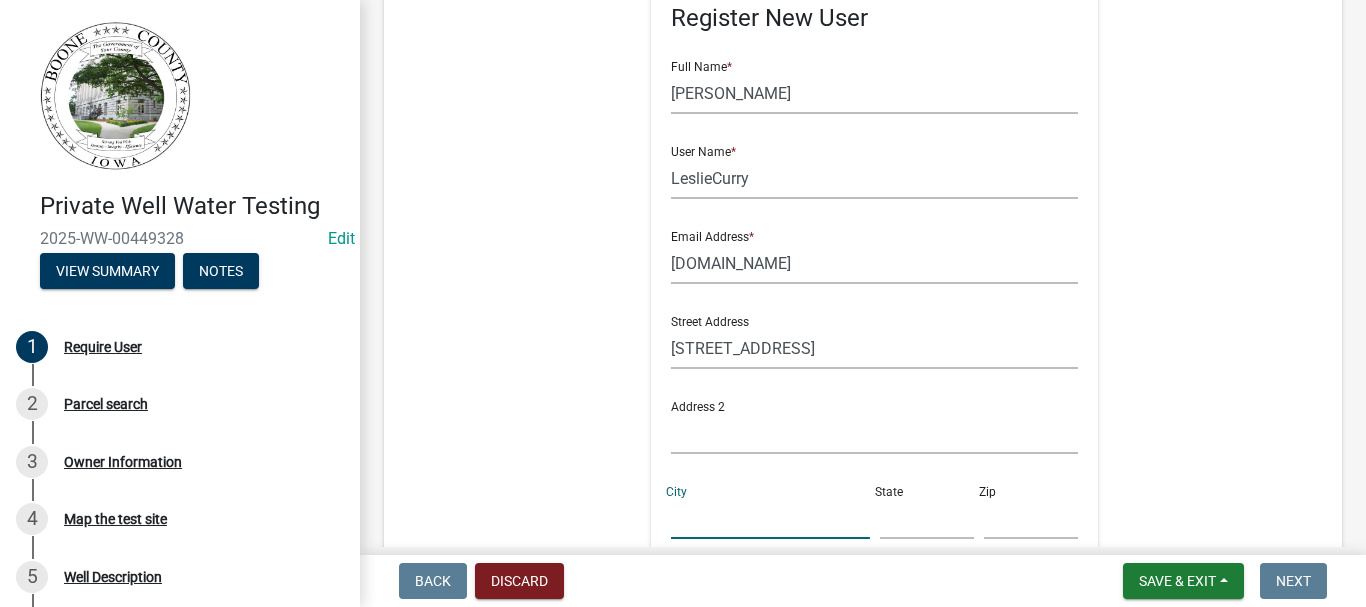 click on "City" at bounding box center [770, 518] 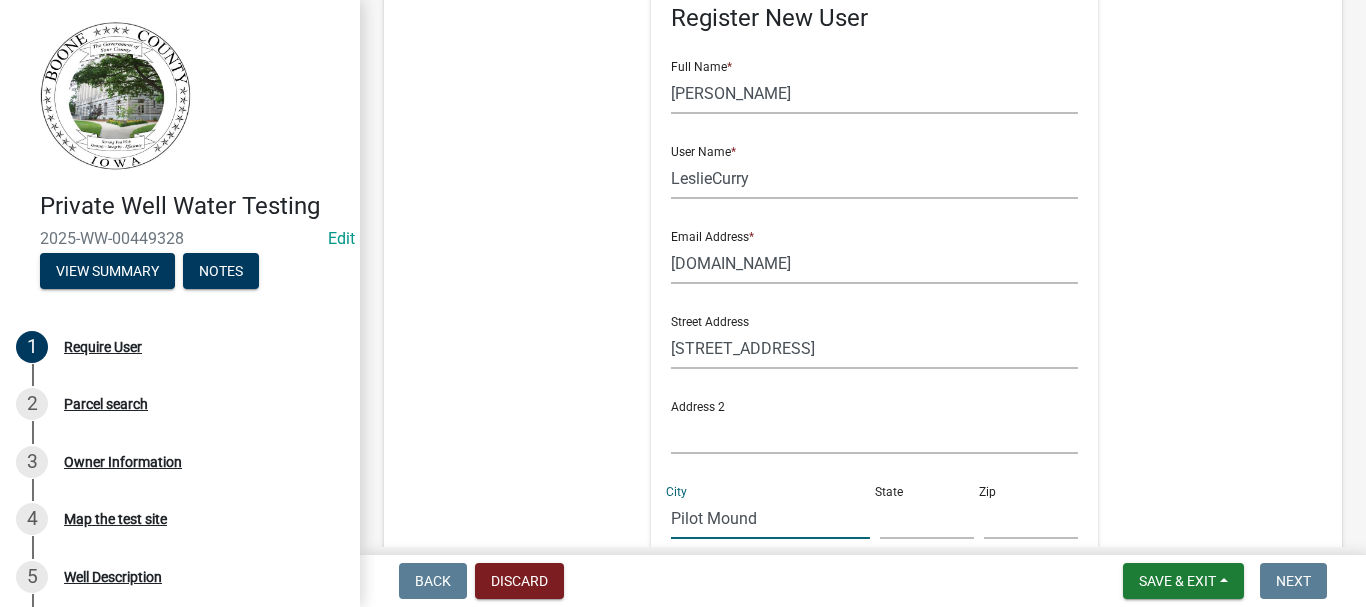 type on "Pilot Mound" 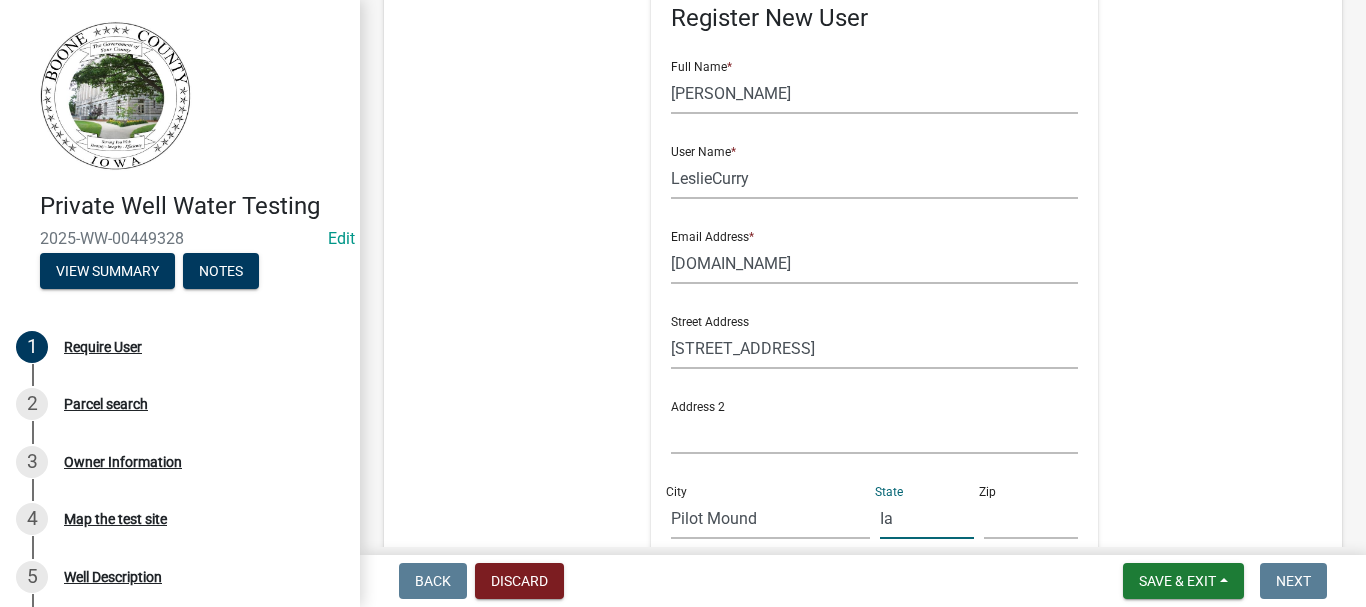 type on "Ia" 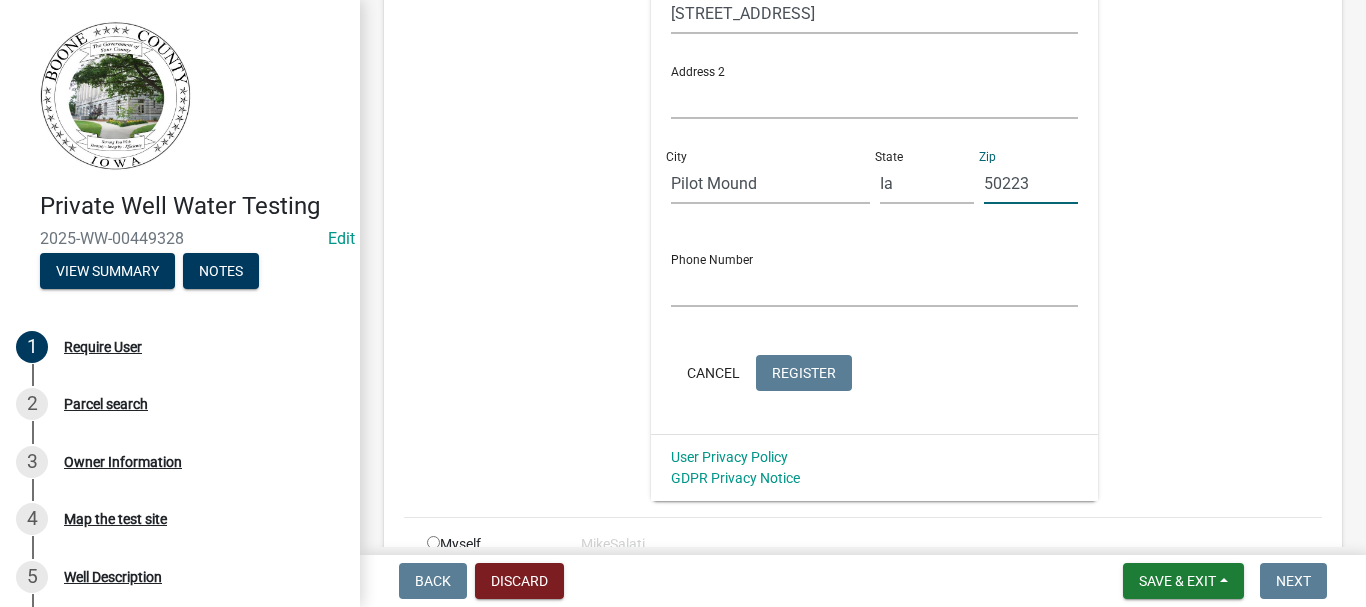 scroll, scrollTop: 600, scrollLeft: 0, axis: vertical 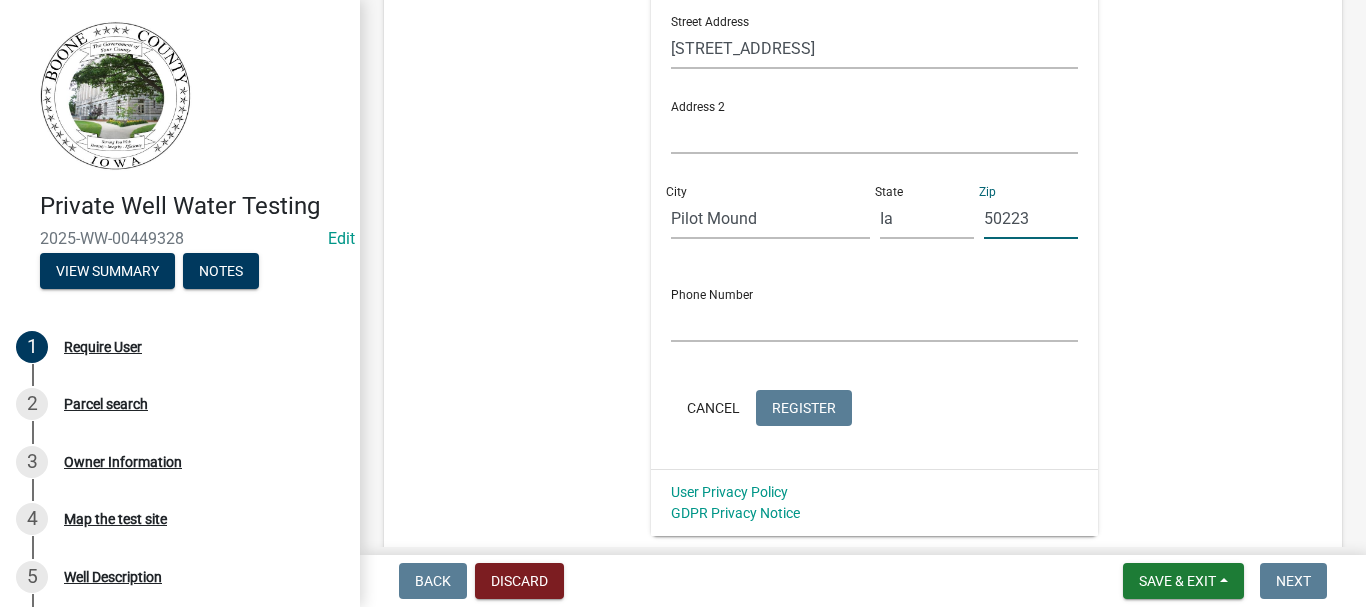 type on "50223" 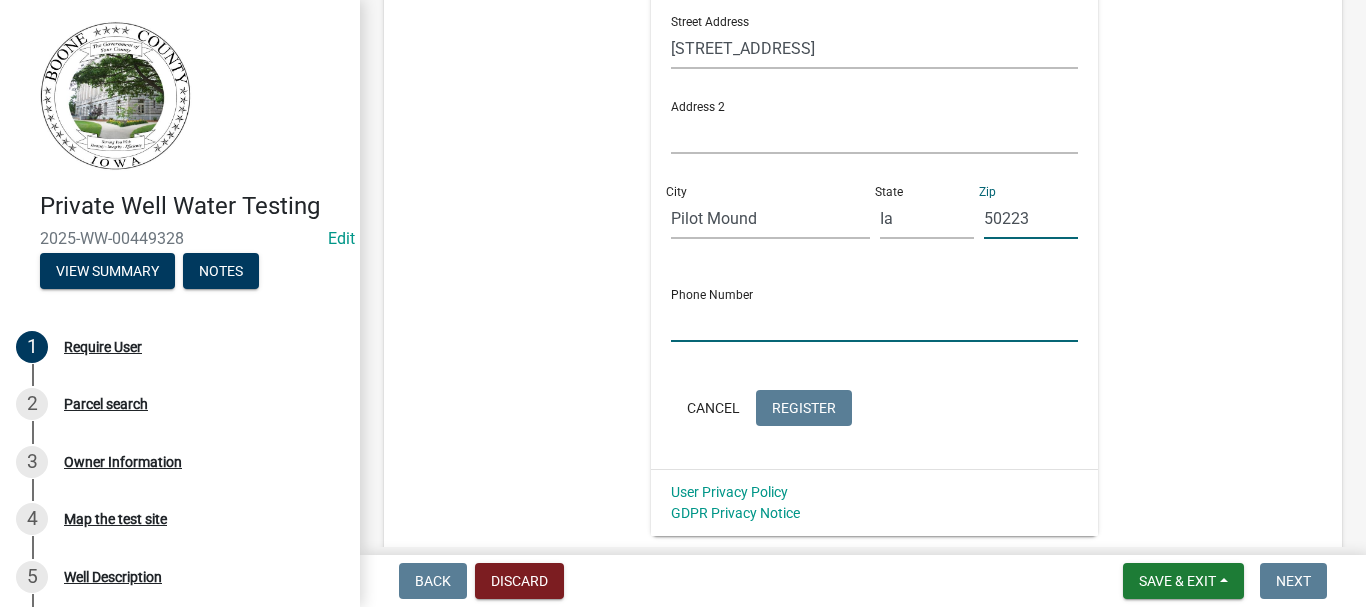 click 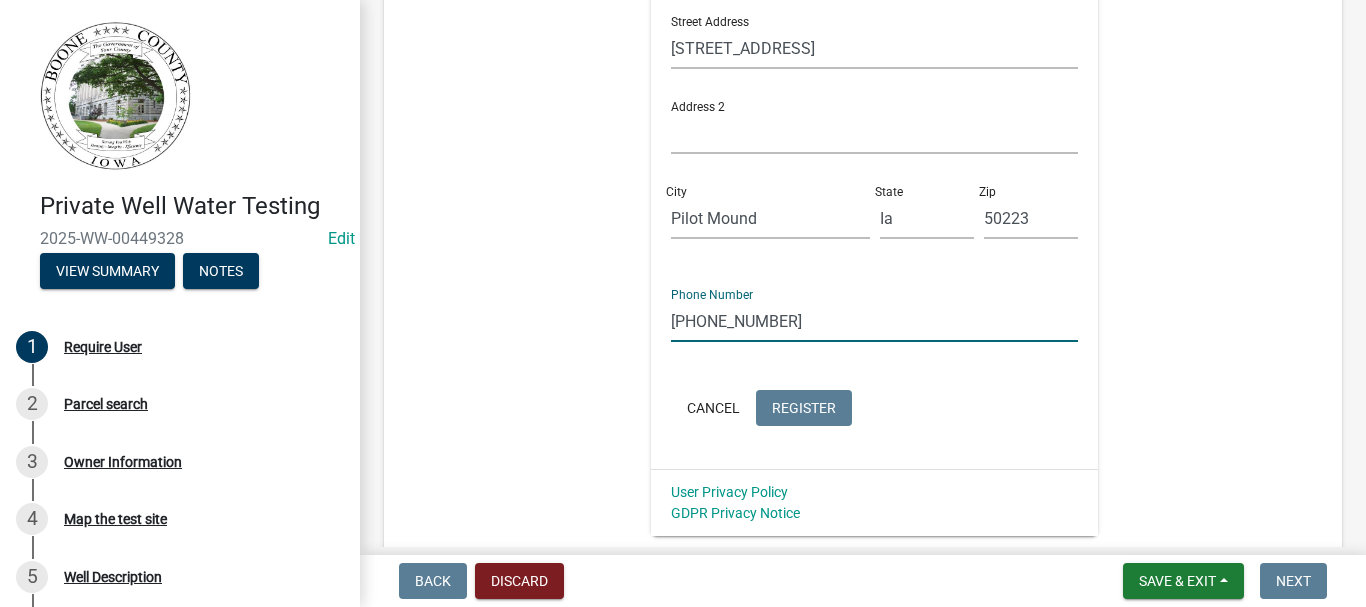 type on "[PHONE_NUMBER]" 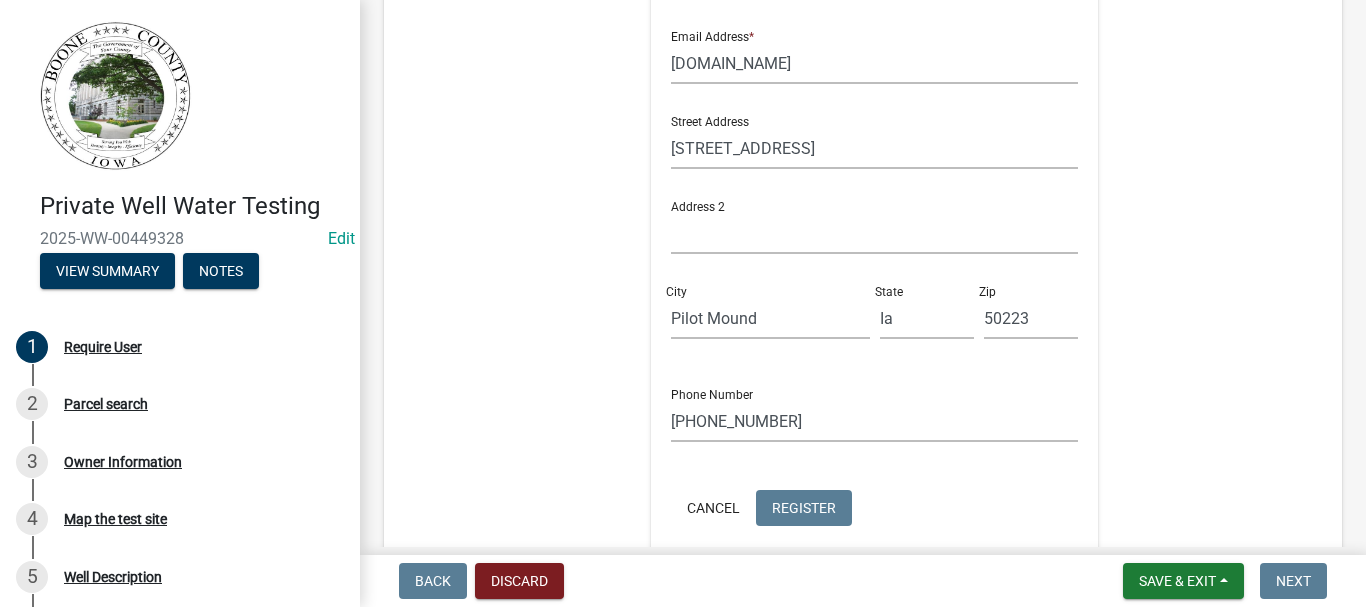 scroll, scrollTop: 600, scrollLeft: 0, axis: vertical 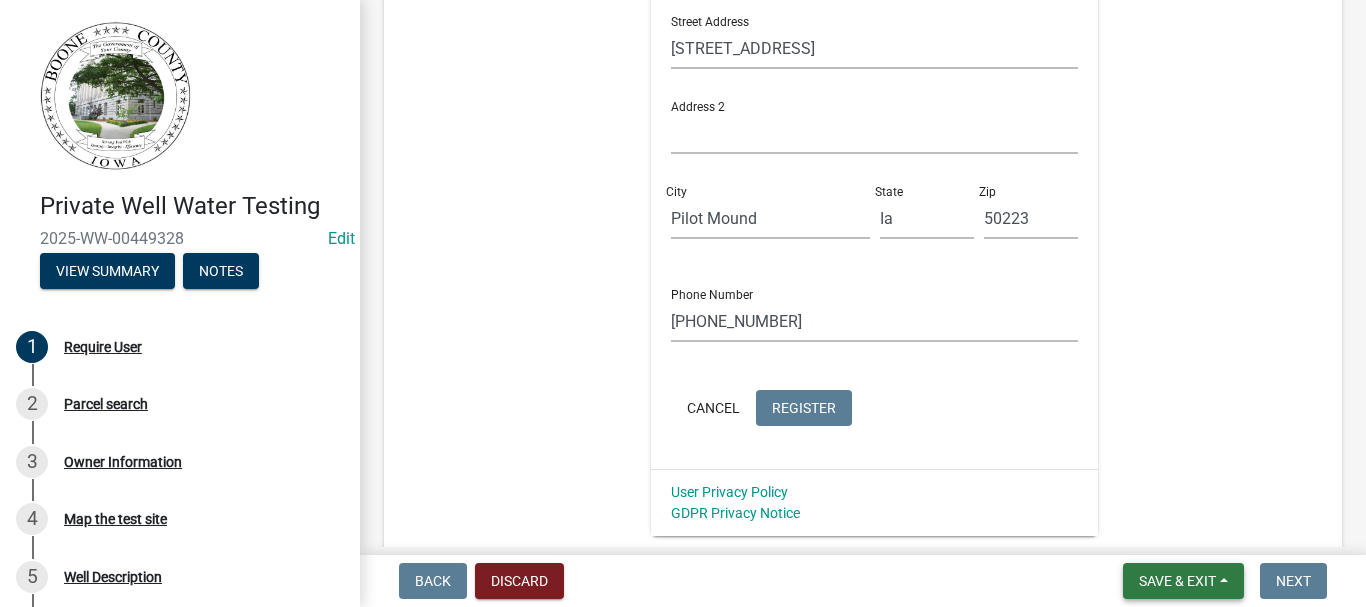 click on "Save & Exit" at bounding box center (1177, 581) 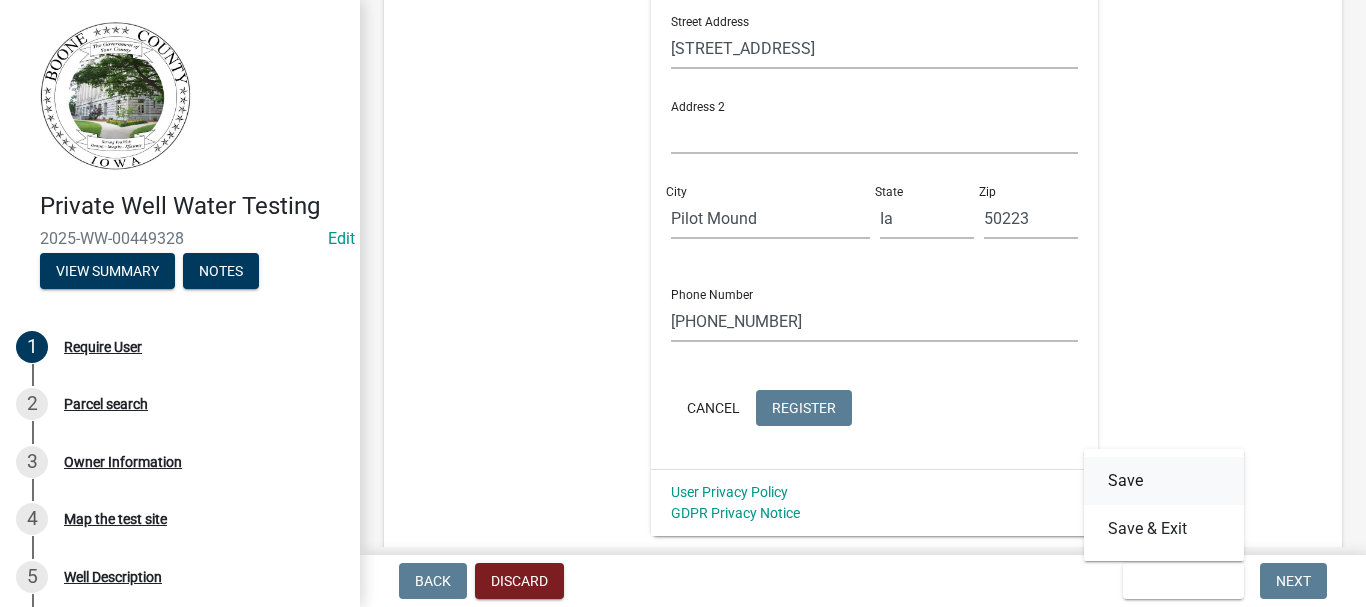 click on "Save" at bounding box center (1164, 481) 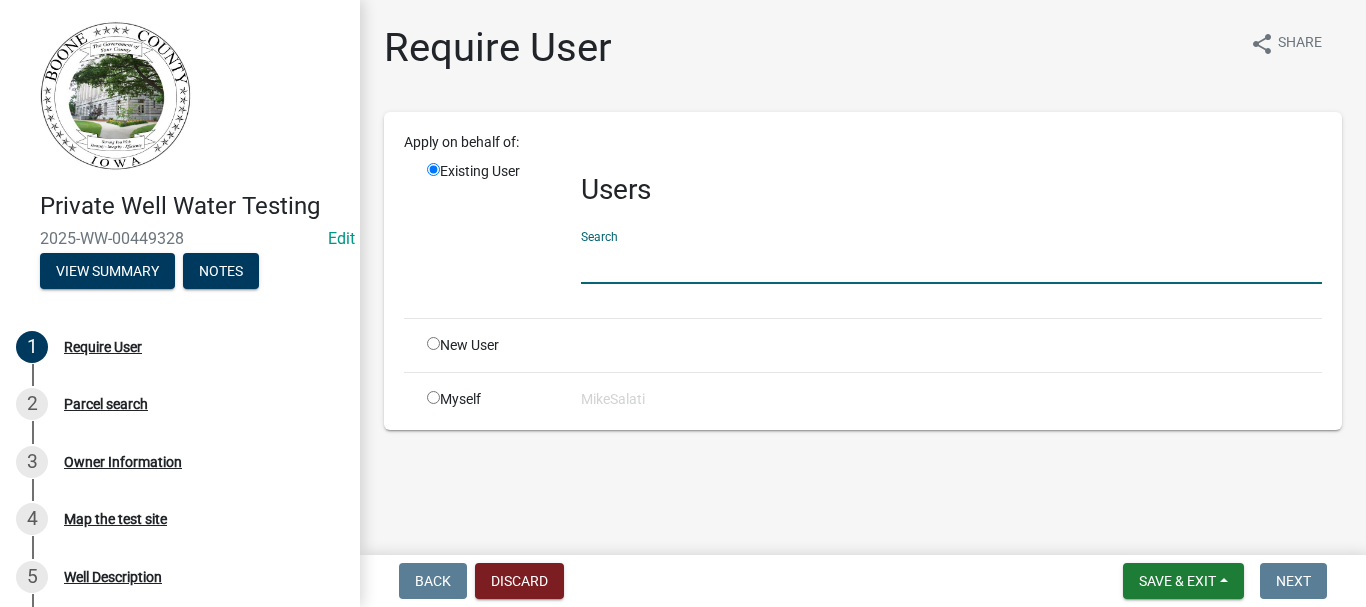 click 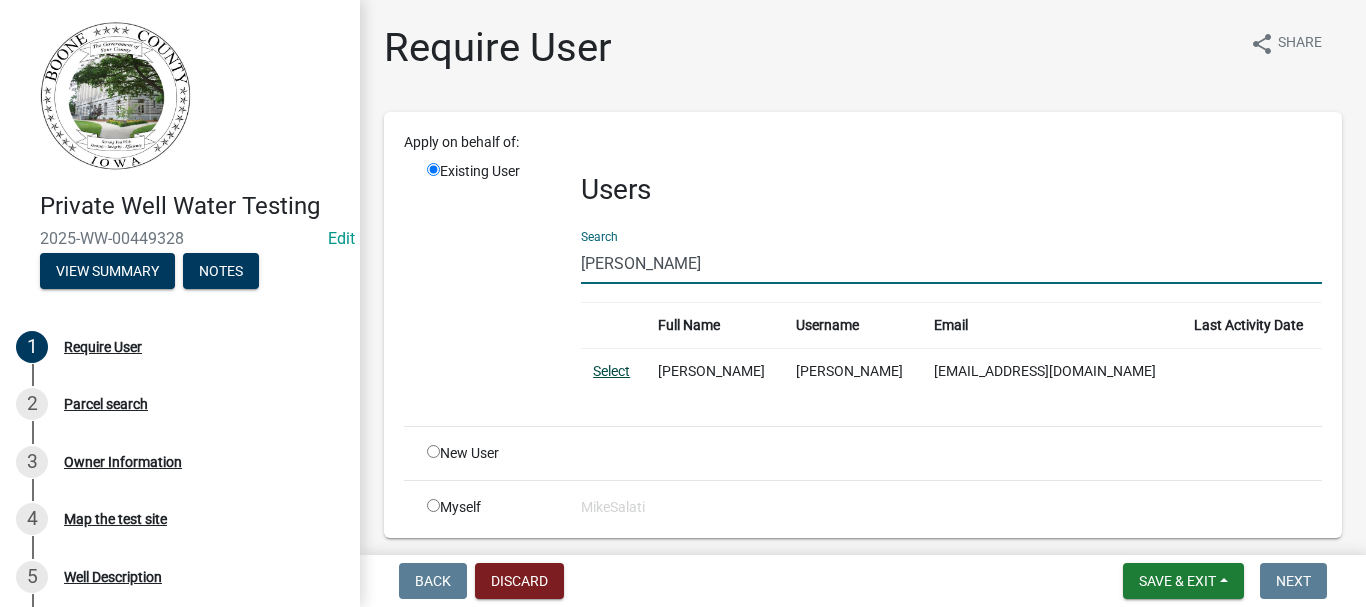 type on "[PERSON_NAME]" 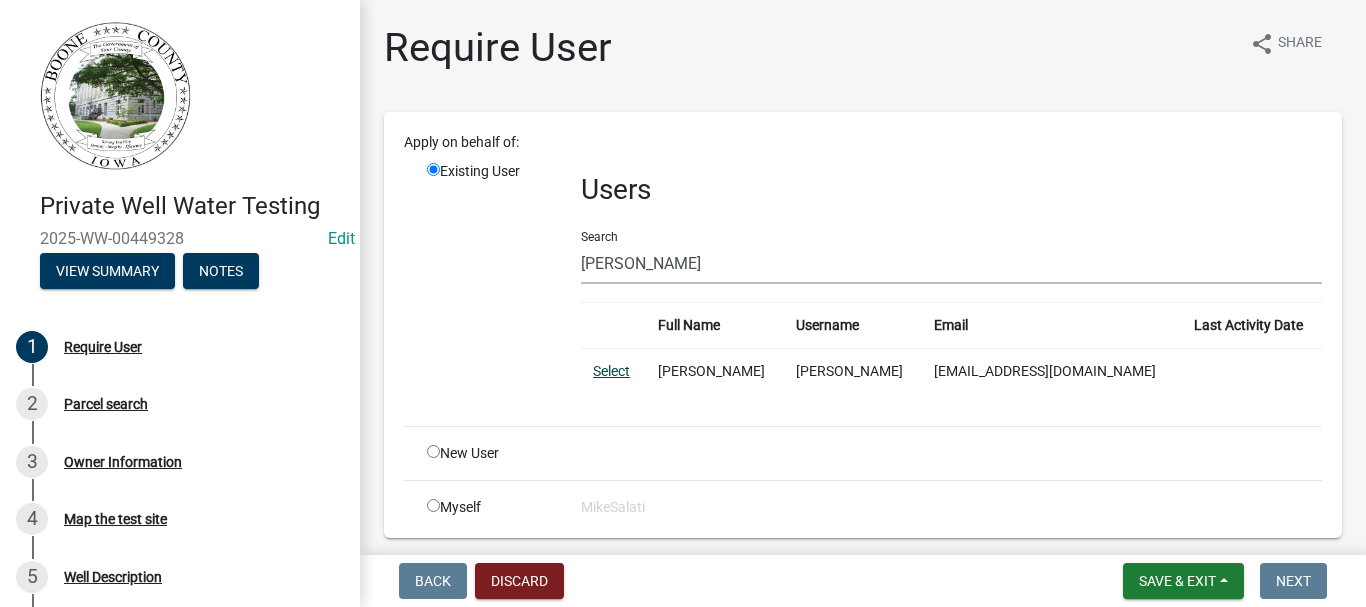 click on "Select" 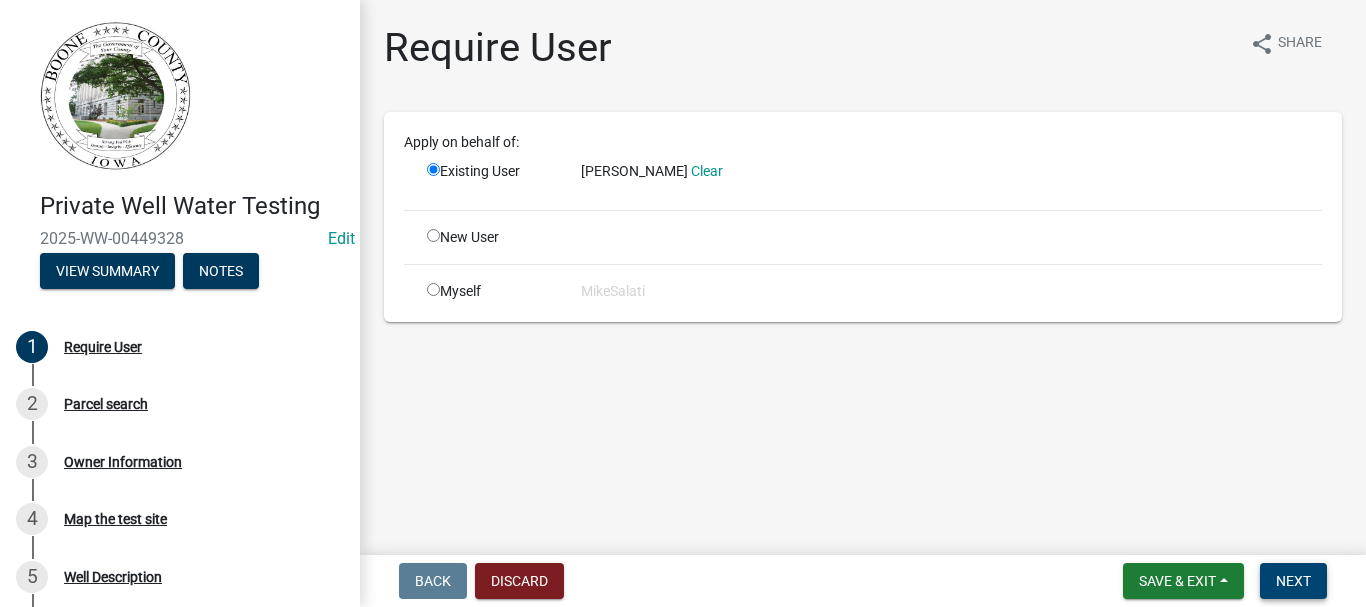 click on "Next" at bounding box center (1293, 581) 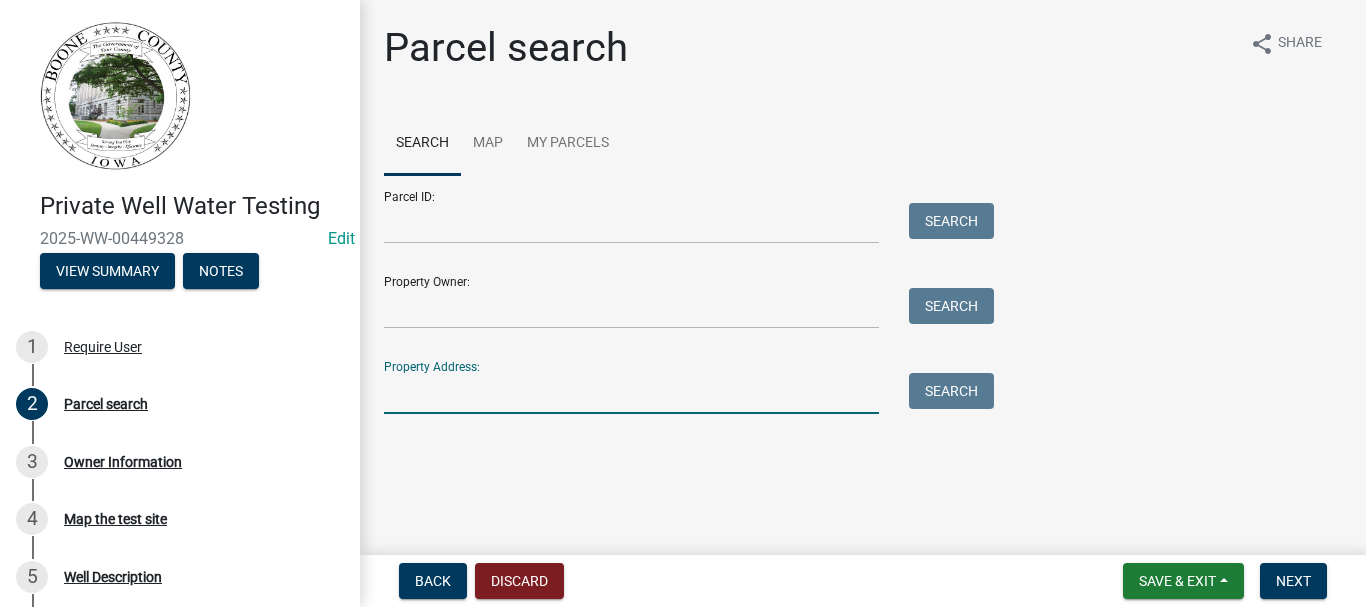 click on "Property Address:" at bounding box center [631, 393] 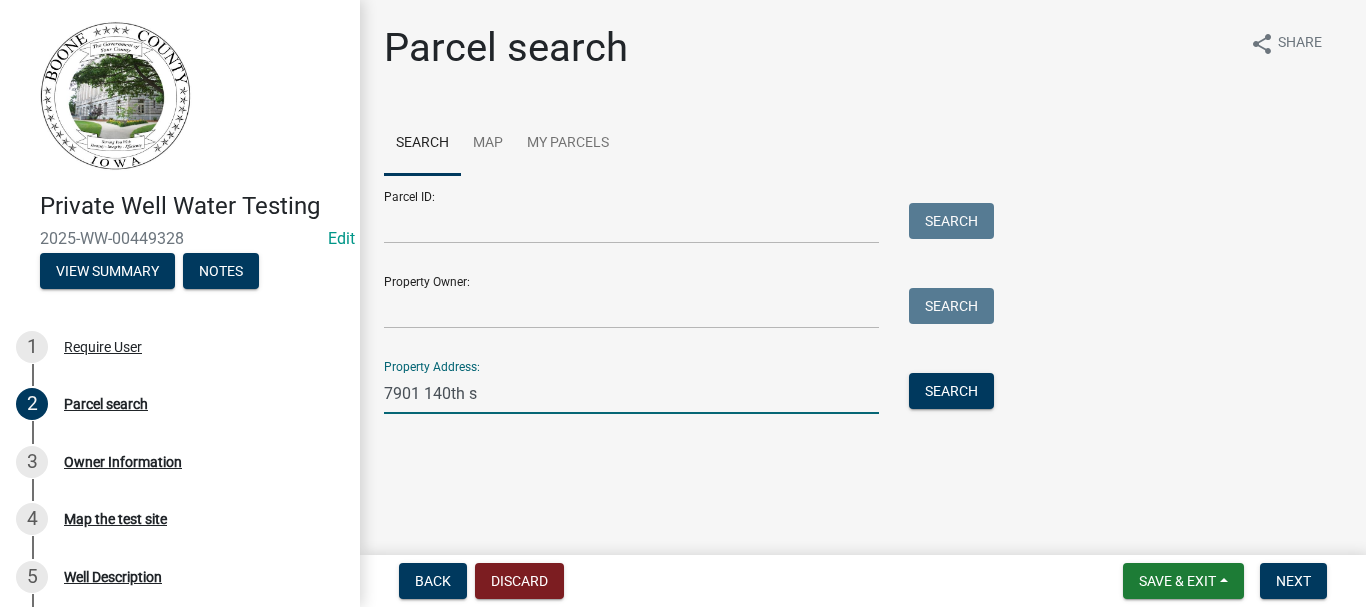 type on "[STREET_ADDRESS]" 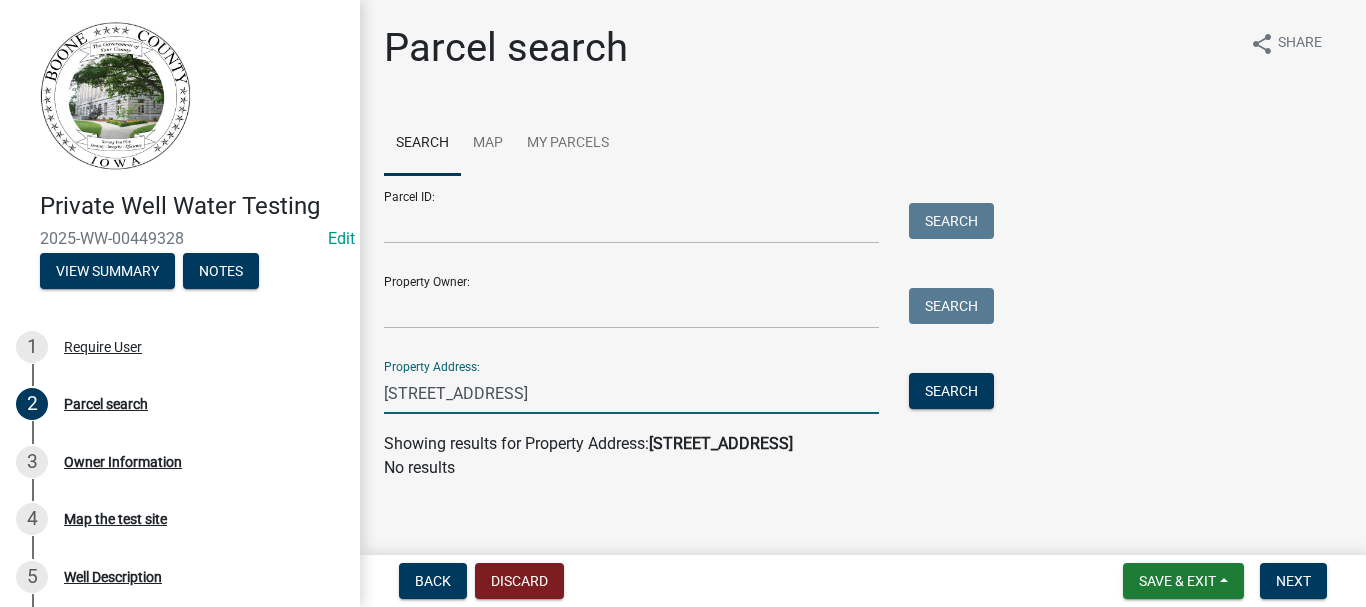 drag, startPoint x: 545, startPoint y: 392, endPoint x: 373, endPoint y: 385, distance: 172.14238 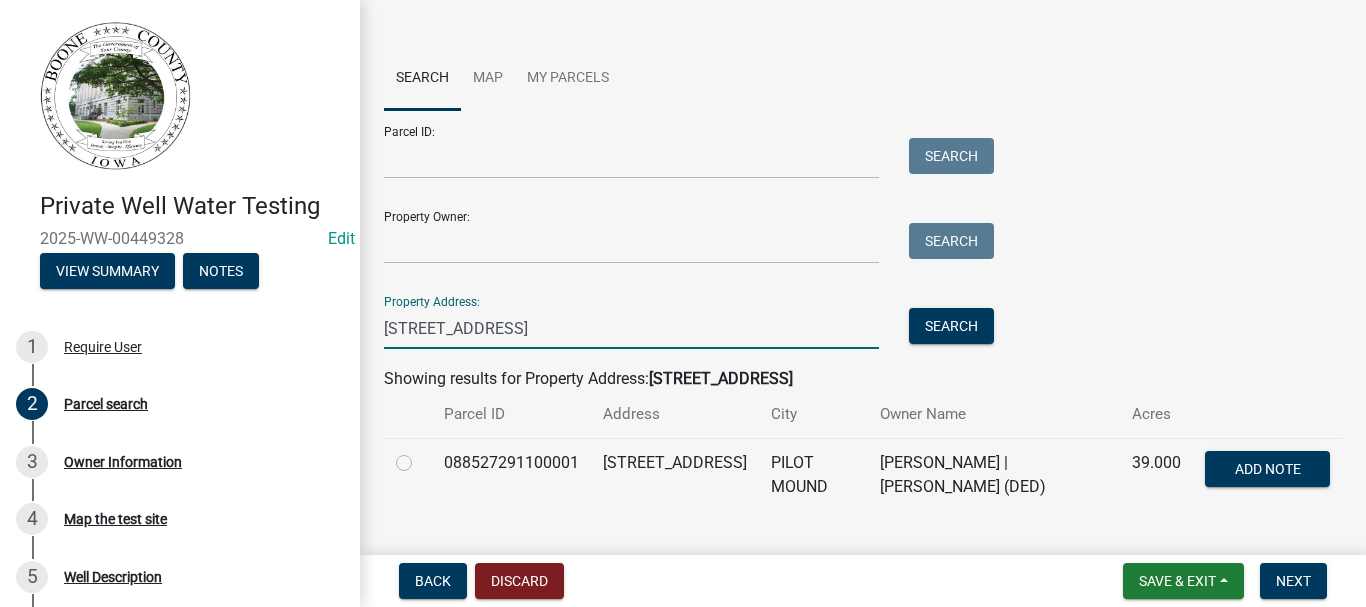 scroll, scrollTop: 100, scrollLeft: 0, axis: vertical 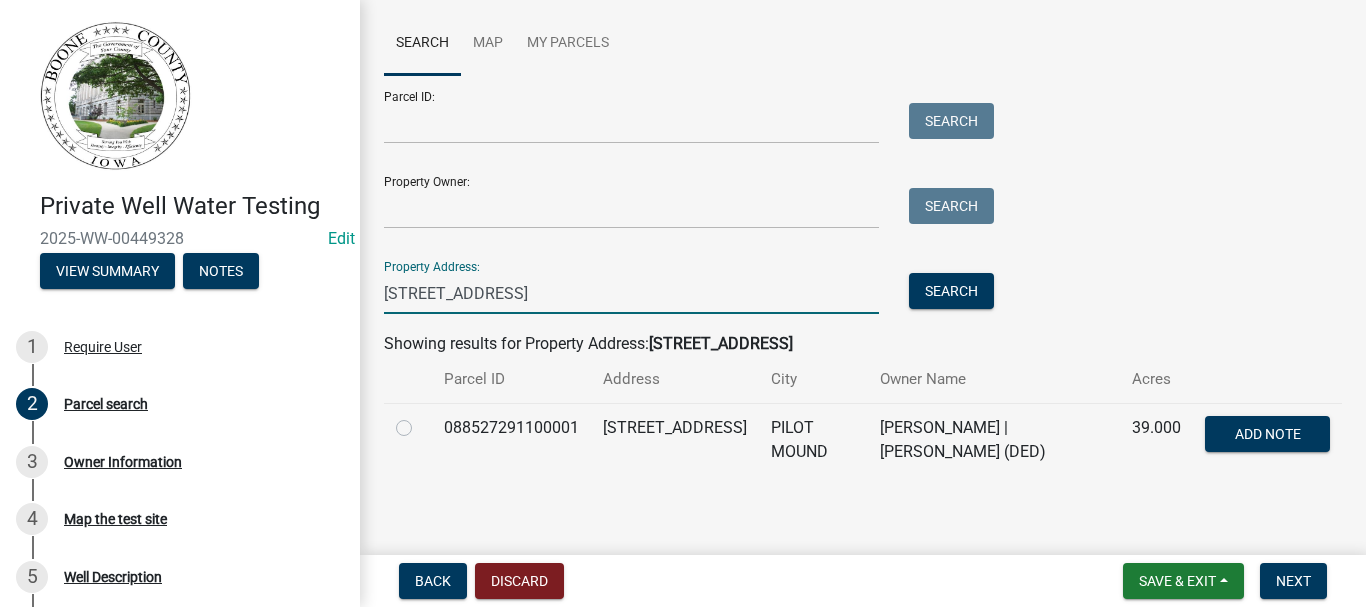 type on "[STREET_ADDRESS]" 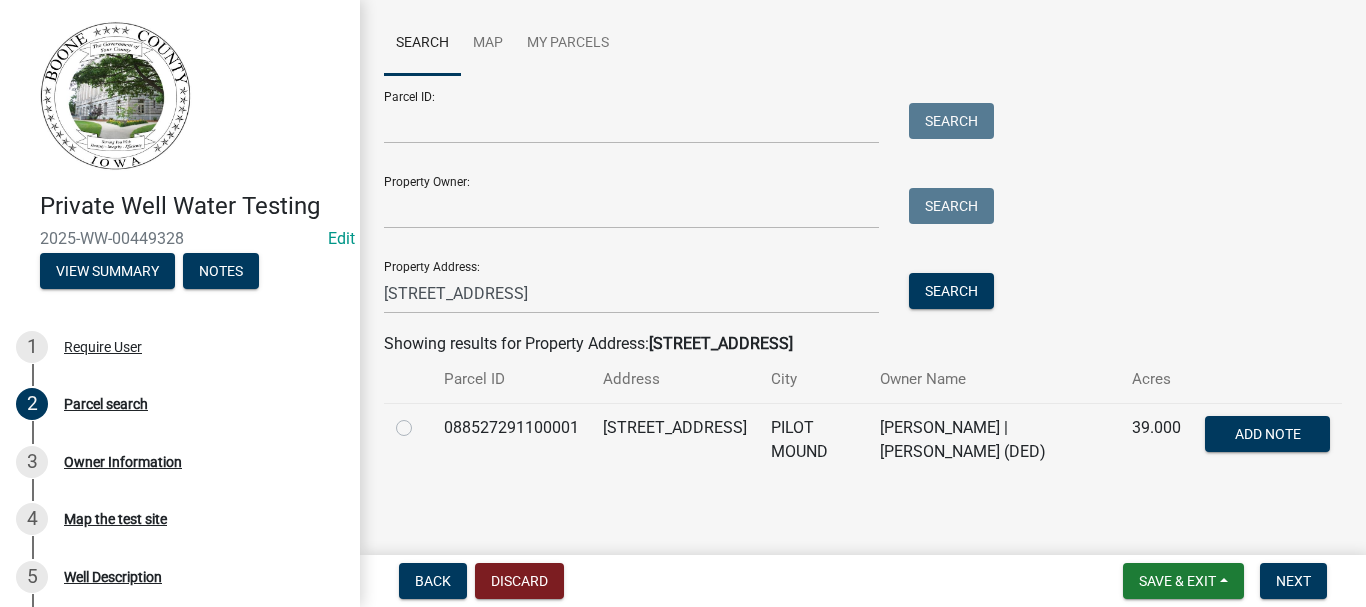 click 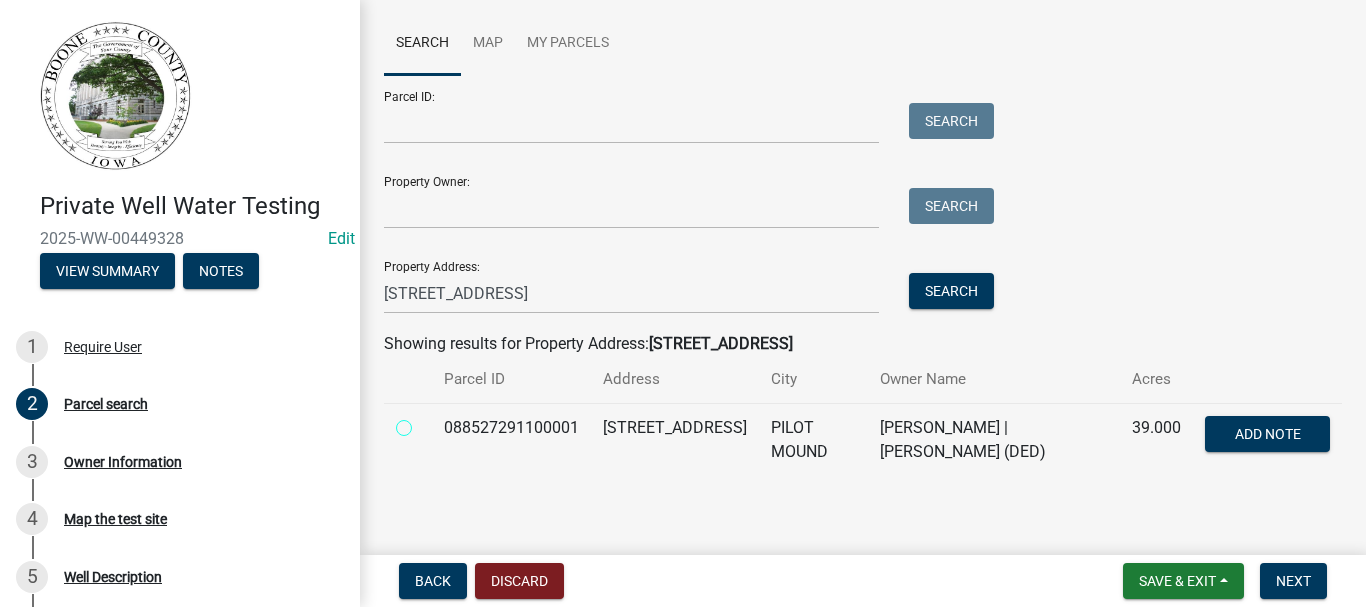 click at bounding box center (426, 422) 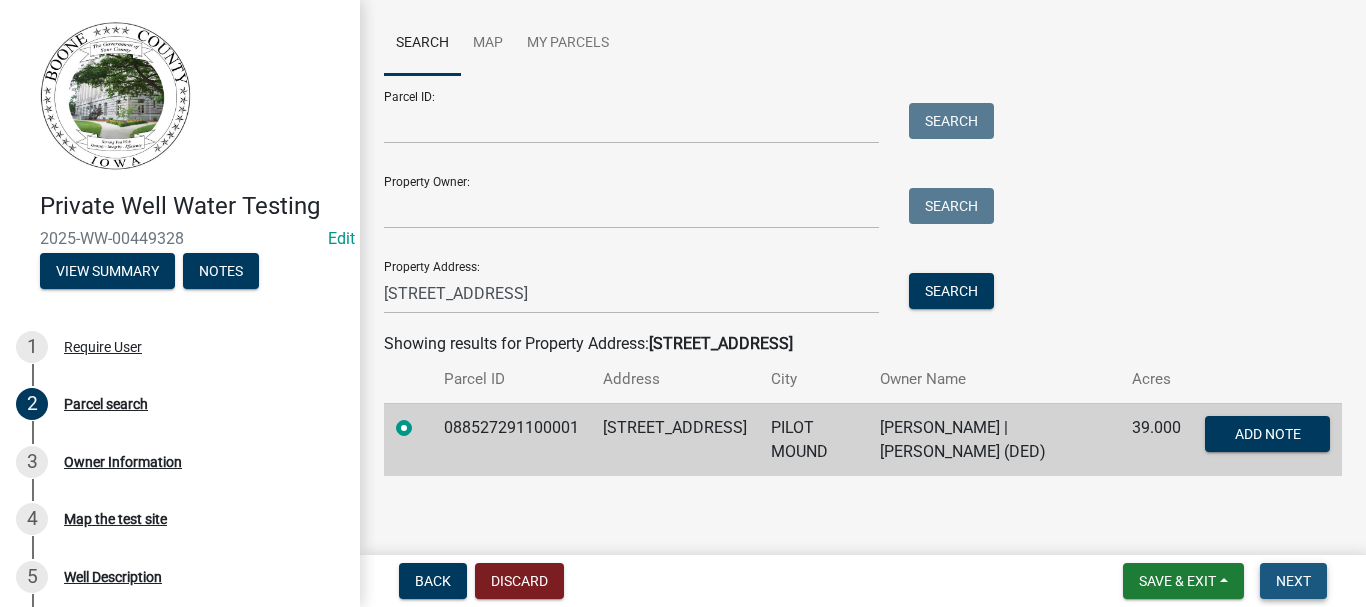 click on "Next" at bounding box center (1293, 581) 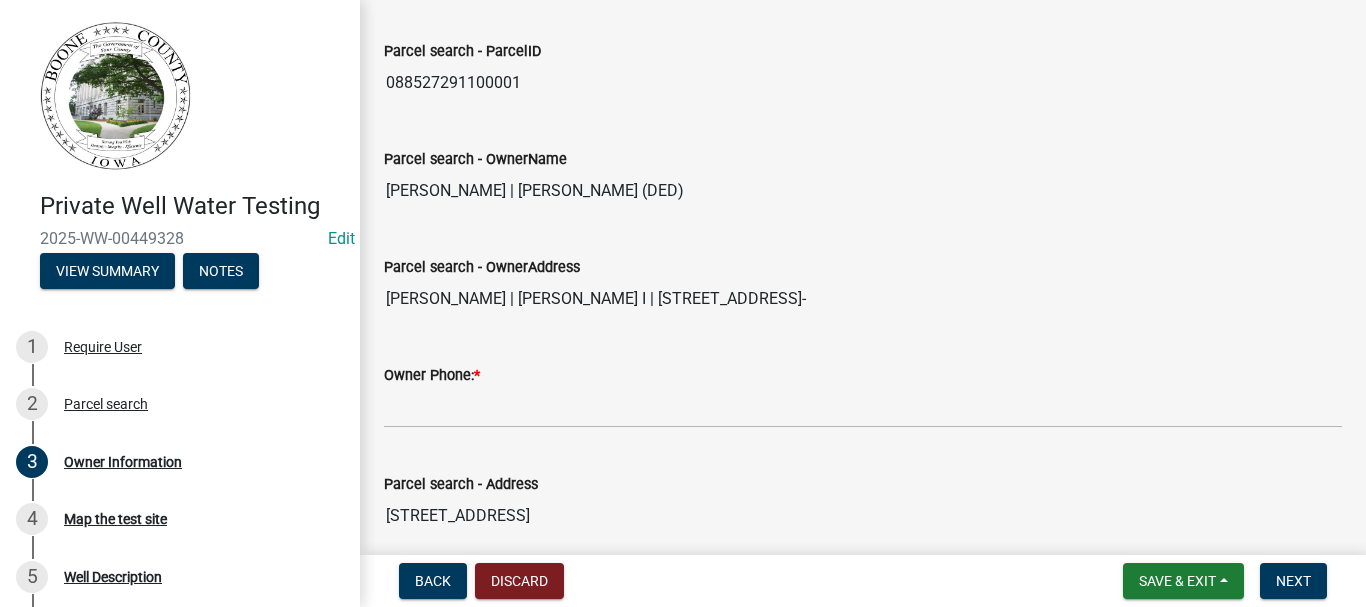 scroll, scrollTop: 200, scrollLeft: 0, axis: vertical 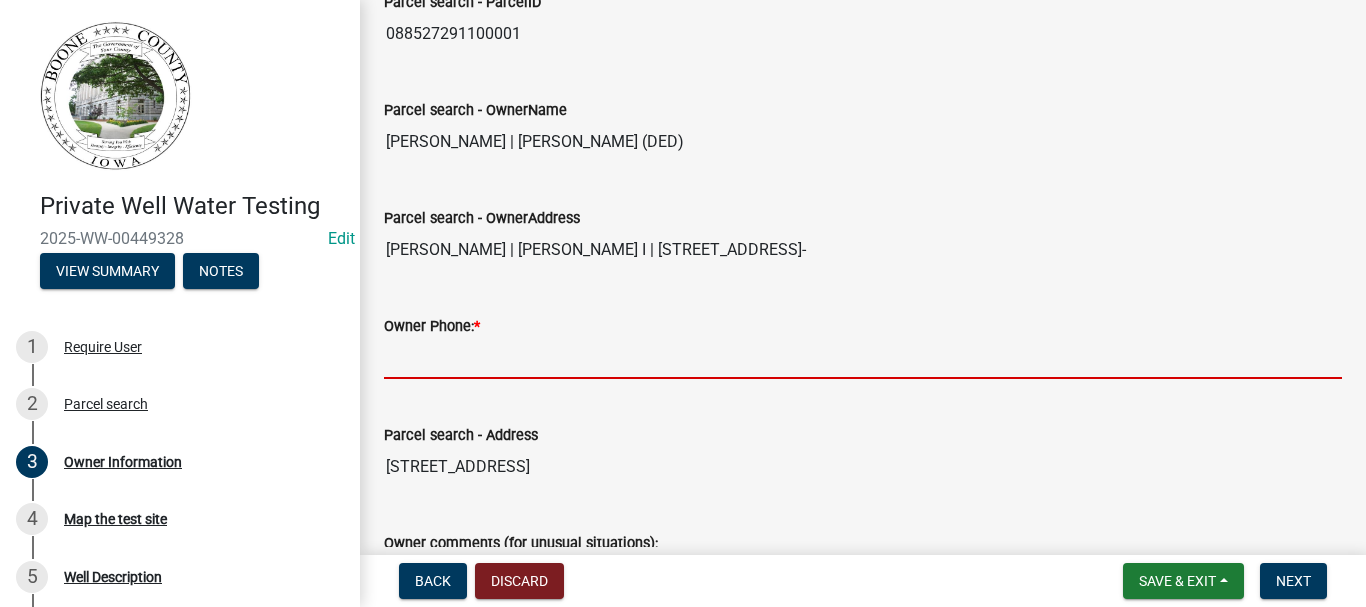 click on "Owner Phone:  *" at bounding box center (863, 358) 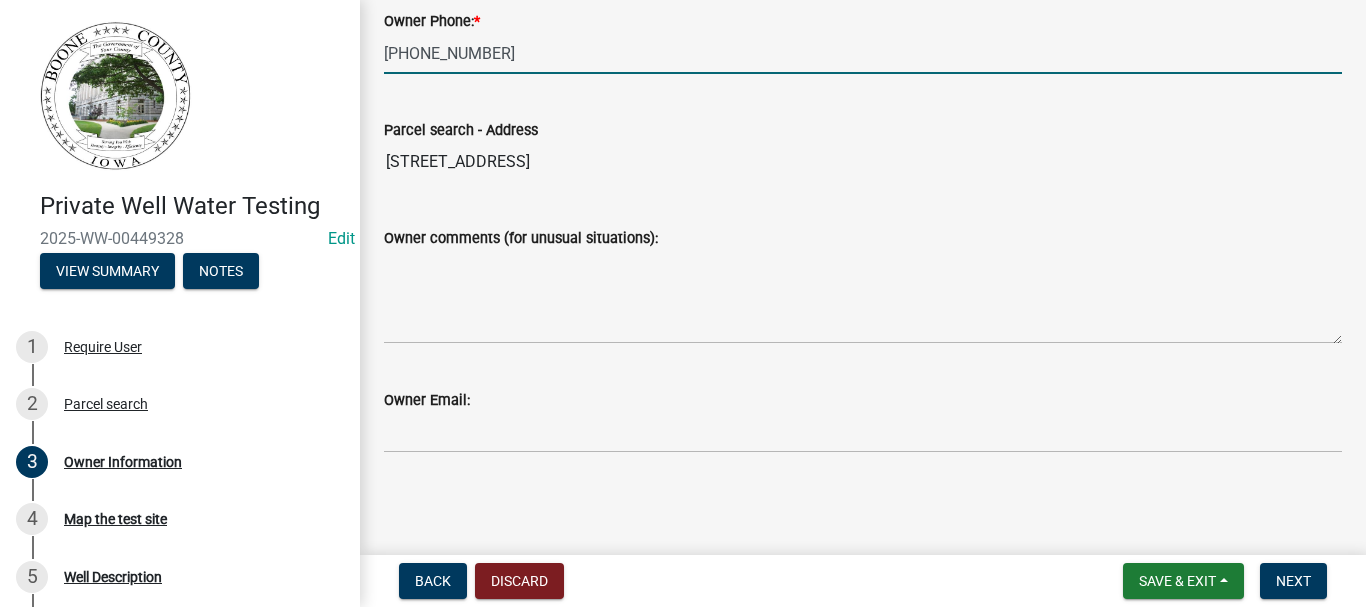 scroll, scrollTop: 538, scrollLeft: 0, axis: vertical 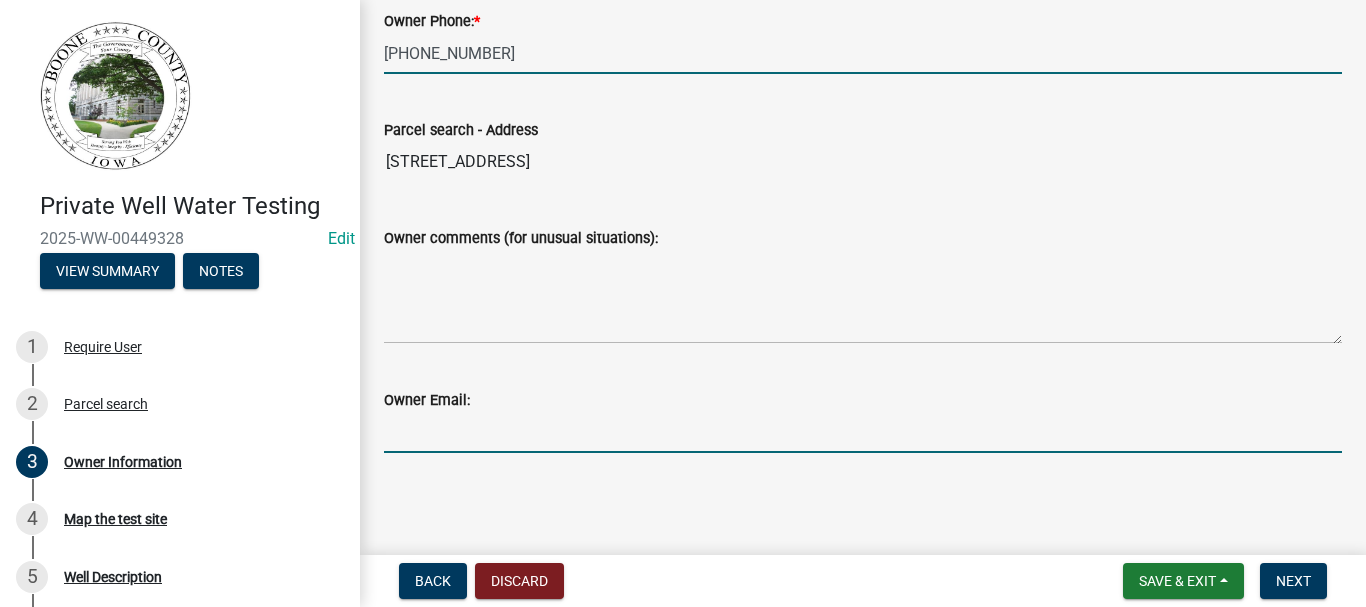 click on "Owner Email:" at bounding box center (863, 432) 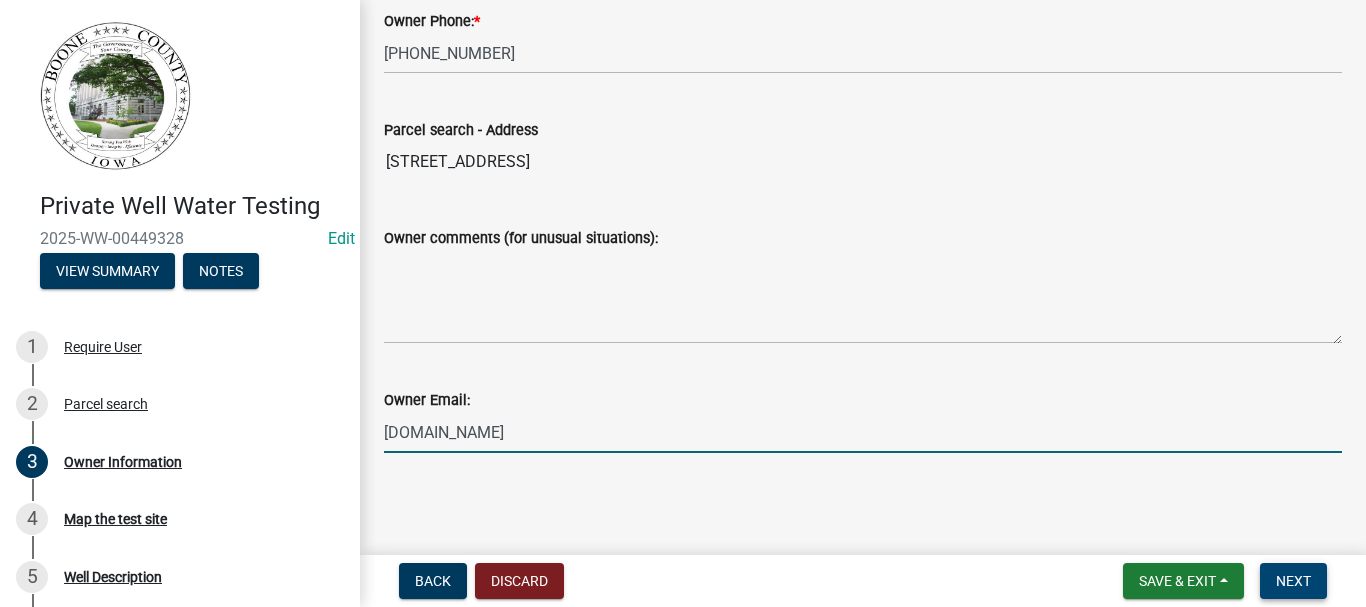 click on "Next" at bounding box center [1293, 581] 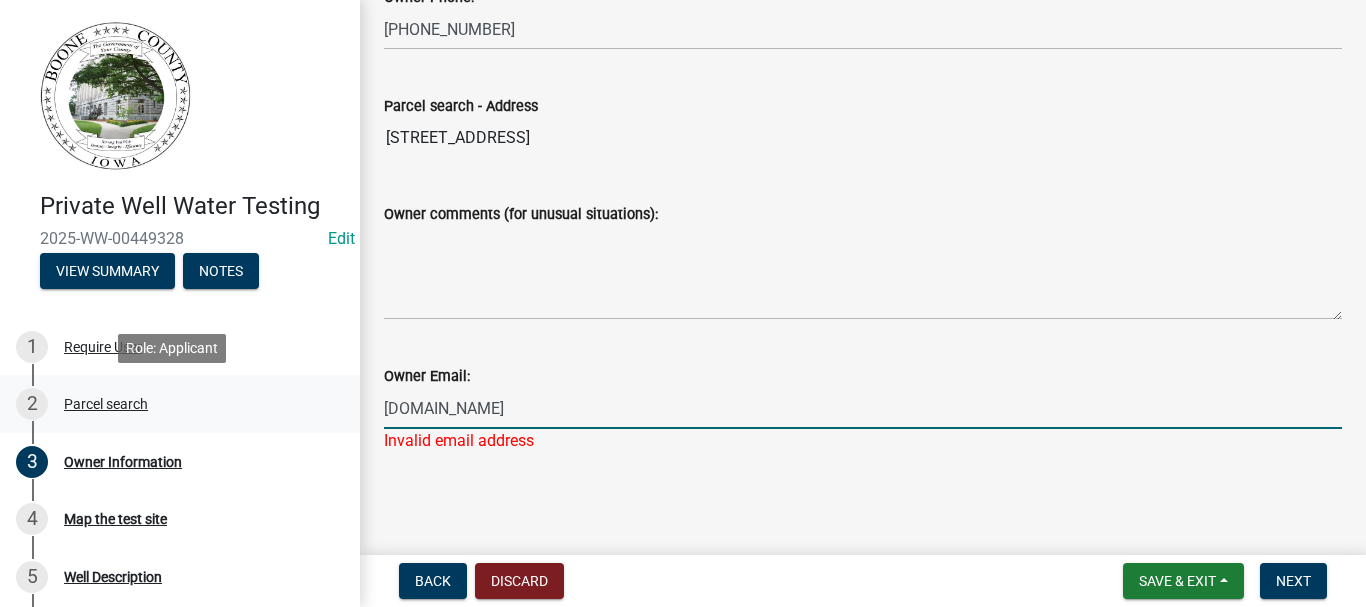 drag, startPoint x: 538, startPoint y: 430, endPoint x: 322, endPoint y: 431, distance: 216.00232 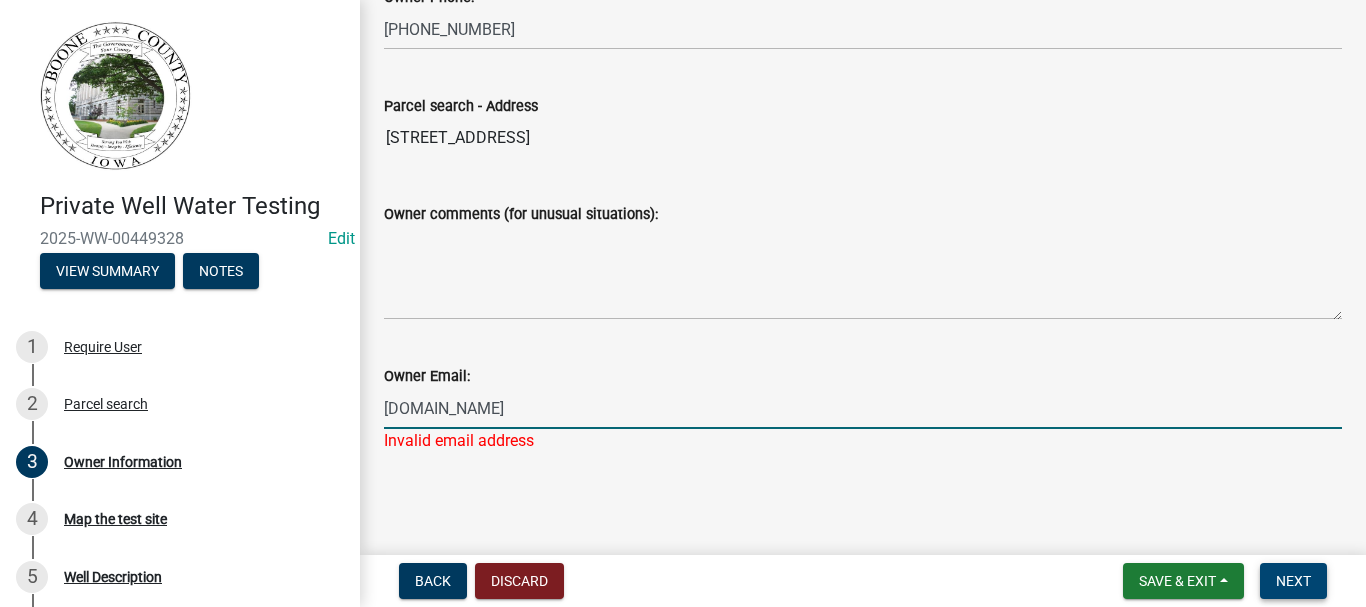 click on "Next" at bounding box center [1293, 581] 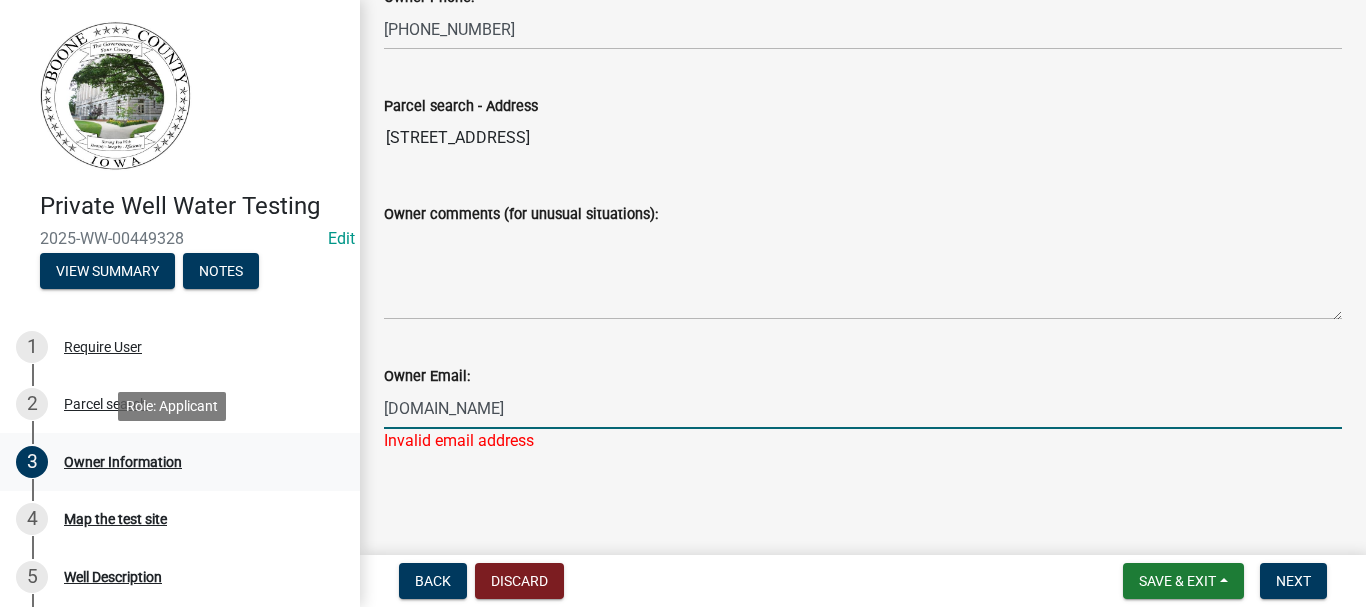 drag, startPoint x: 518, startPoint y: 439, endPoint x: 288, endPoint y: 433, distance: 230.07825 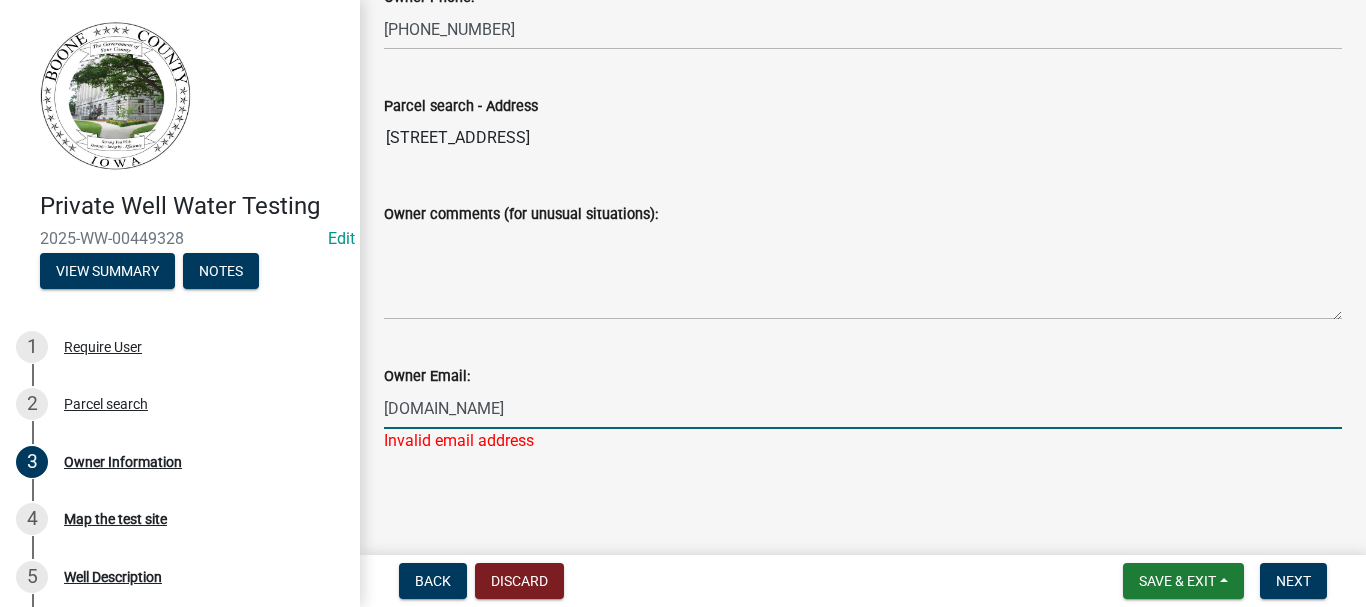 scroll, scrollTop: 562, scrollLeft: 0, axis: vertical 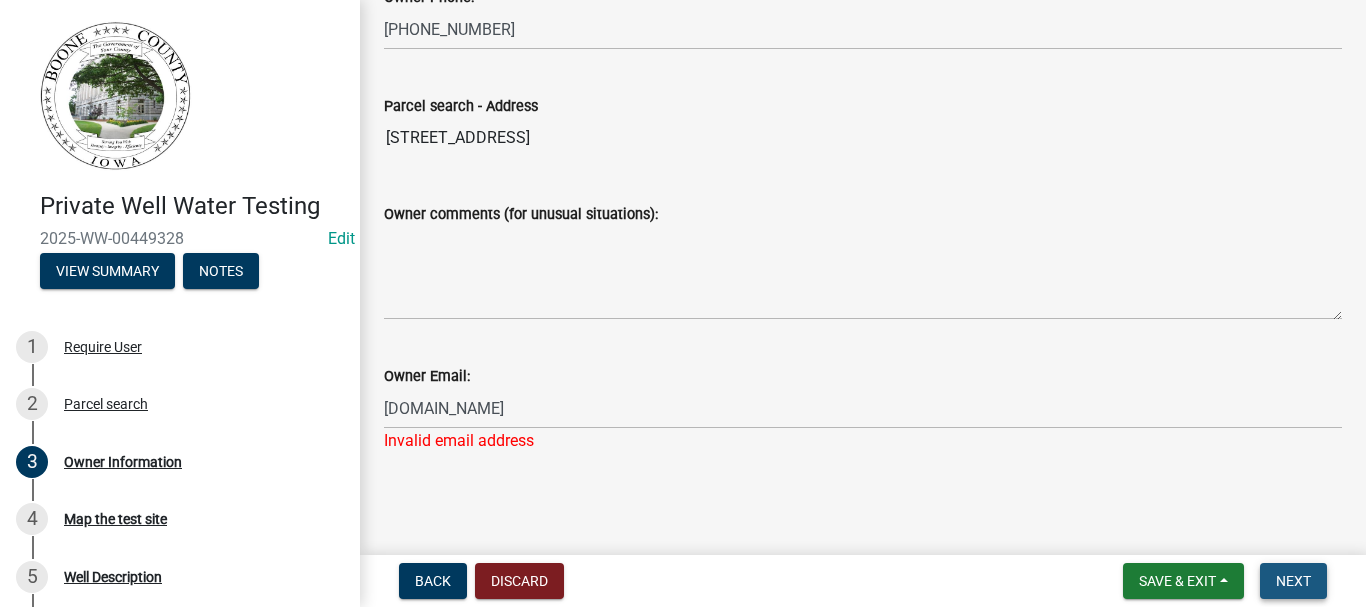 click on "Next" at bounding box center [1293, 581] 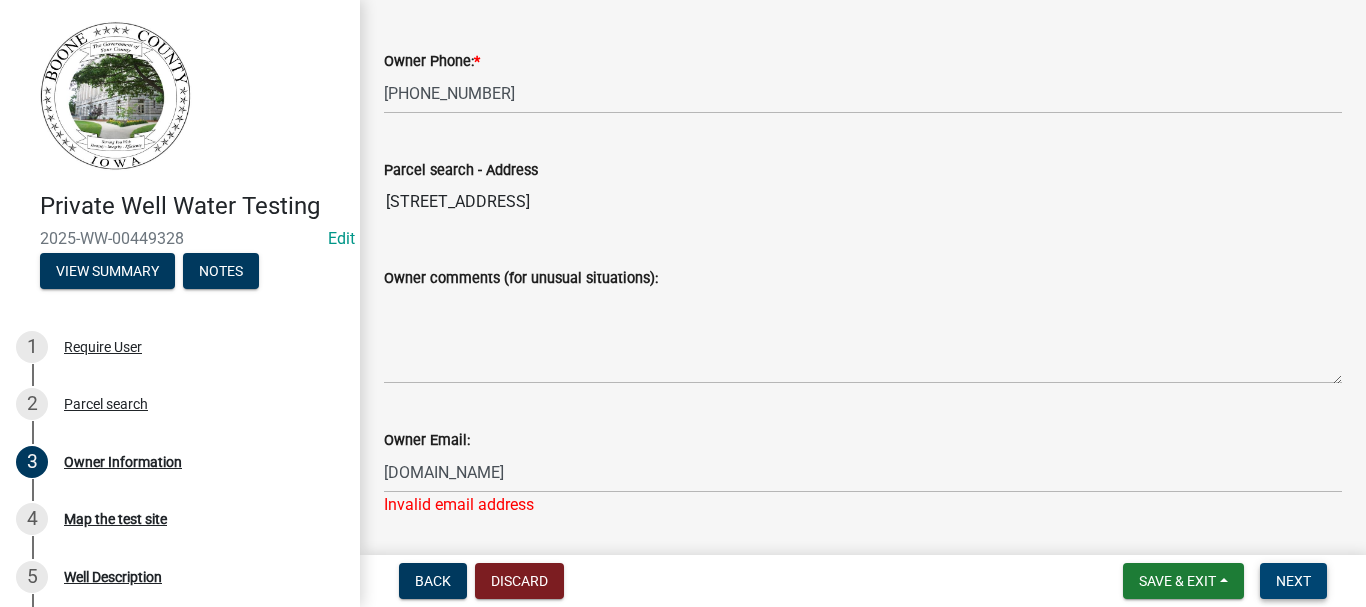 scroll, scrollTop: 500, scrollLeft: 0, axis: vertical 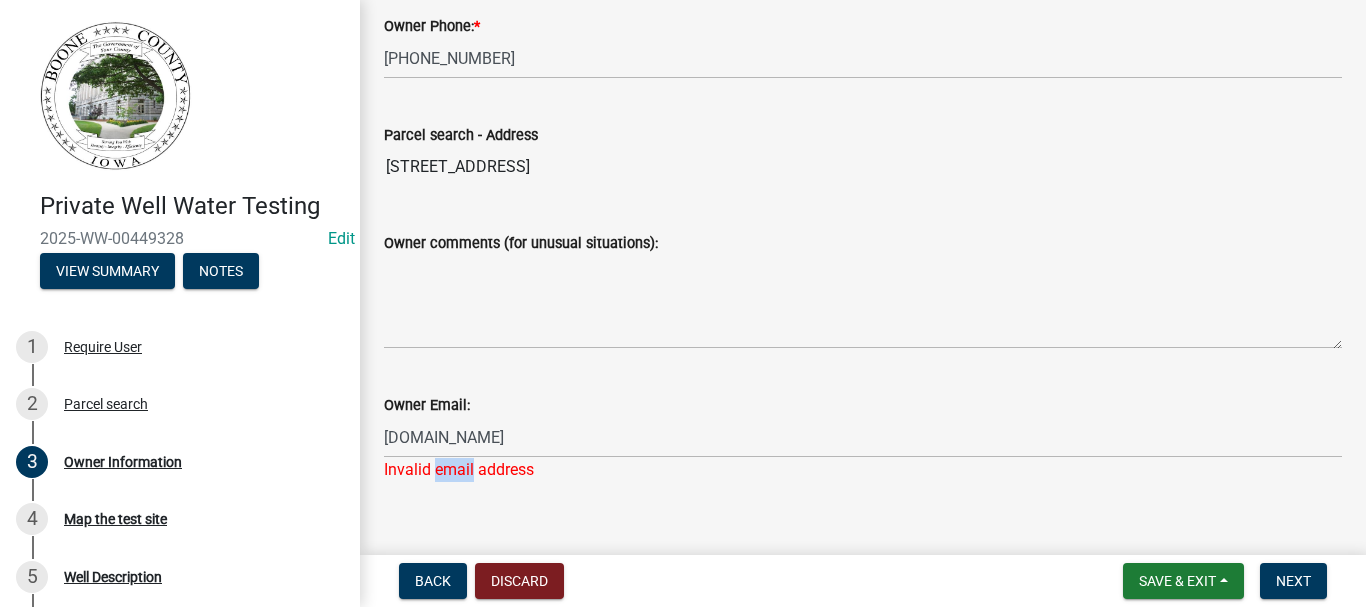 click on "Owner Email:  [DOMAIN_NAME] Invalid email address" 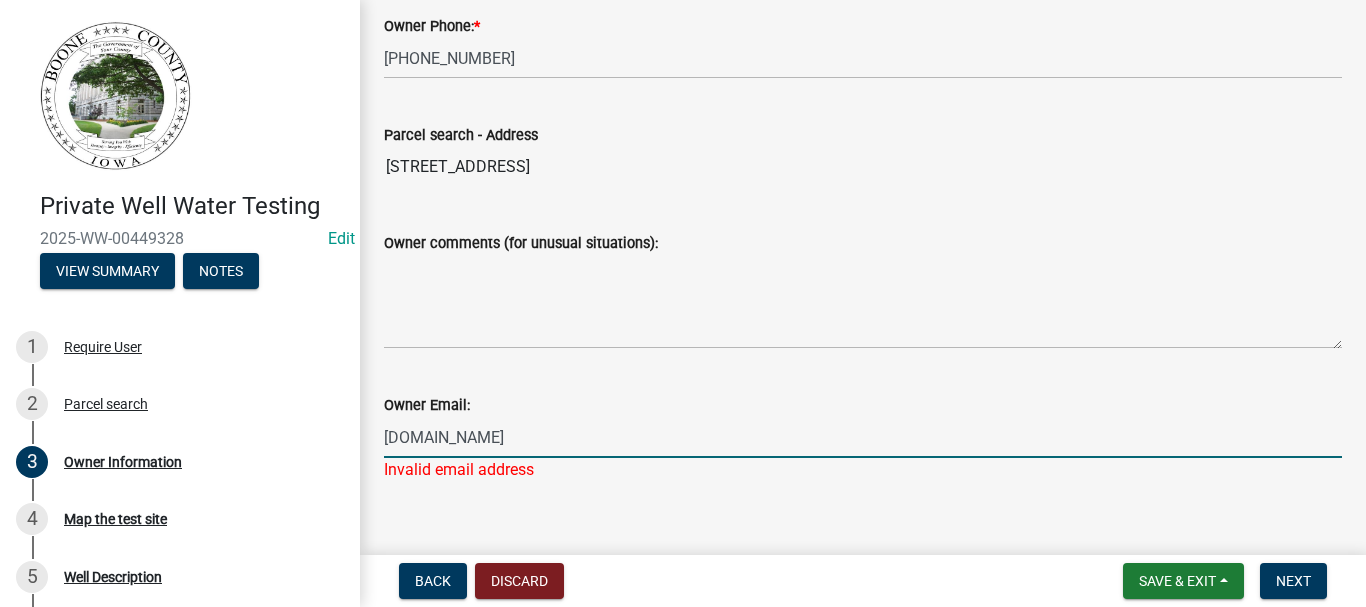 click on "[DOMAIN_NAME]" at bounding box center [863, 437] 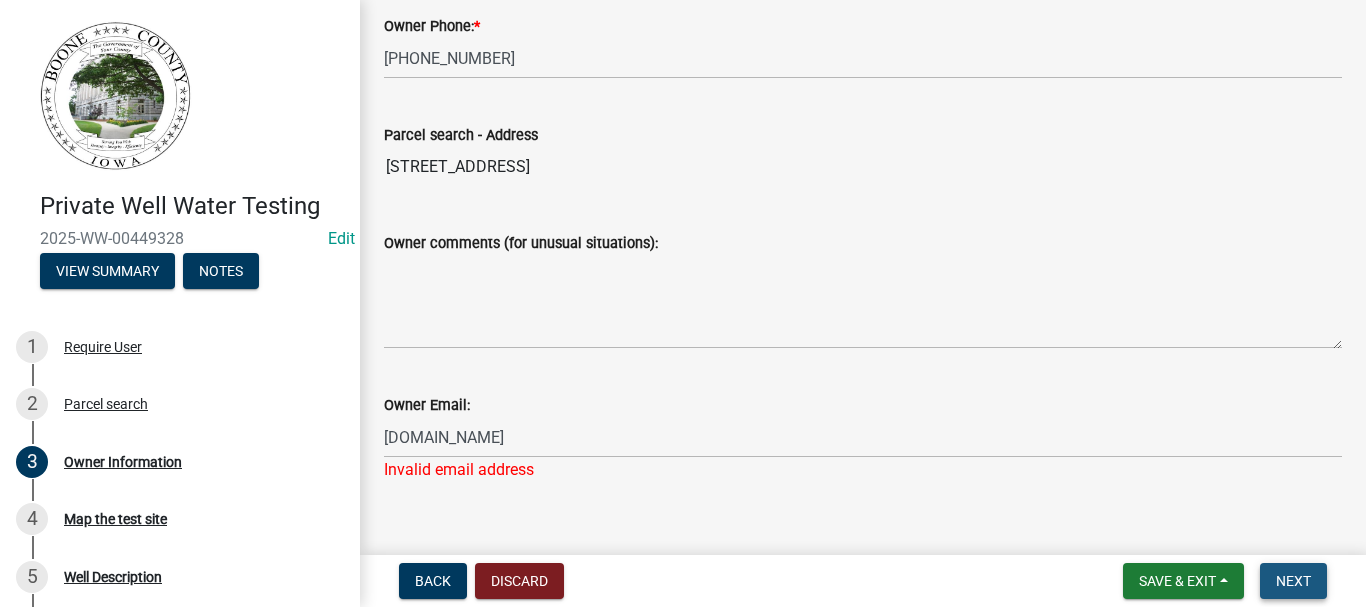 click on "Next" at bounding box center [1293, 581] 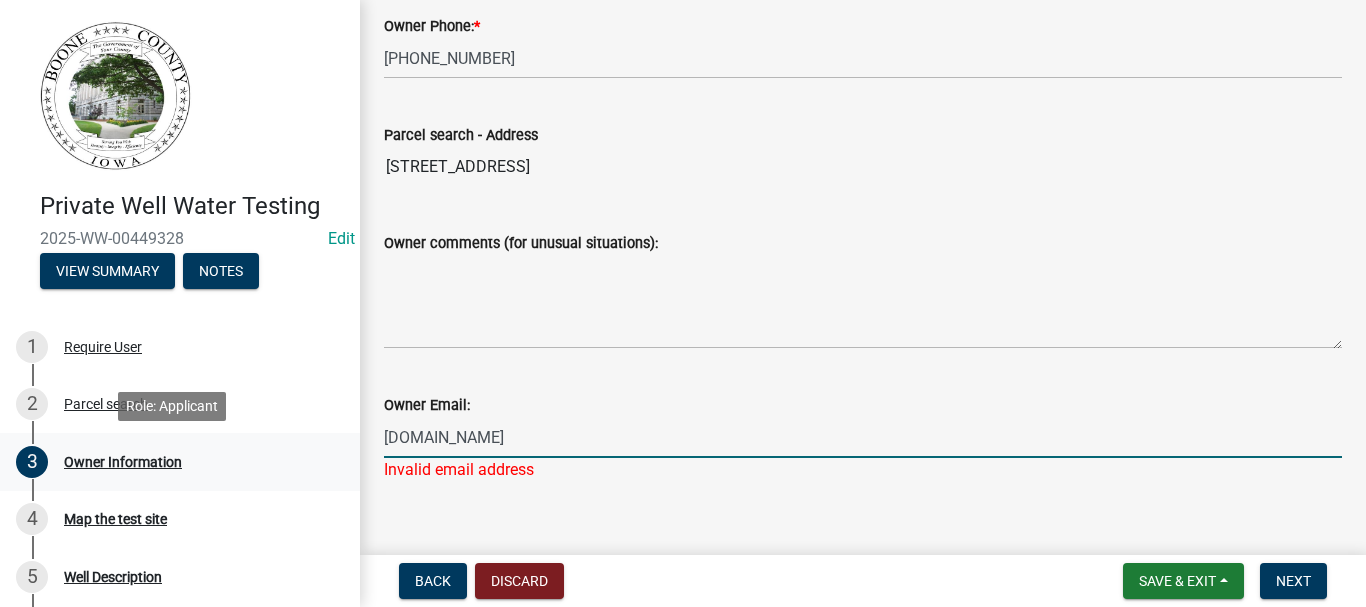 drag, startPoint x: 588, startPoint y: 473, endPoint x: 296, endPoint y: 460, distance: 292.28925 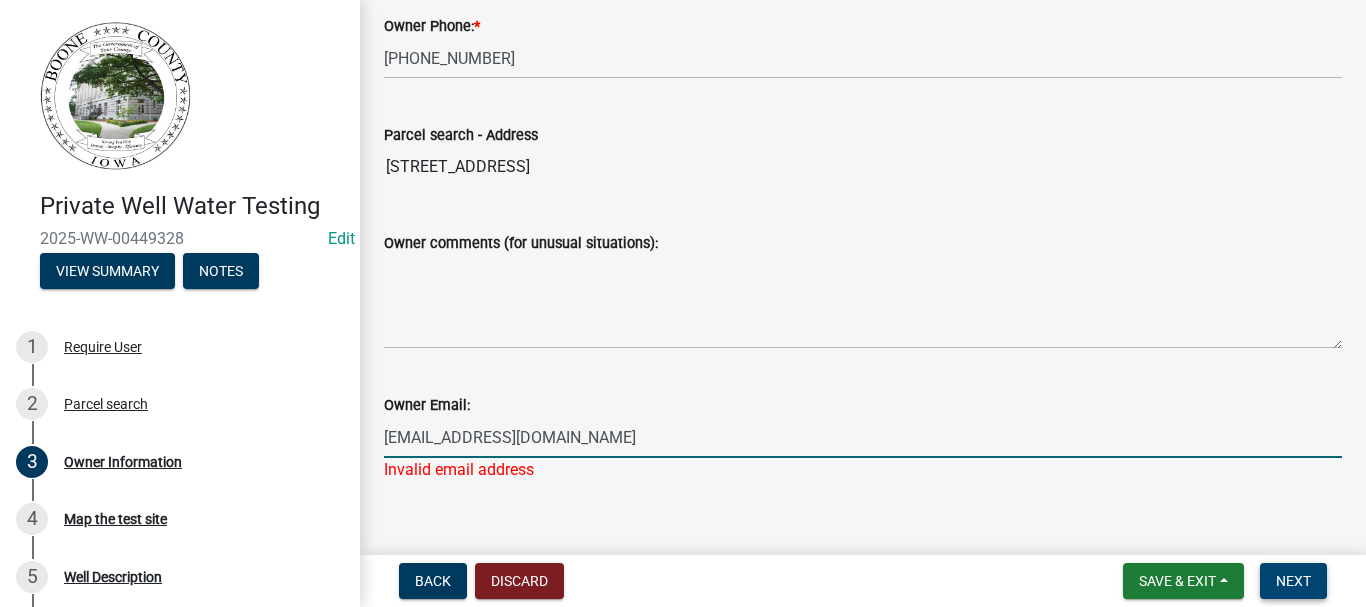 type on "[EMAIL_ADDRESS][DOMAIN_NAME]" 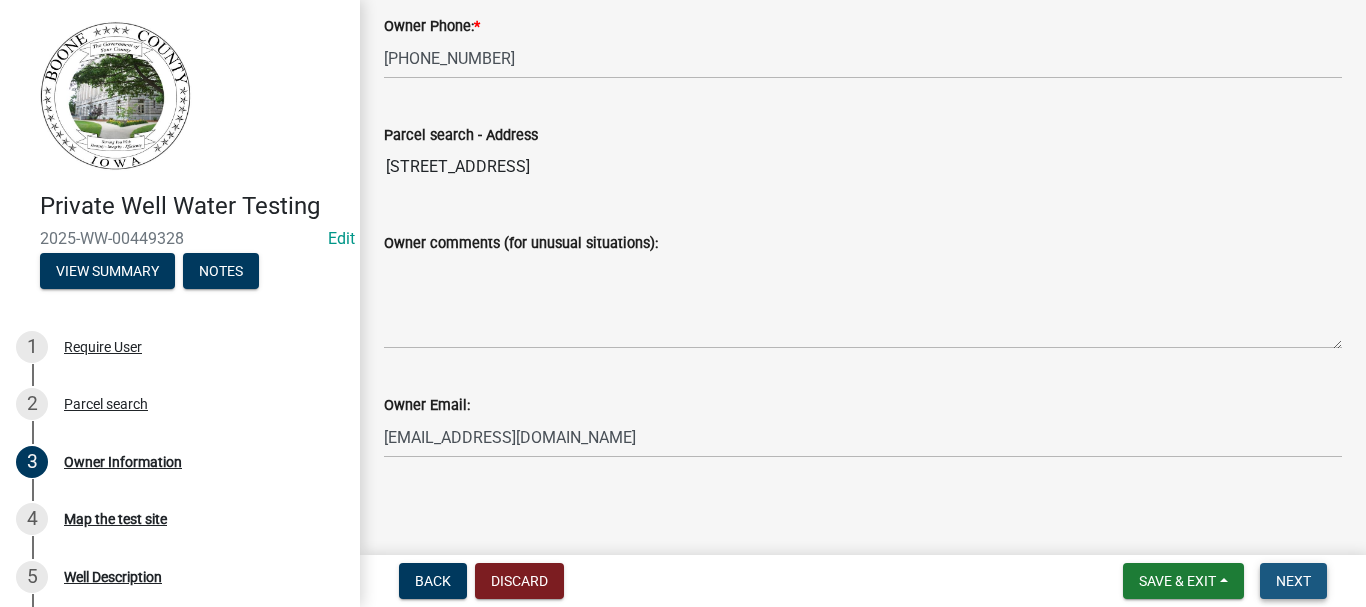 click on "Next" at bounding box center (1293, 581) 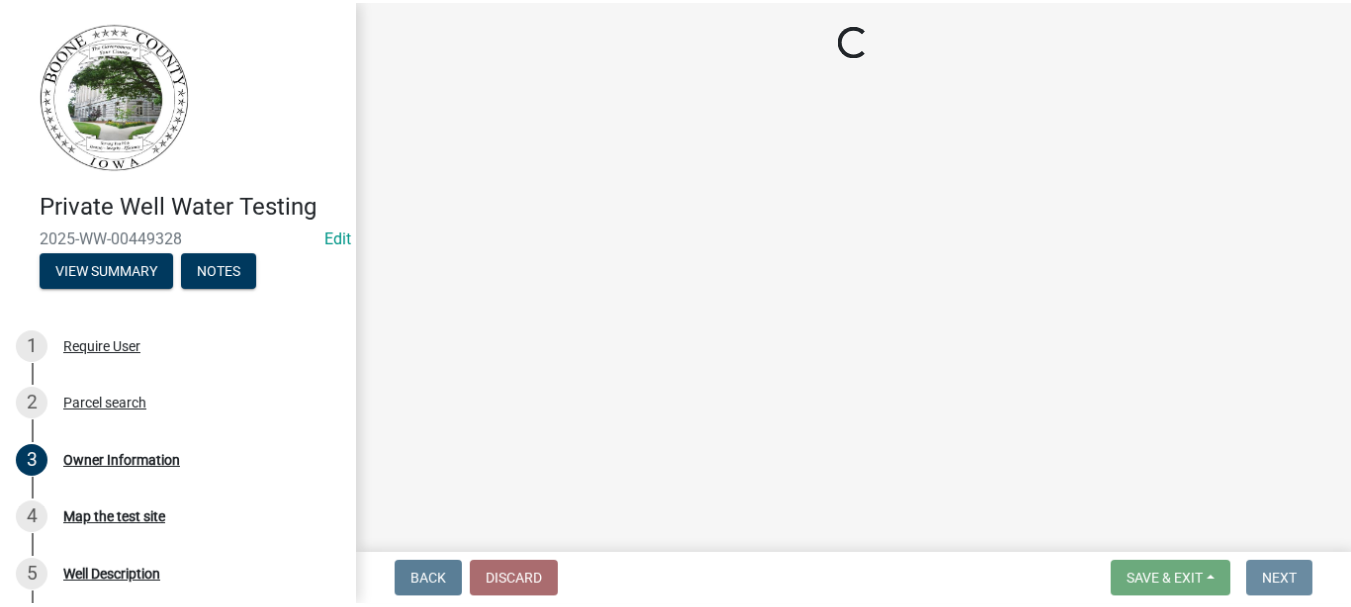 scroll, scrollTop: 0, scrollLeft: 0, axis: both 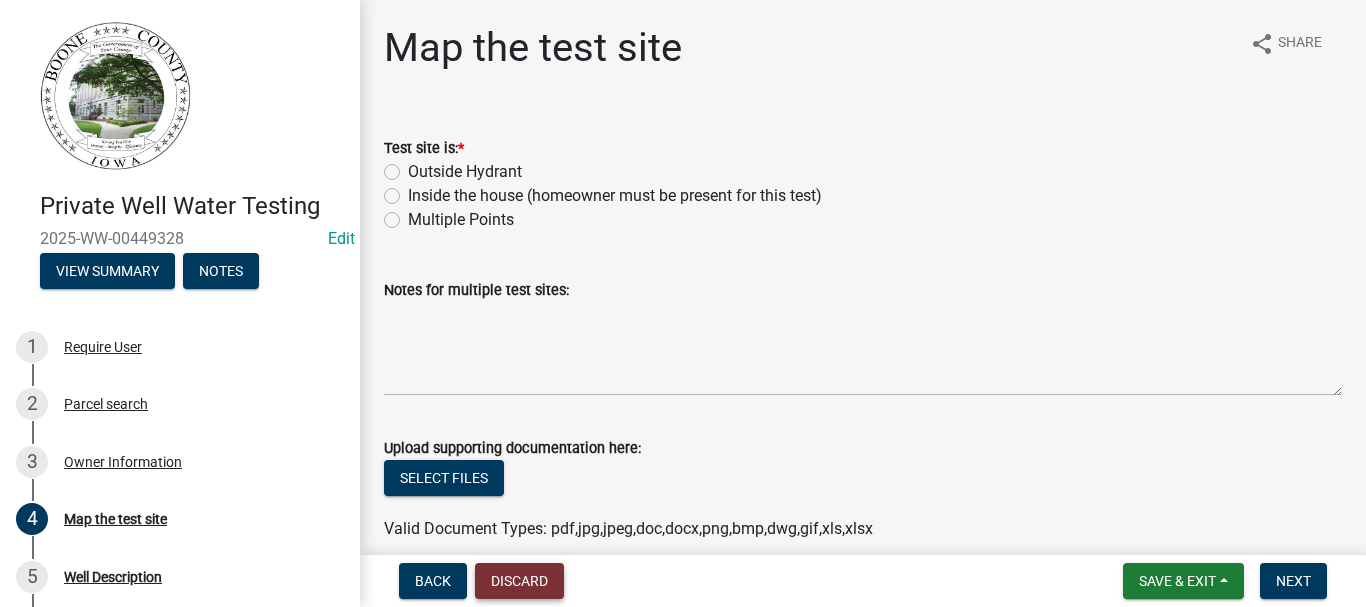 click on "Discard" at bounding box center (519, 581) 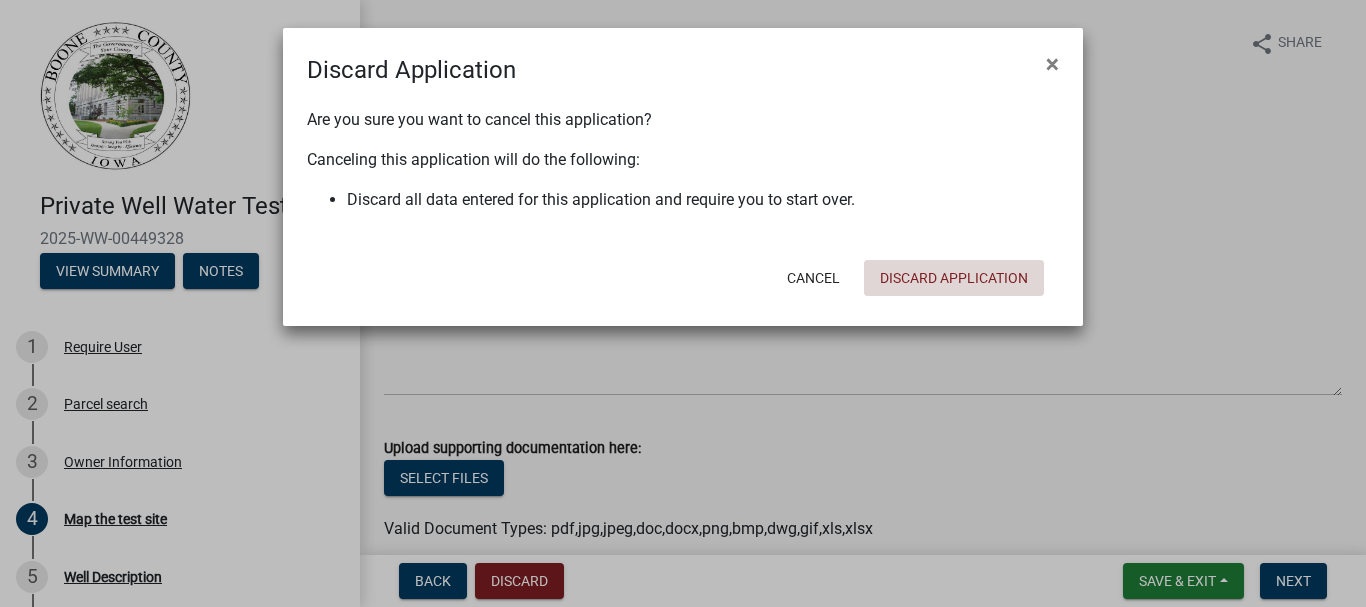 click on "Discard Application" 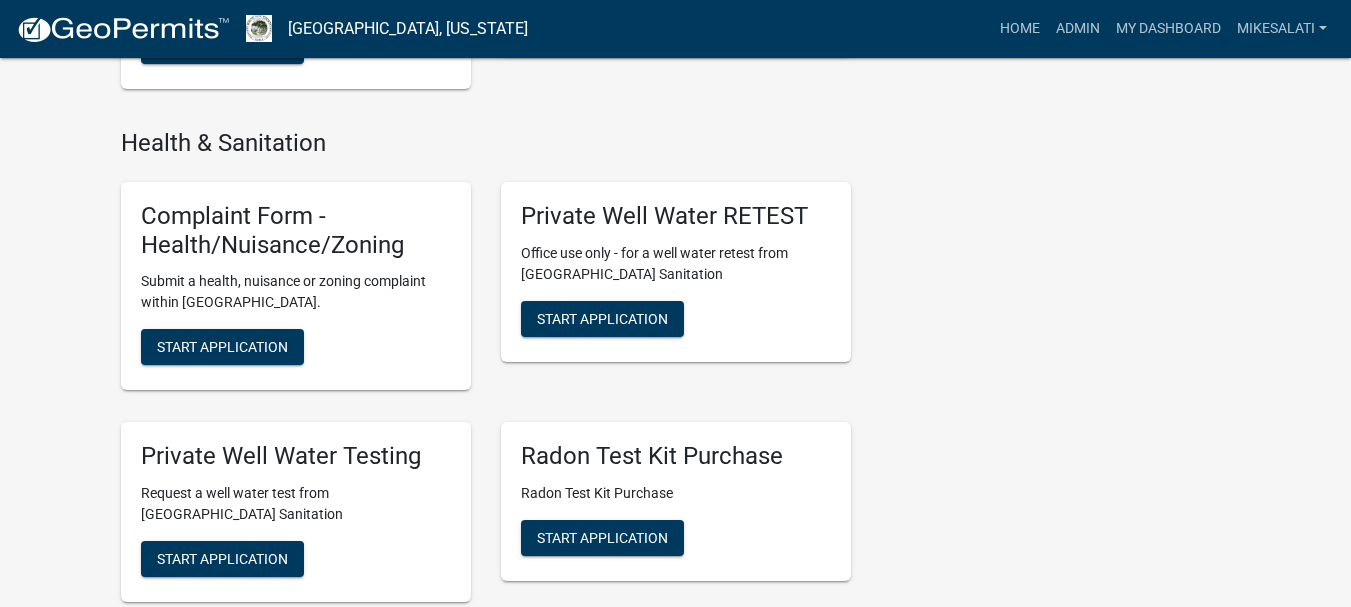 scroll, scrollTop: 2900, scrollLeft: 0, axis: vertical 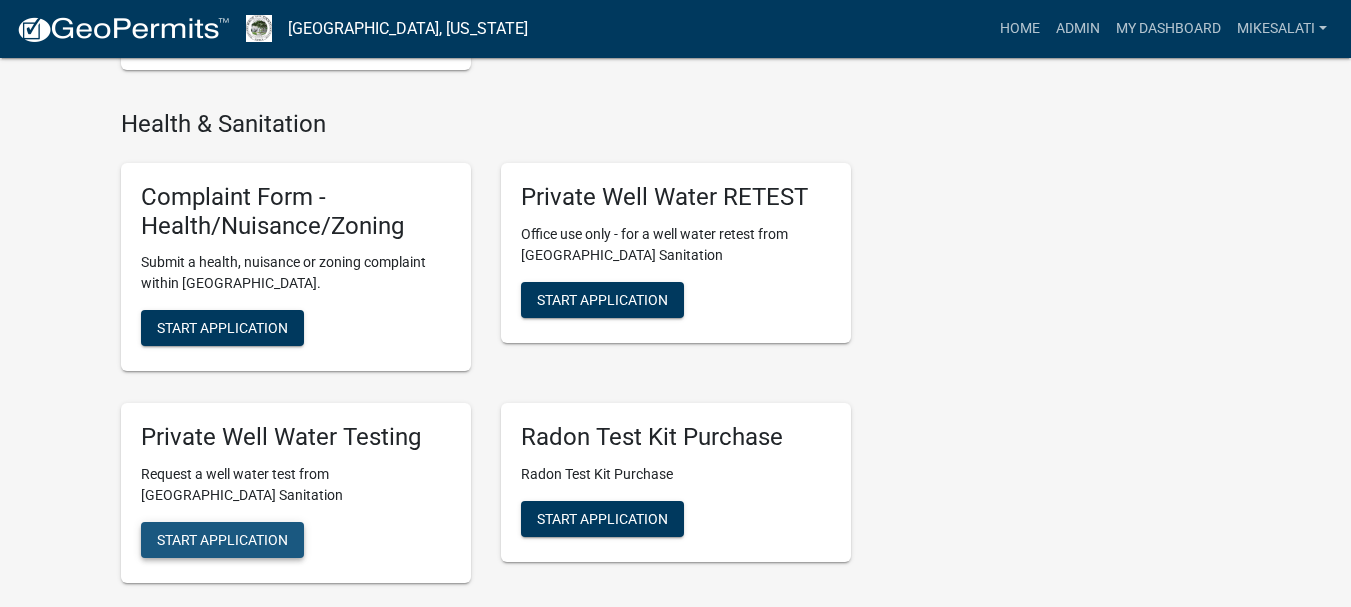 click on "Start Application" at bounding box center (222, 540) 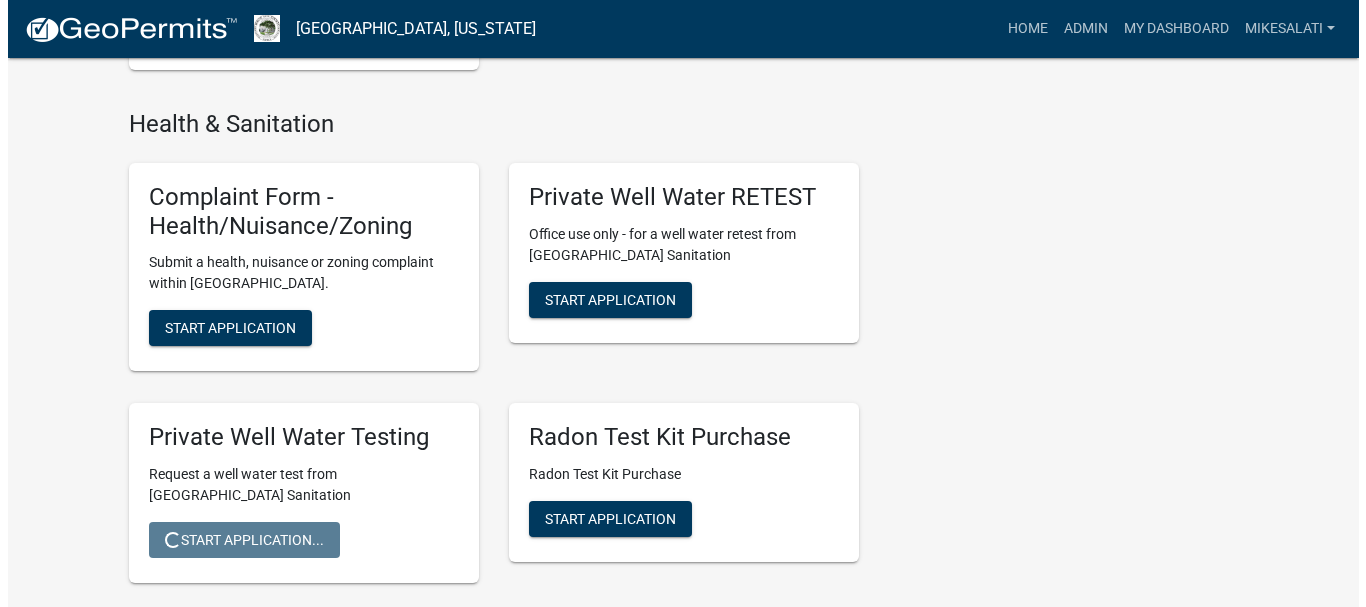 scroll, scrollTop: 0, scrollLeft: 0, axis: both 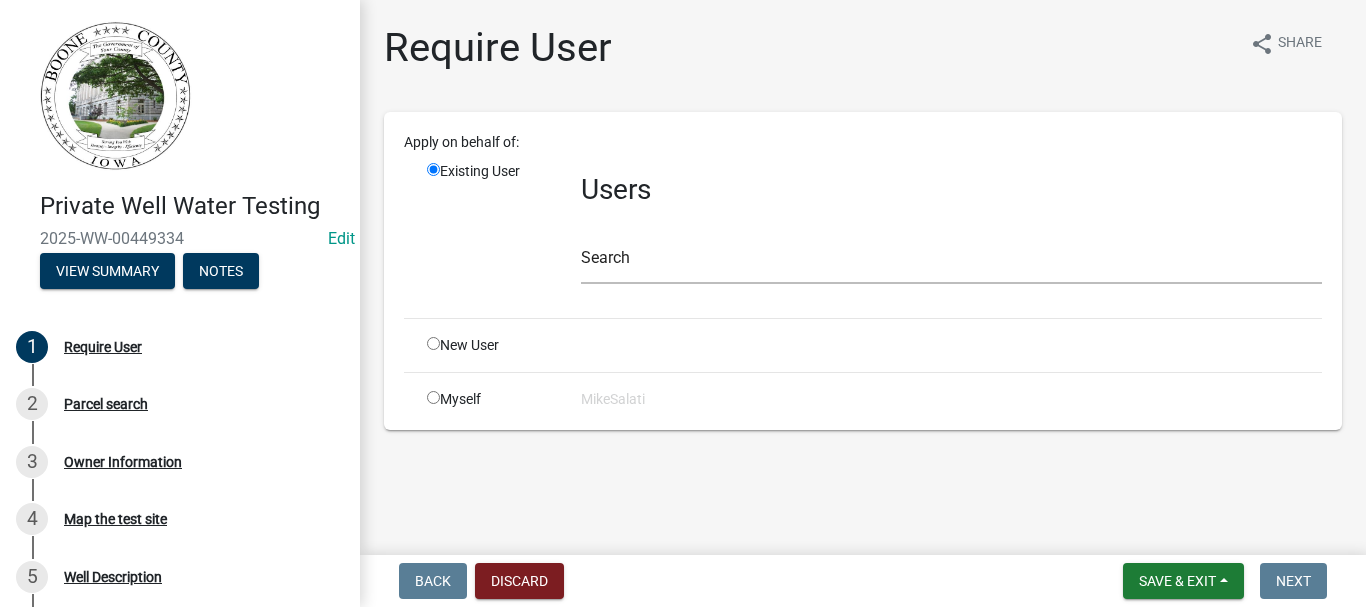 click 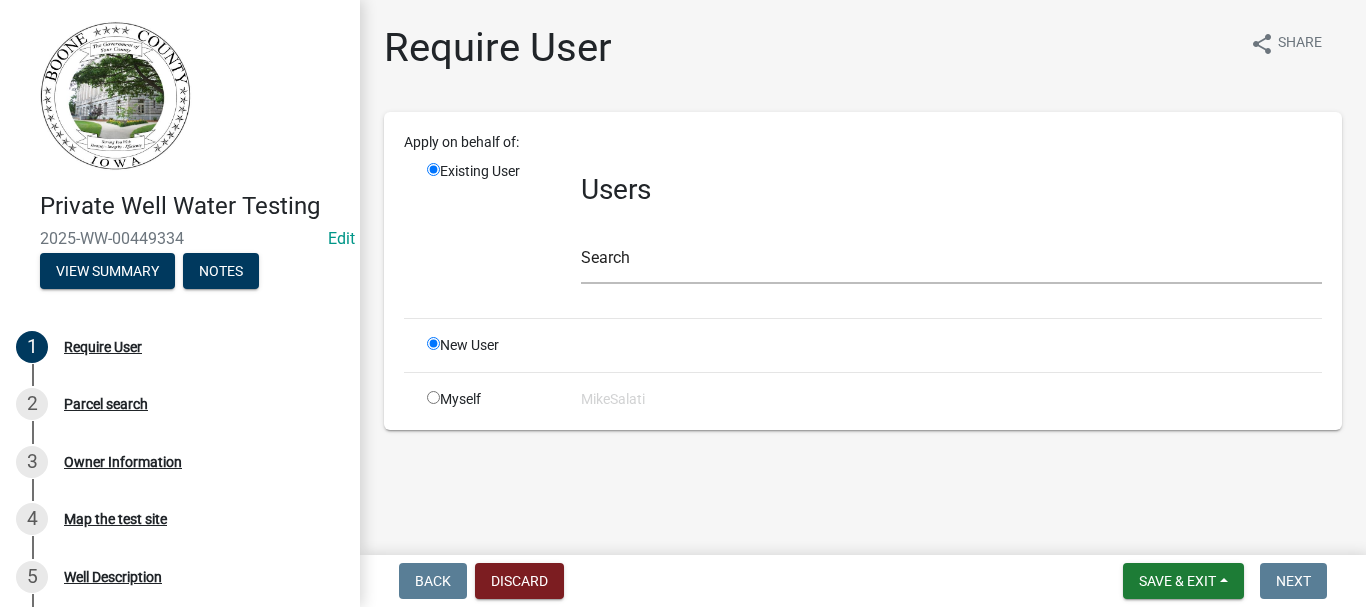radio on "false" 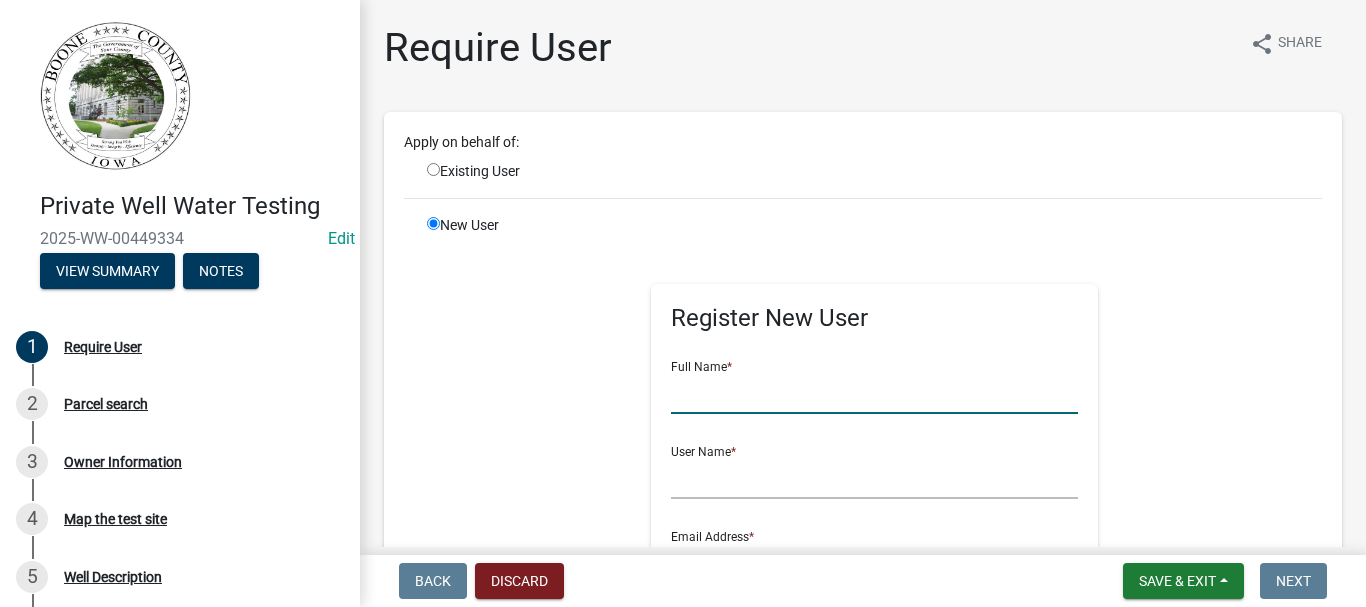 click 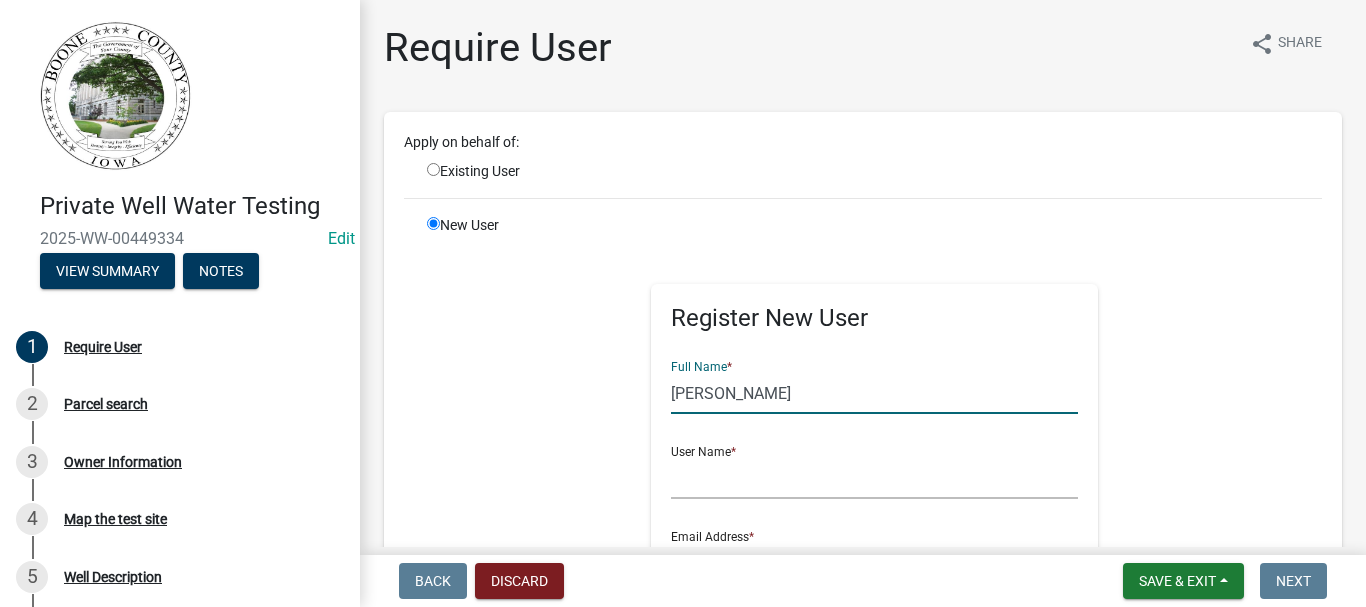 type on "[PERSON_NAME]" 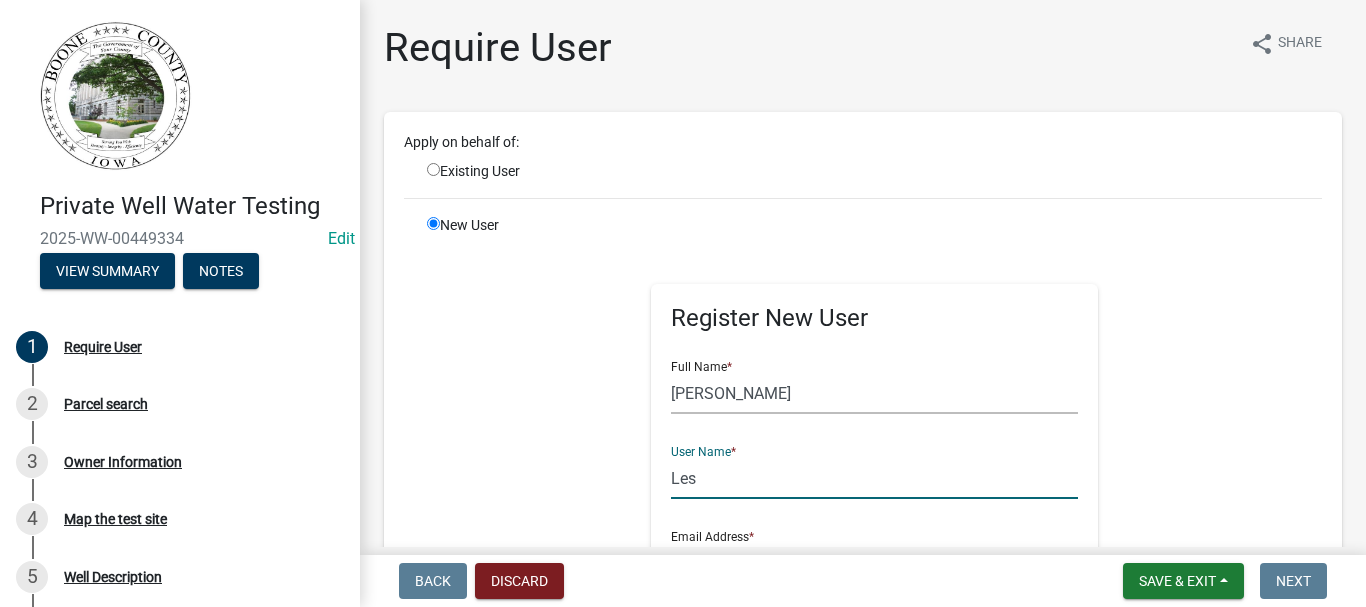 type on "Les" 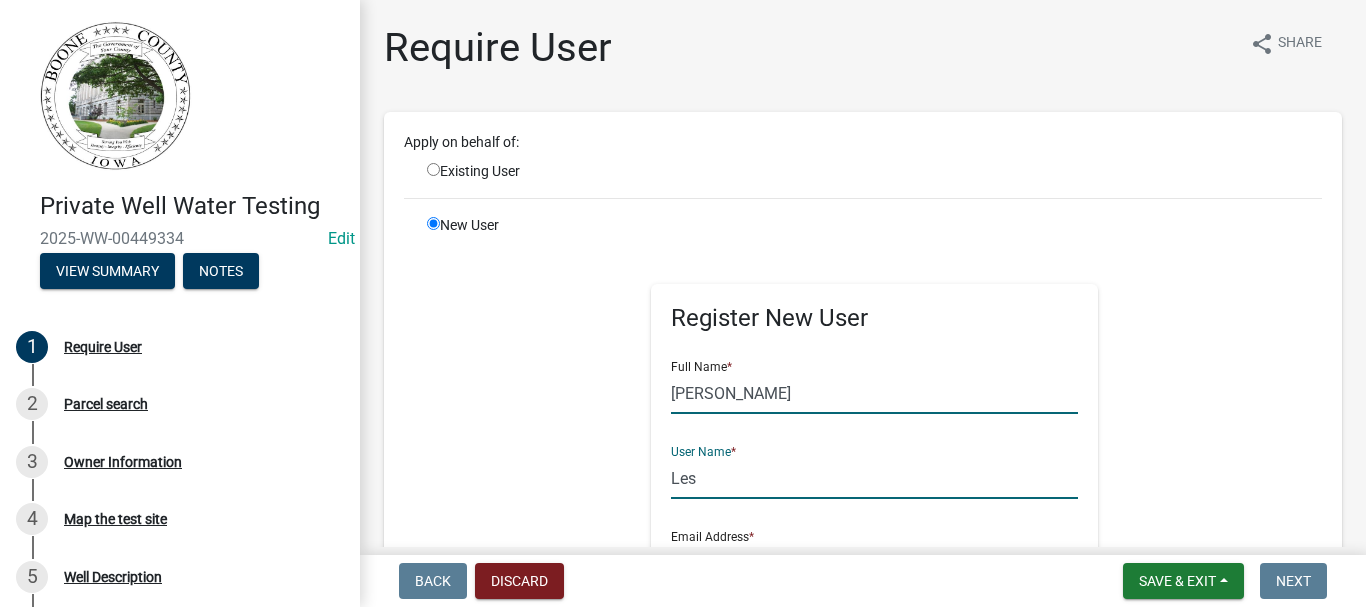 click on "[PERSON_NAME]" 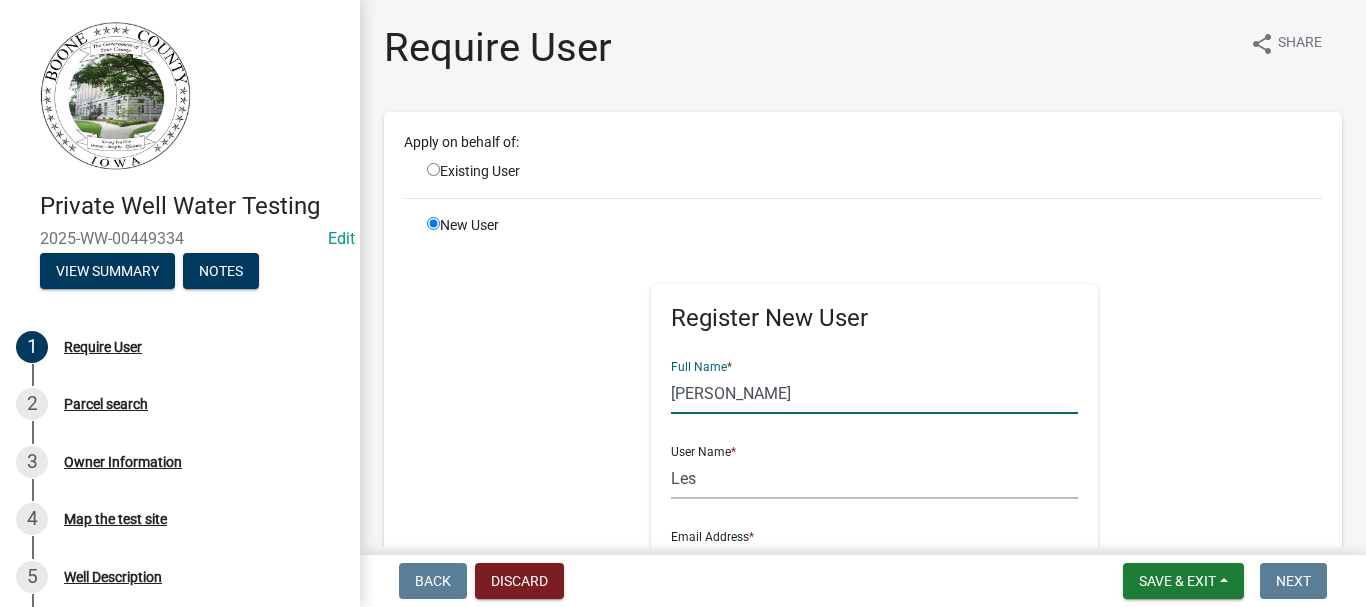type on "[PERSON_NAME]" 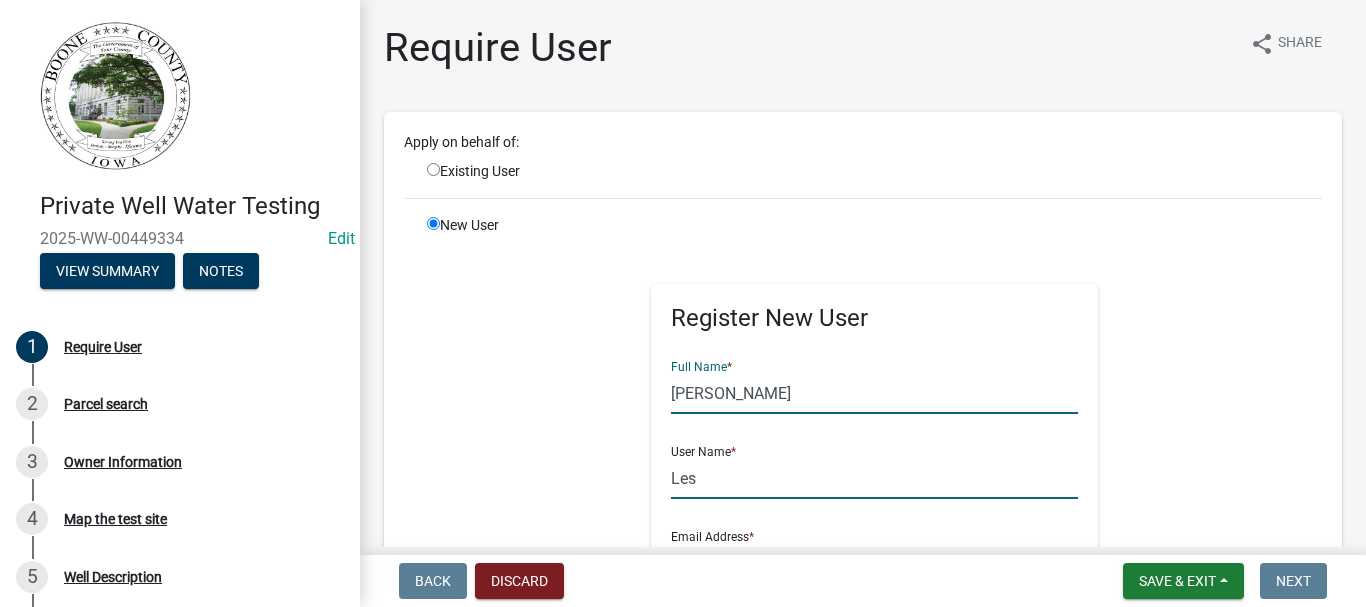 click on "Les" 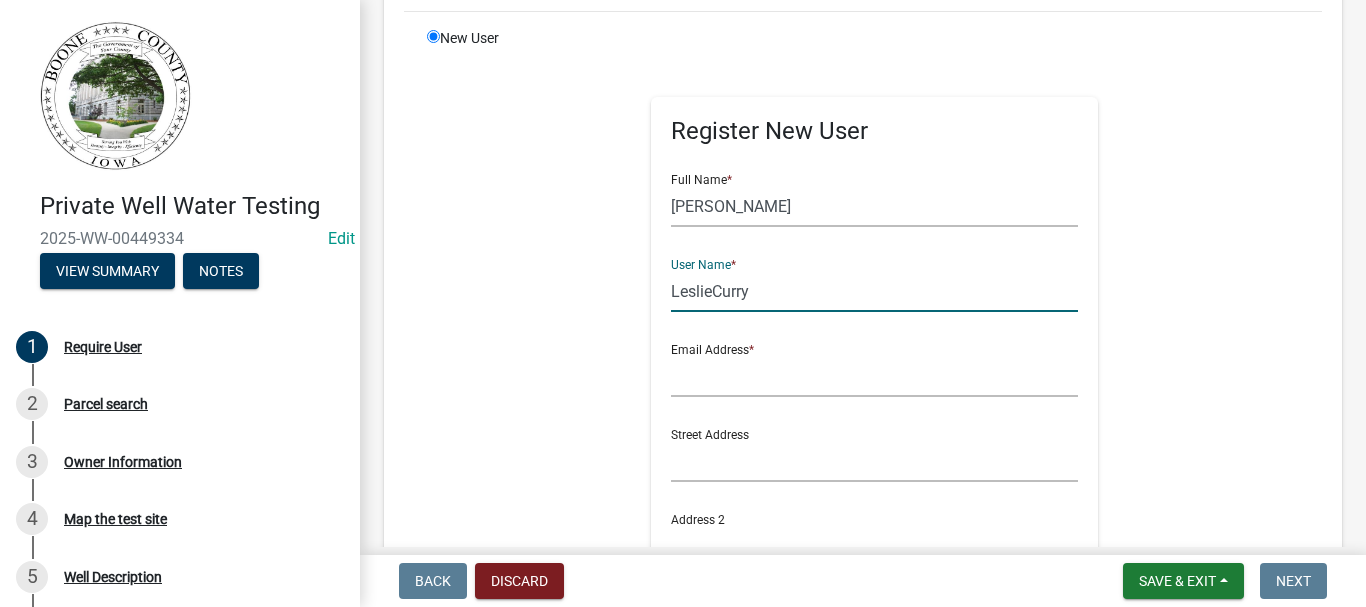 scroll, scrollTop: 200, scrollLeft: 0, axis: vertical 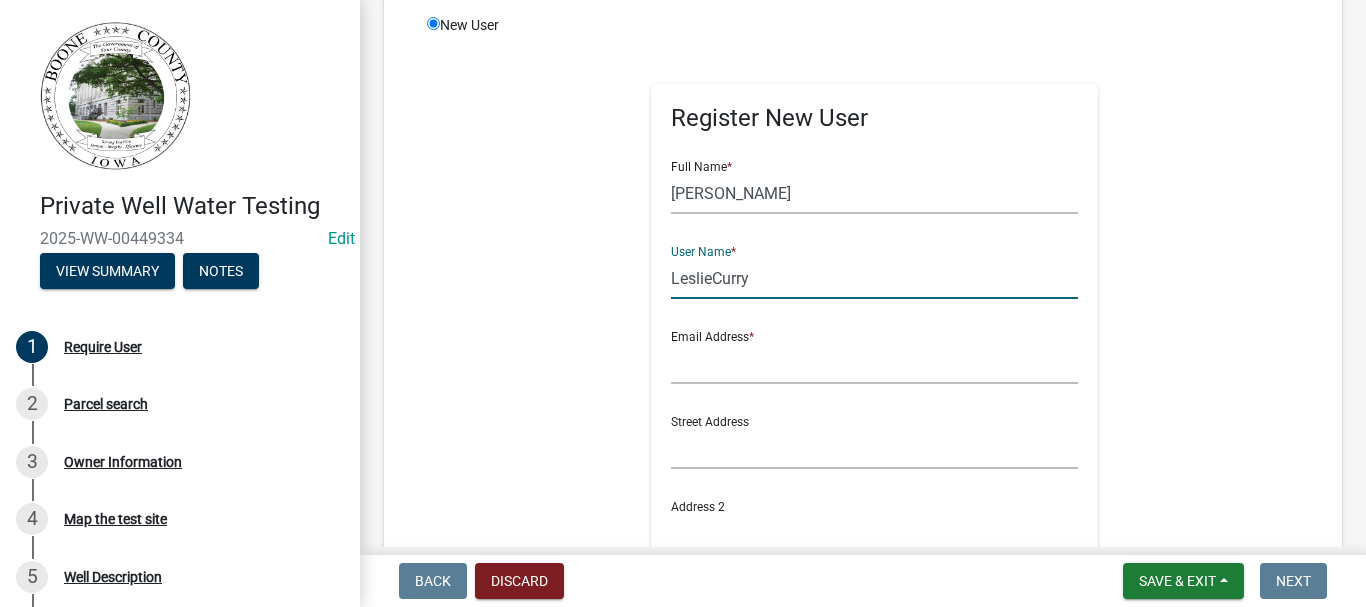 type on "LeslieCurry" 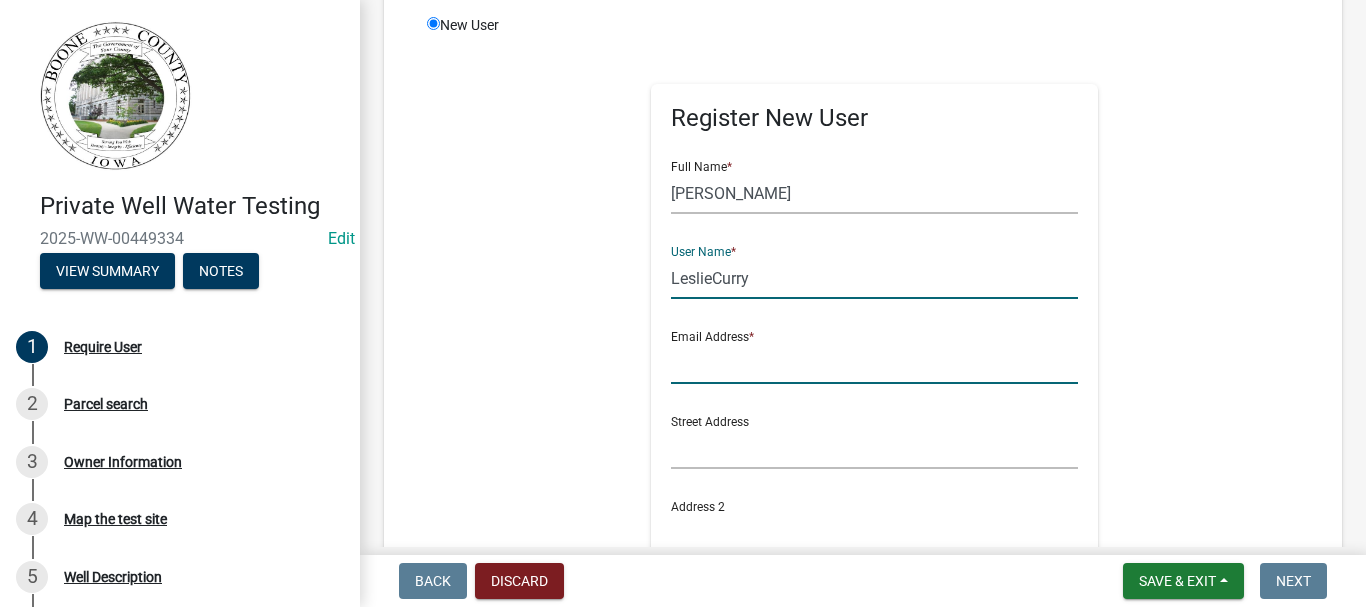 click 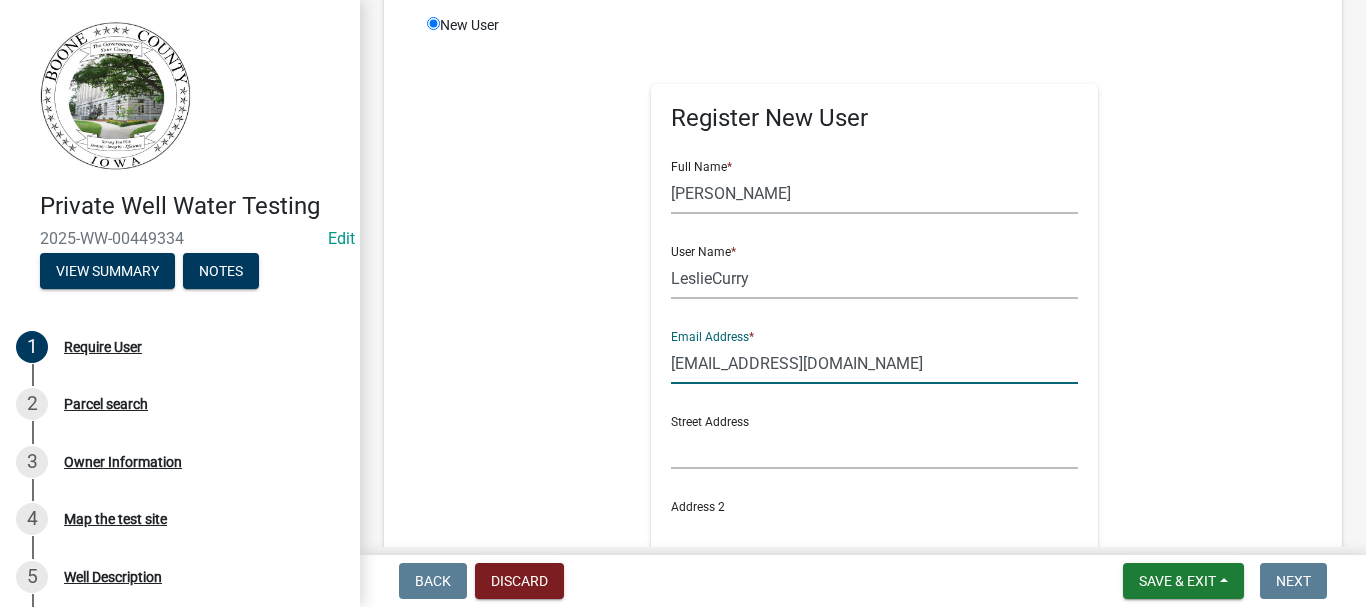 type on "[EMAIL_ADDRESS][DOMAIN_NAME]" 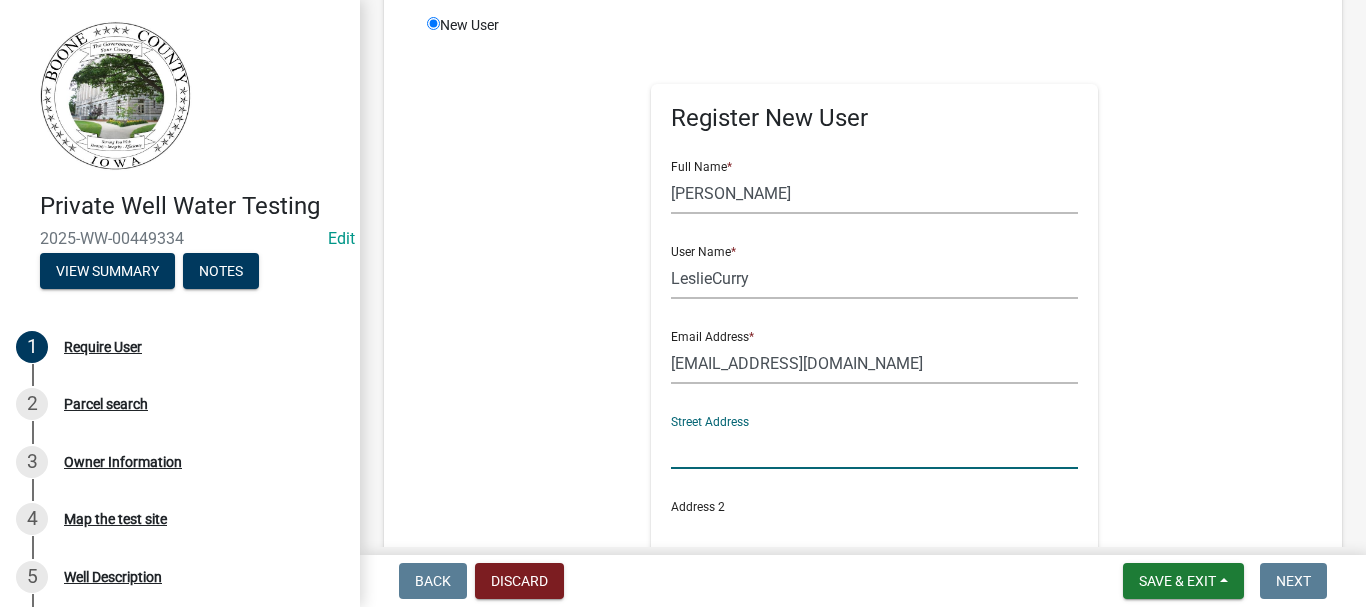 click 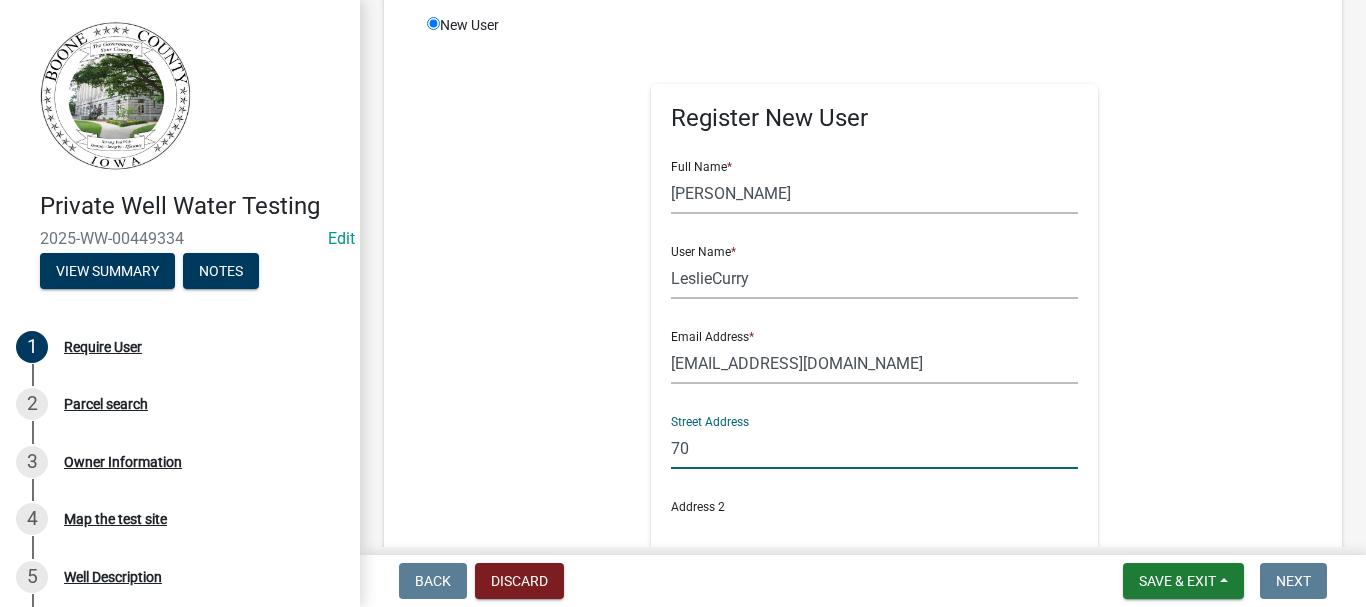 type on "7" 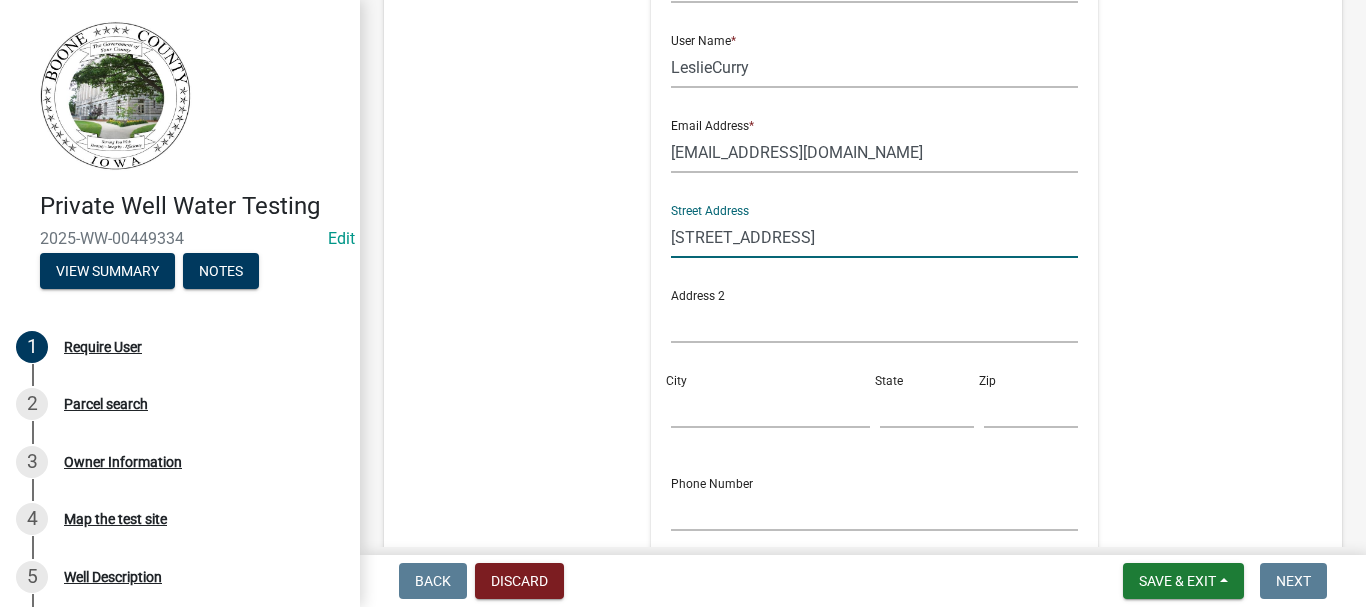 scroll, scrollTop: 500, scrollLeft: 0, axis: vertical 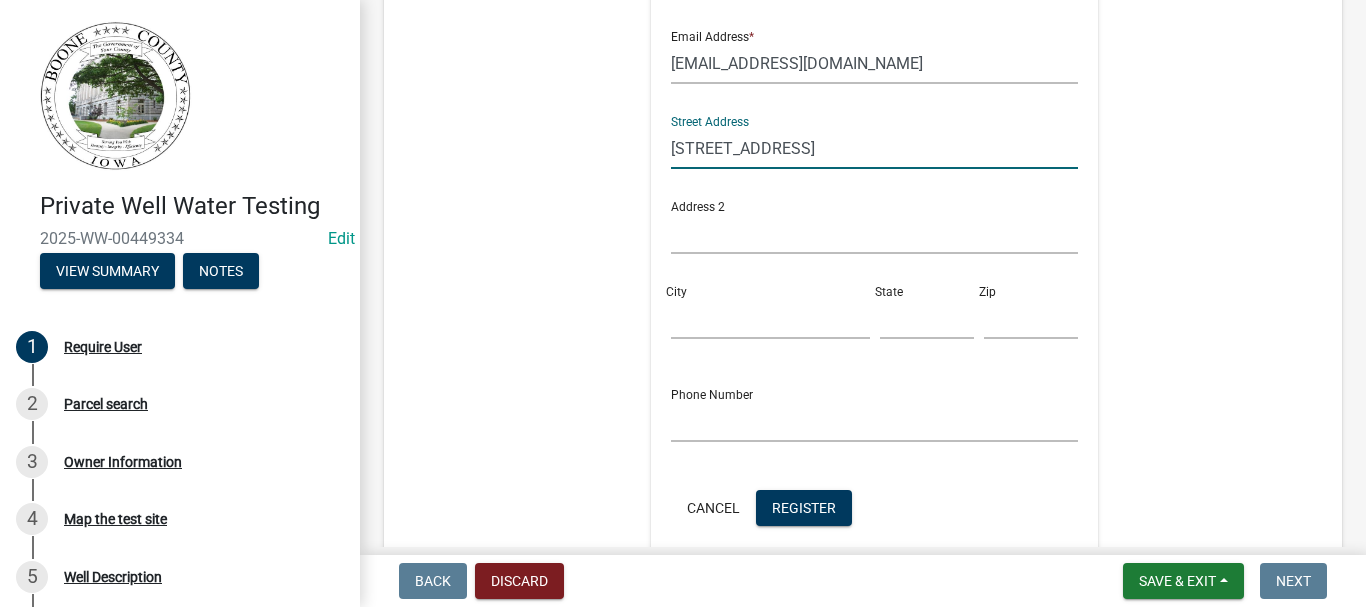 type on "[STREET_ADDRESS]" 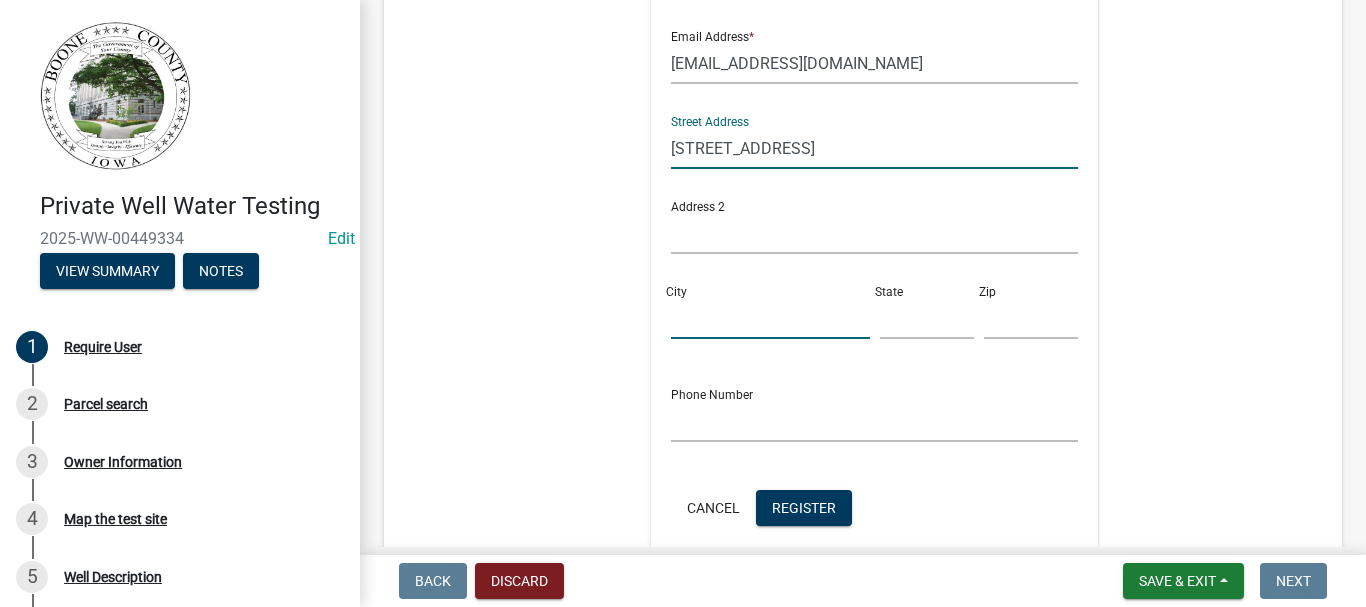 click on "City" at bounding box center (770, 318) 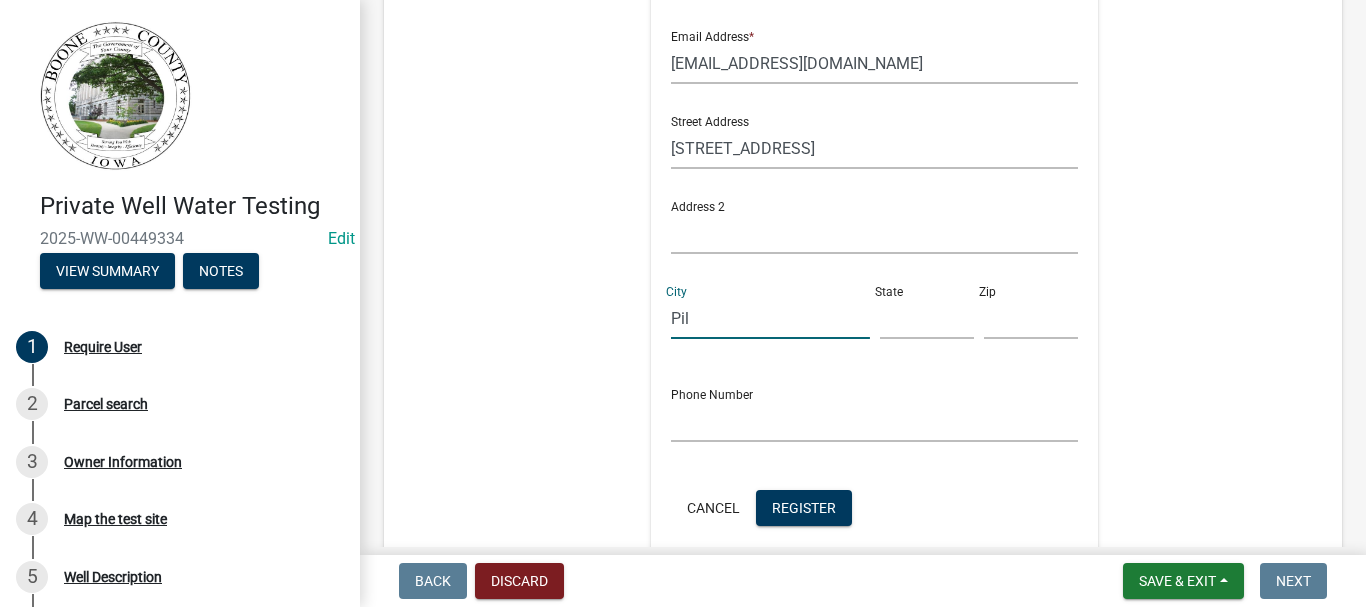 type on "Pilot Mound" 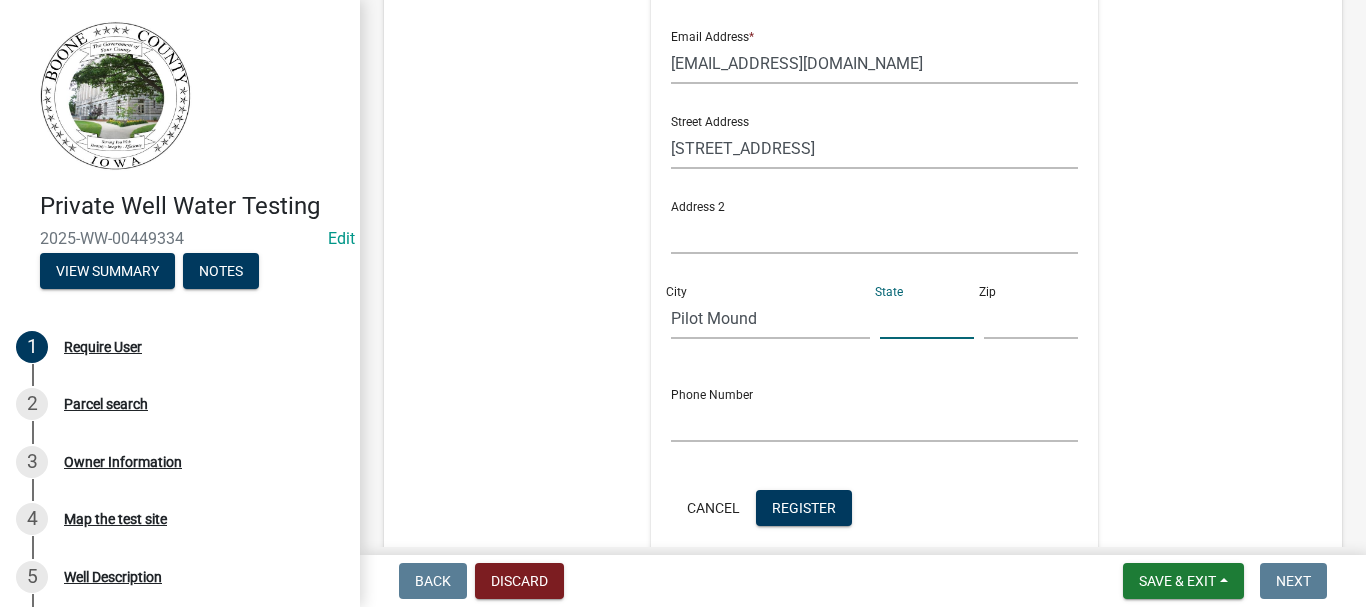 click 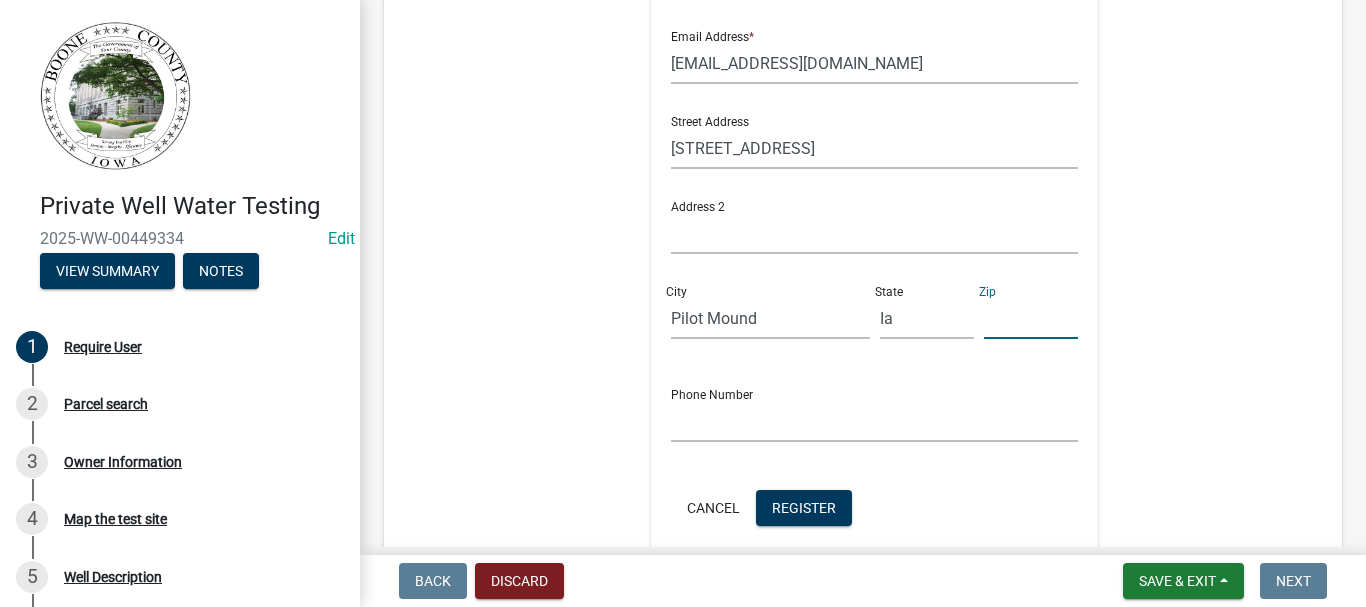click 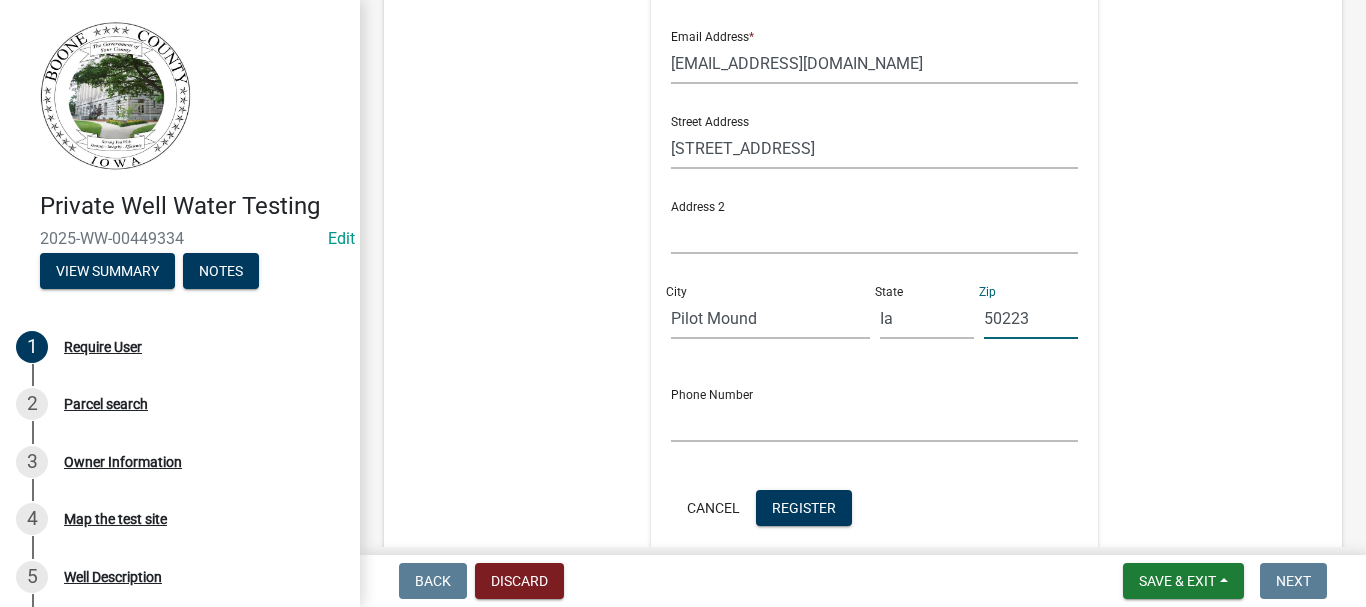 type on "50223" 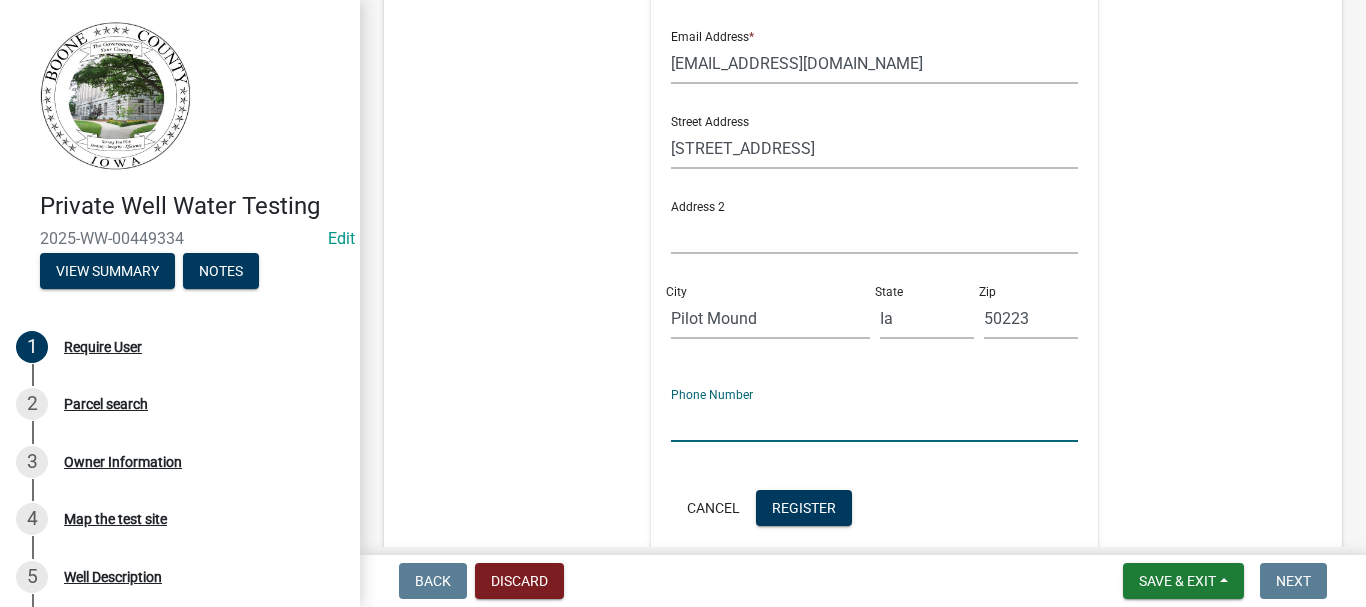 click 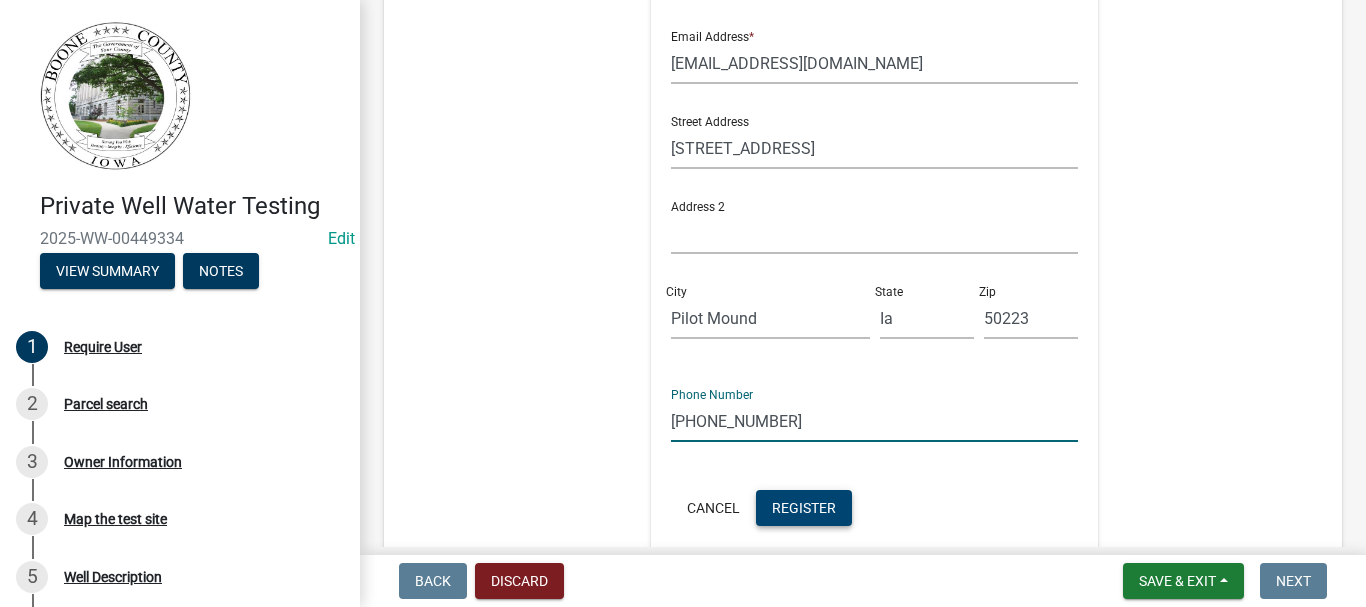 type on "[PHONE_NUMBER]" 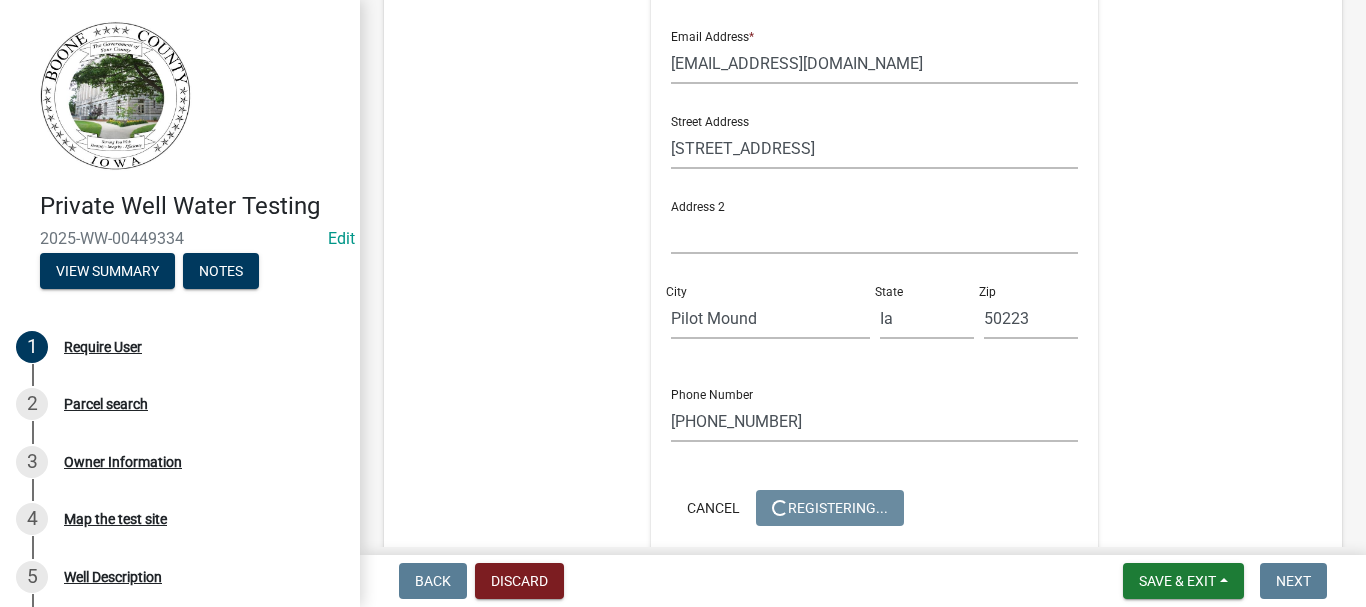 scroll, scrollTop: 0, scrollLeft: 0, axis: both 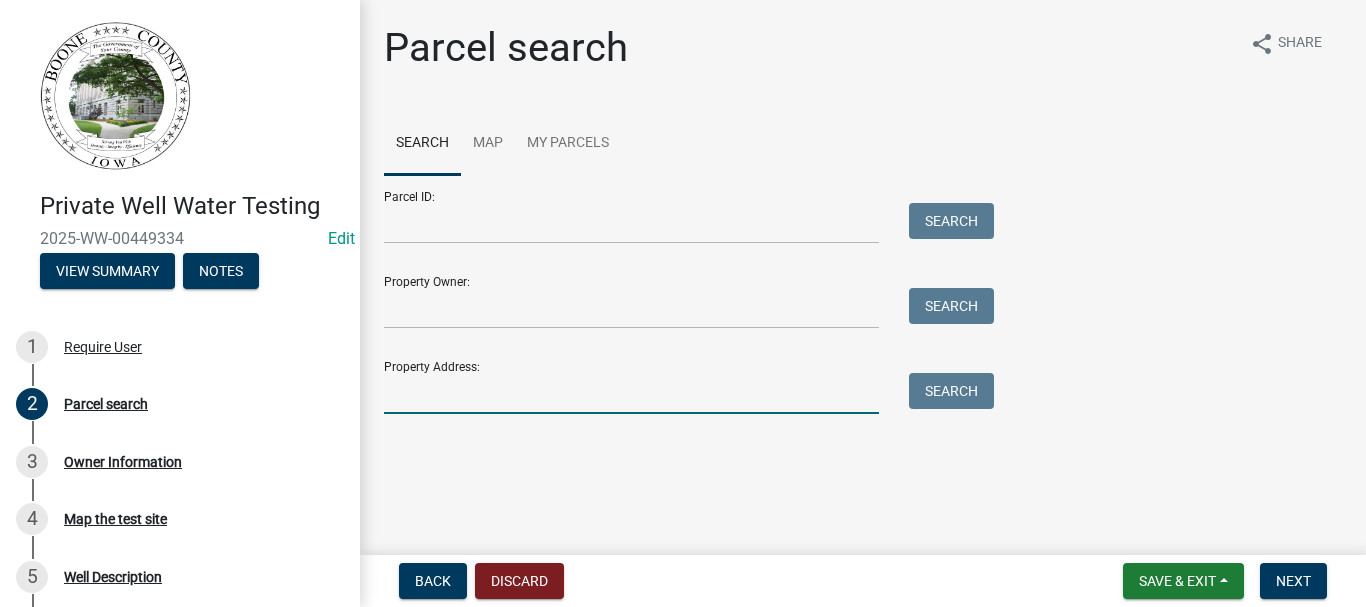 click on "Property Address:" at bounding box center (631, 393) 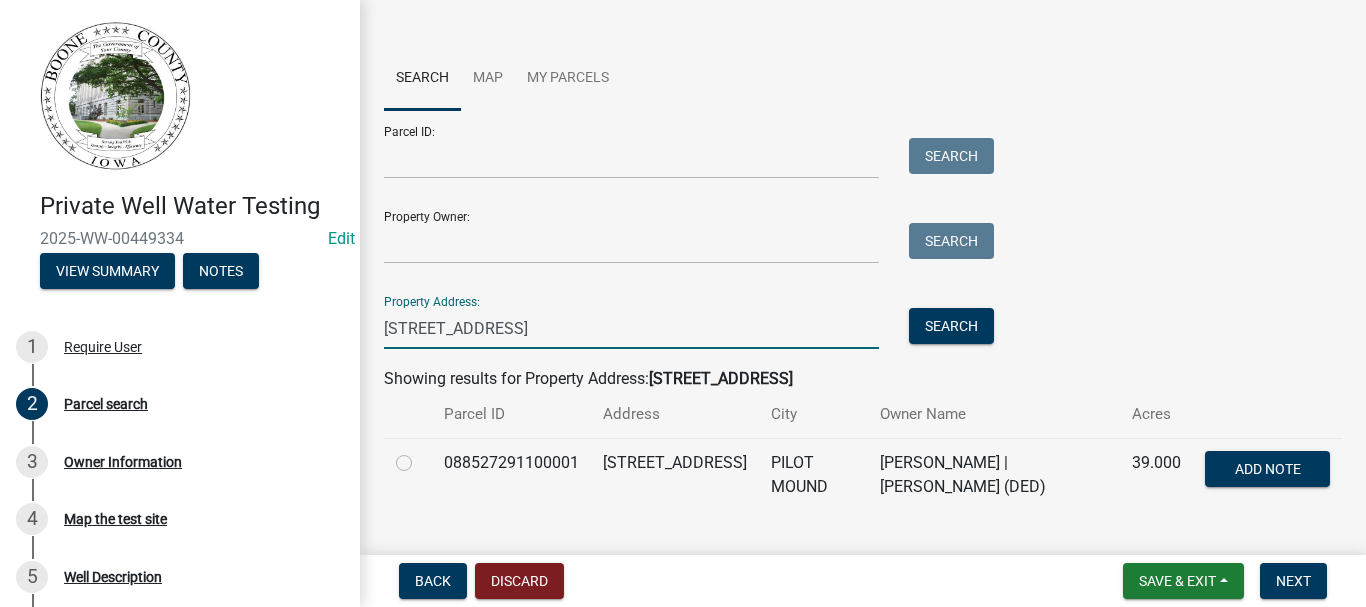 scroll, scrollTop: 100, scrollLeft: 0, axis: vertical 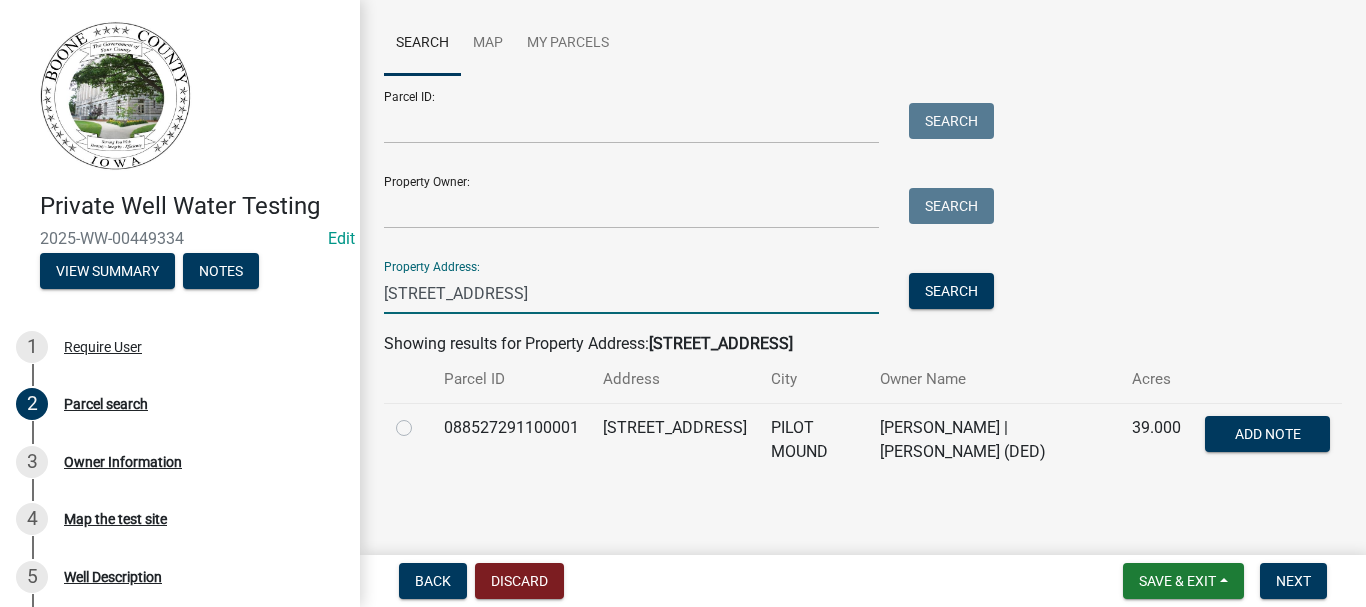 type on "[STREET_ADDRESS]" 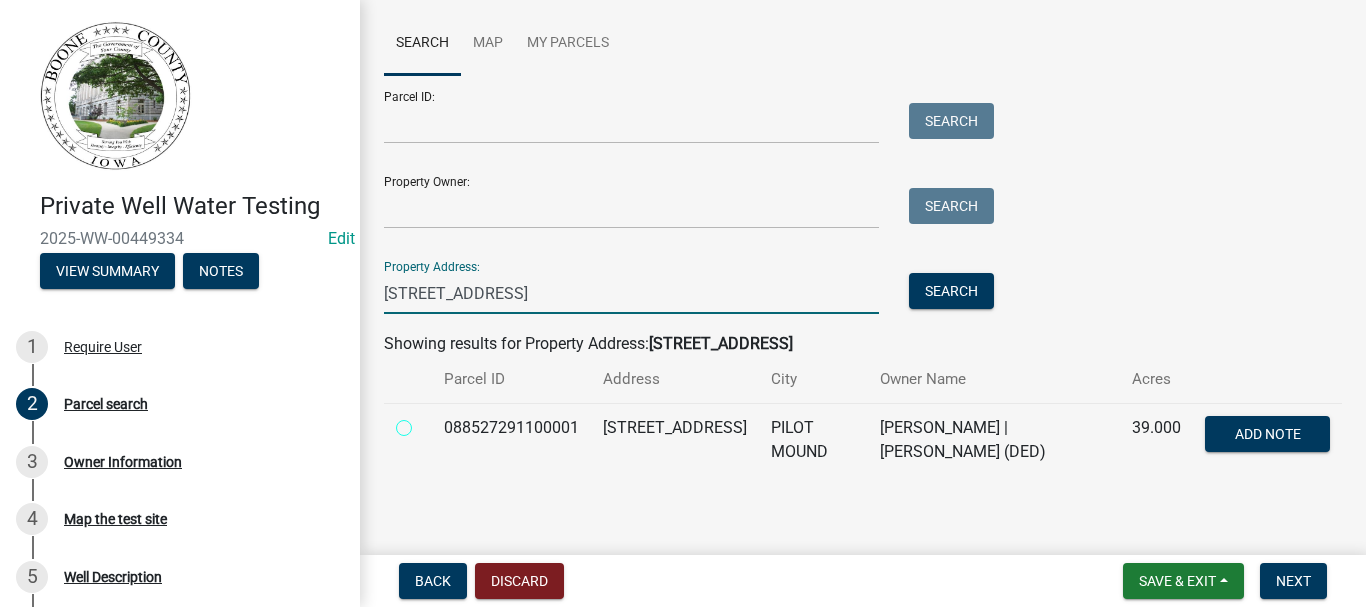 click at bounding box center [426, 422] 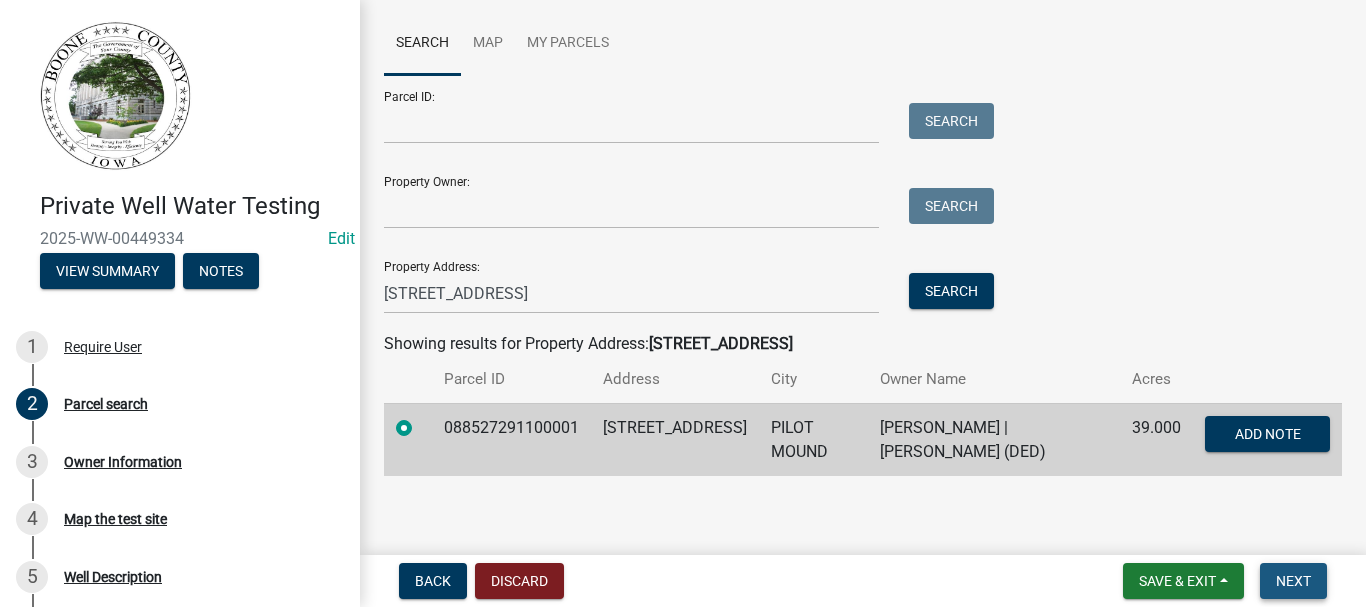 click on "Next" at bounding box center [1293, 581] 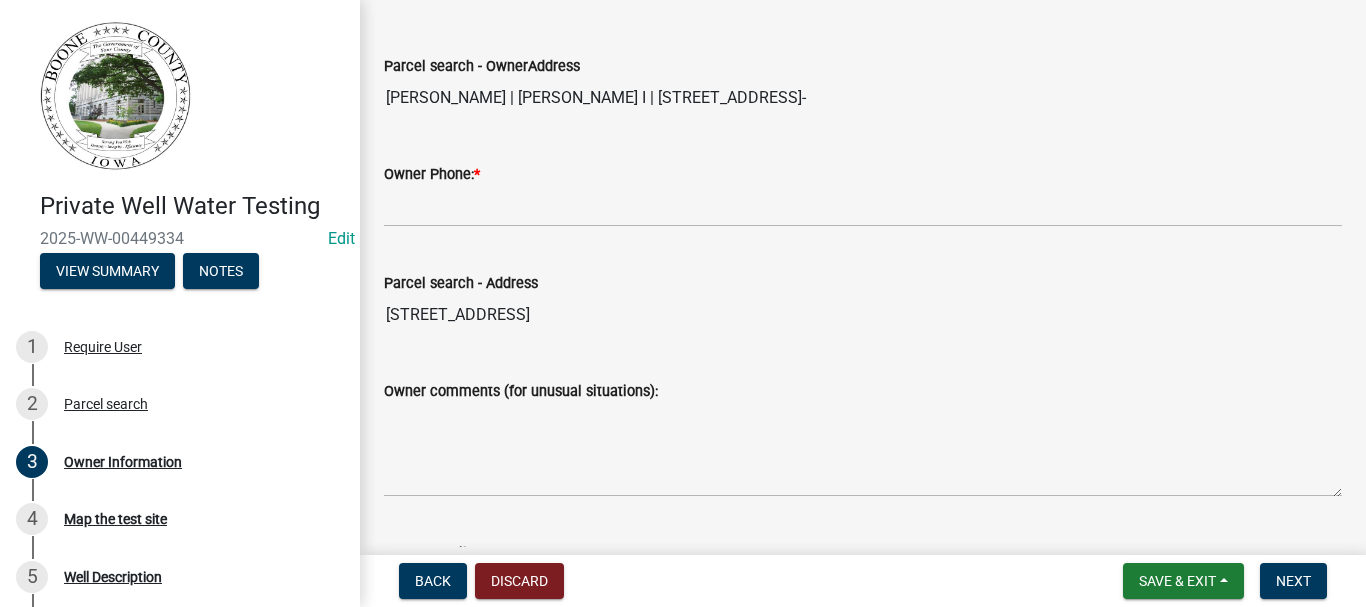 scroll, scrollTop: 400, scrollLeft: 0, axis: vertical 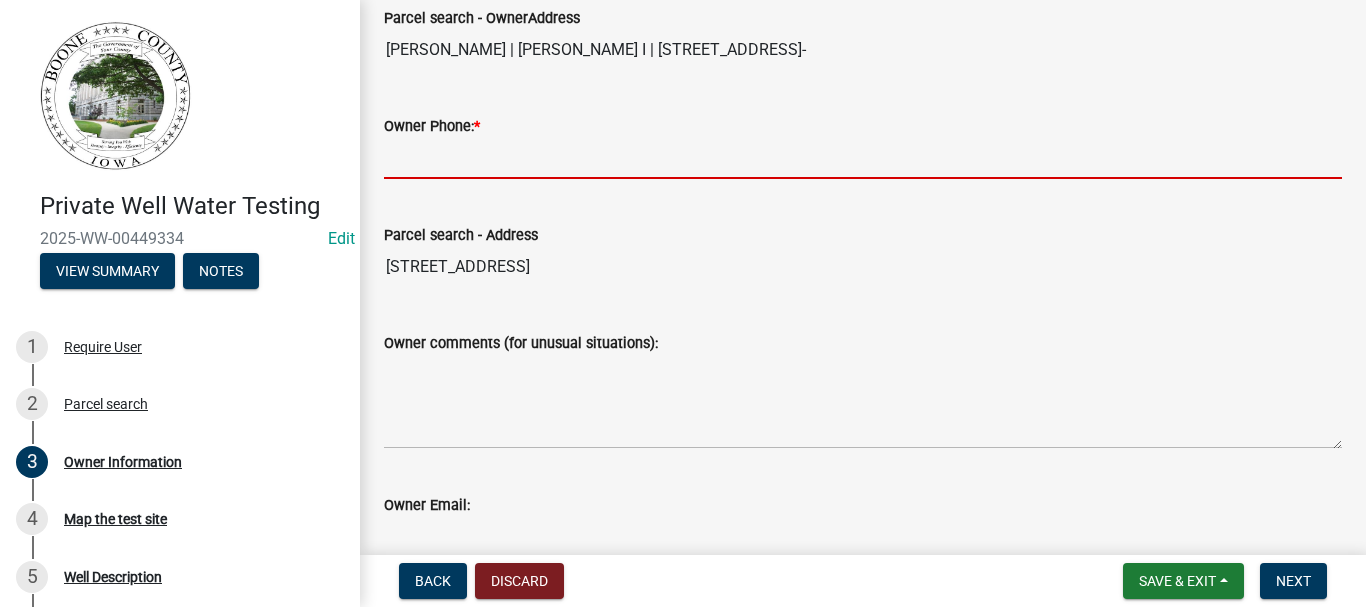 click on "Owner Phone:  *" at bounding box center [863, 158] 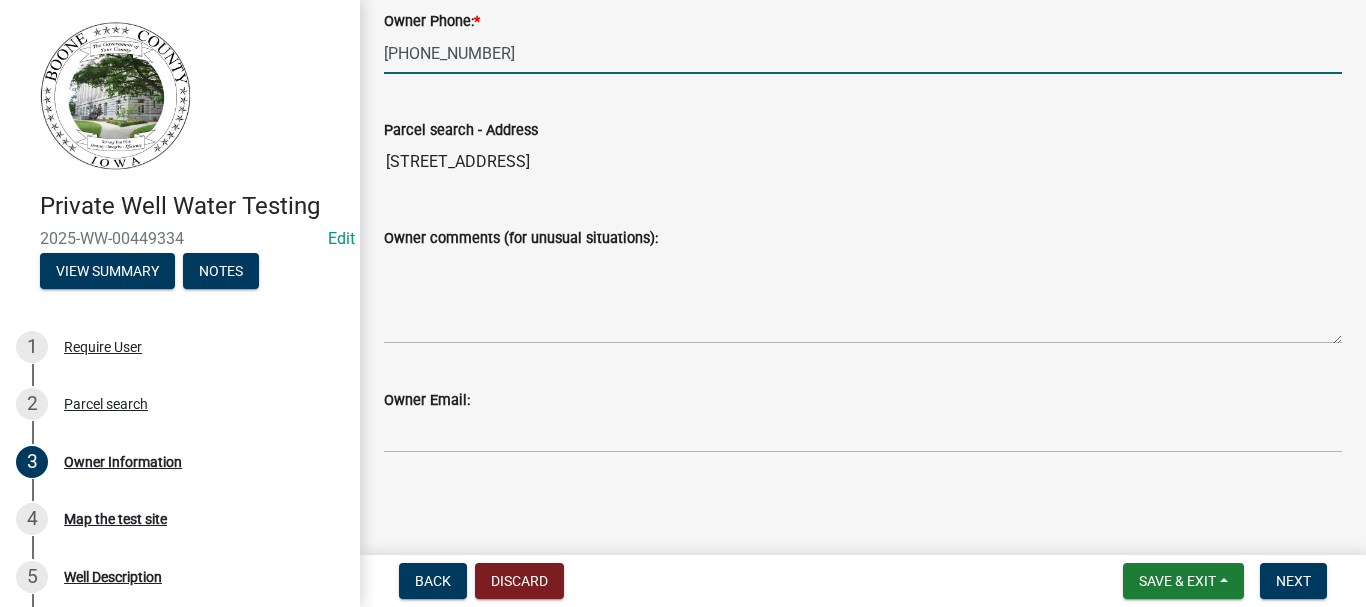 scroll, scrollTop: 538, scrollLeft: 0, axis: vertical 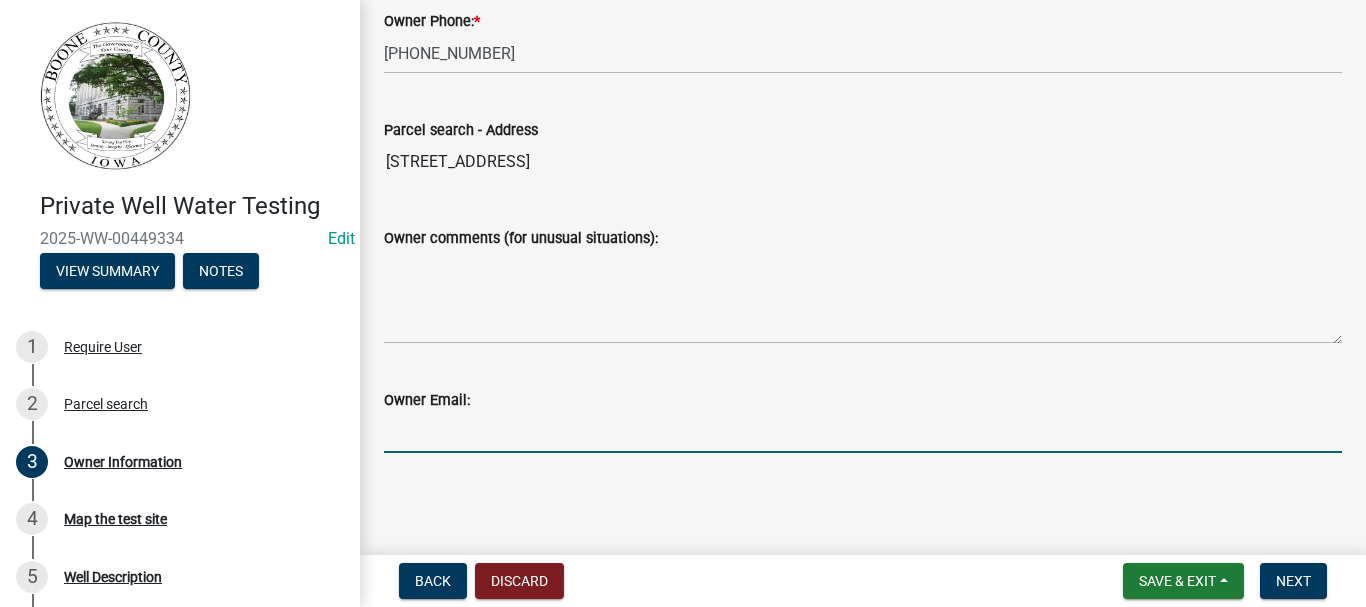 click on "Owner Email:" at bounding box center [863, 432] 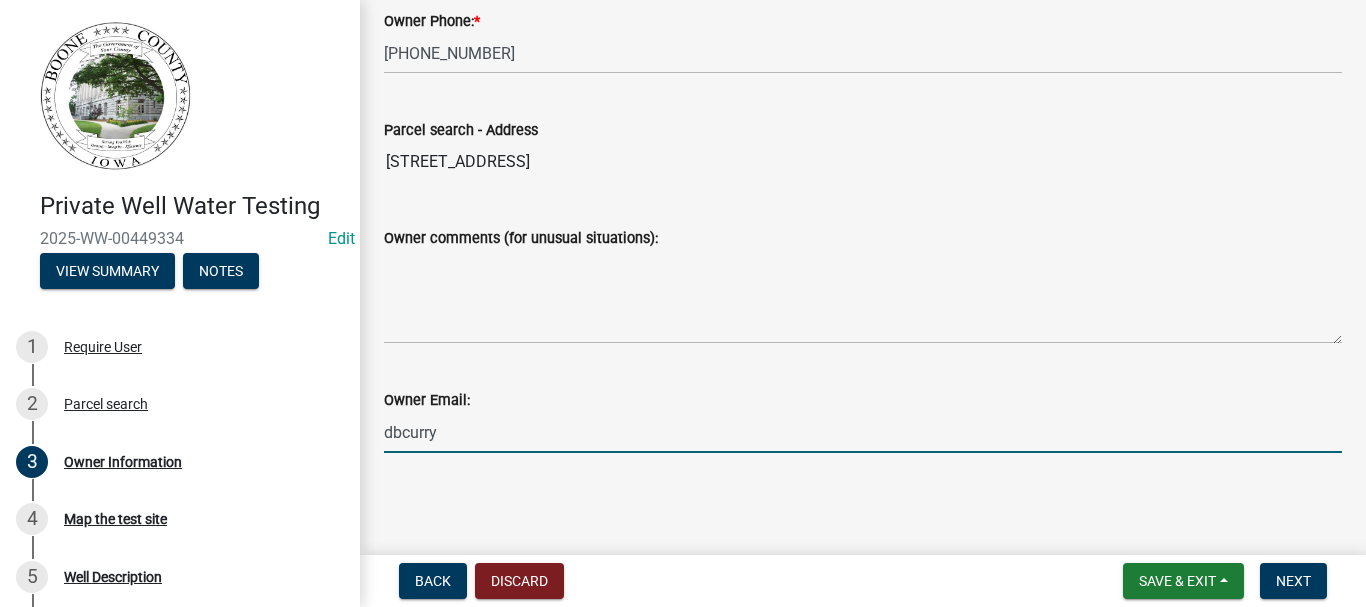type on "[EMAIL_ADDRESS][DOMAIN_NAME]" 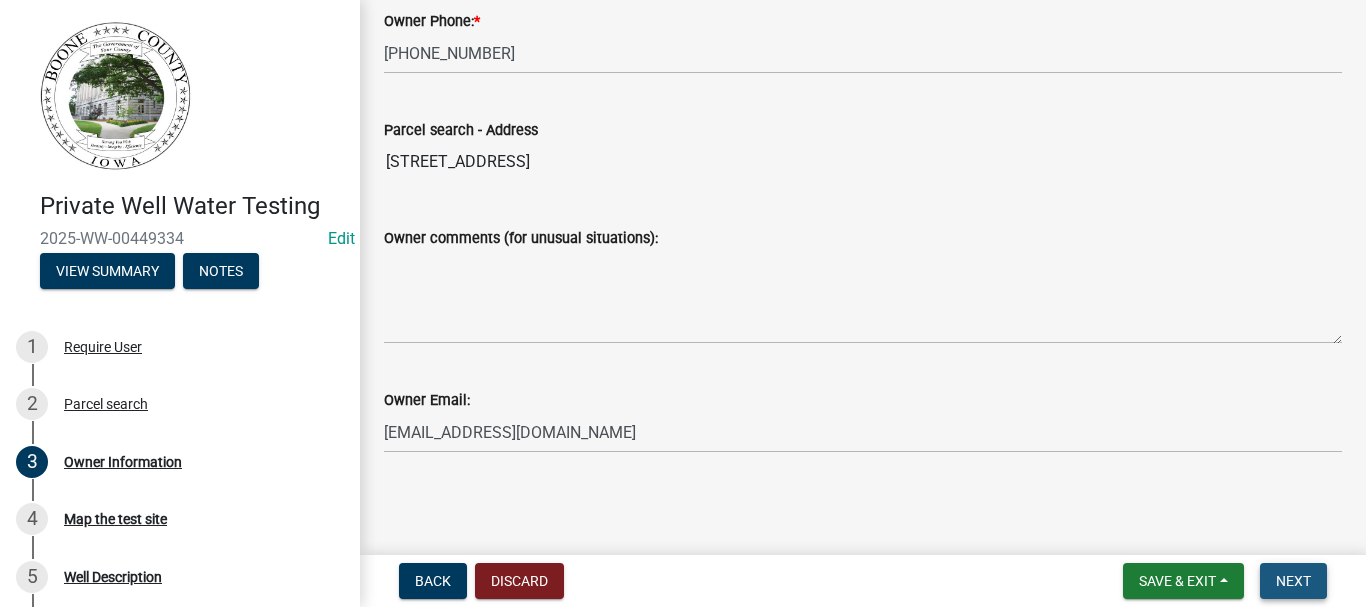 click on "Next" at bounding box center [1293, 581] 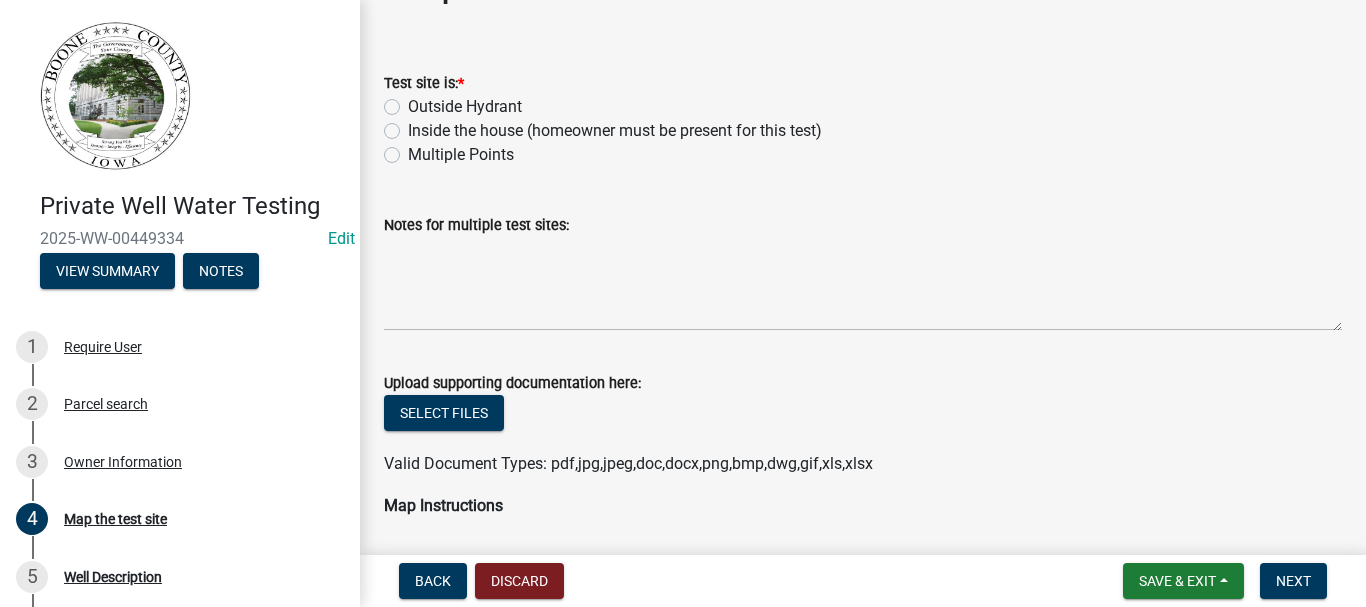 scroll, scrollTop: 100, scrollLeft: 0, axis: vertical 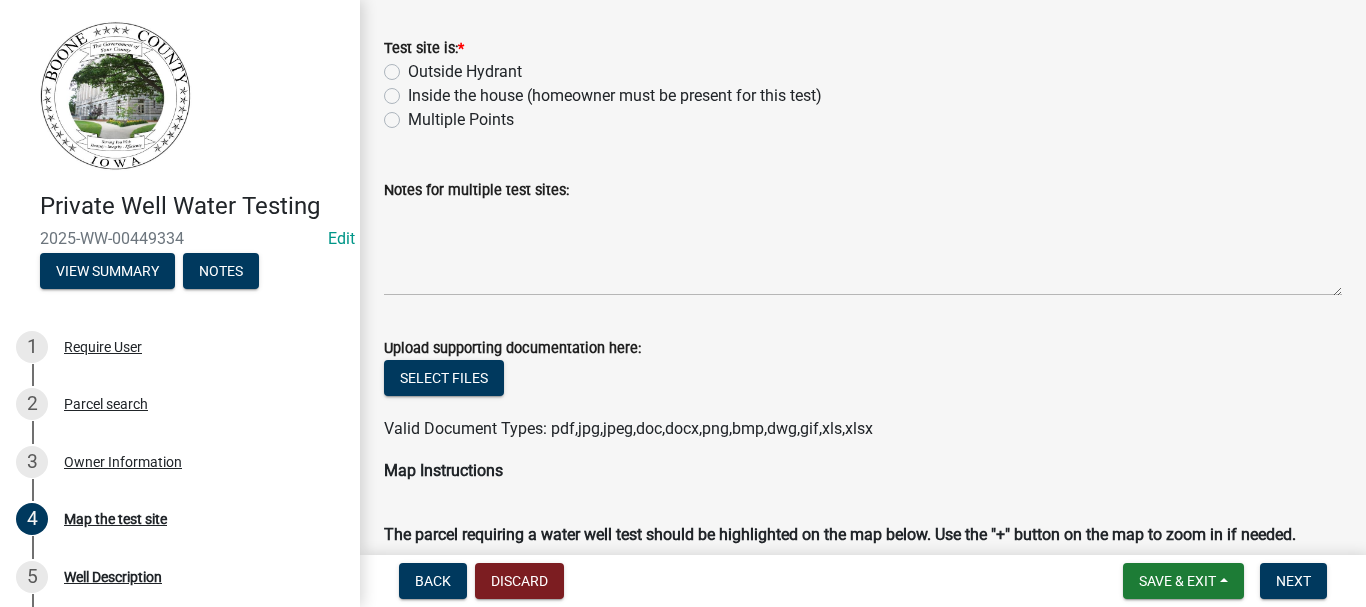 click on "Inside the house (homeowner must be present for this test)" 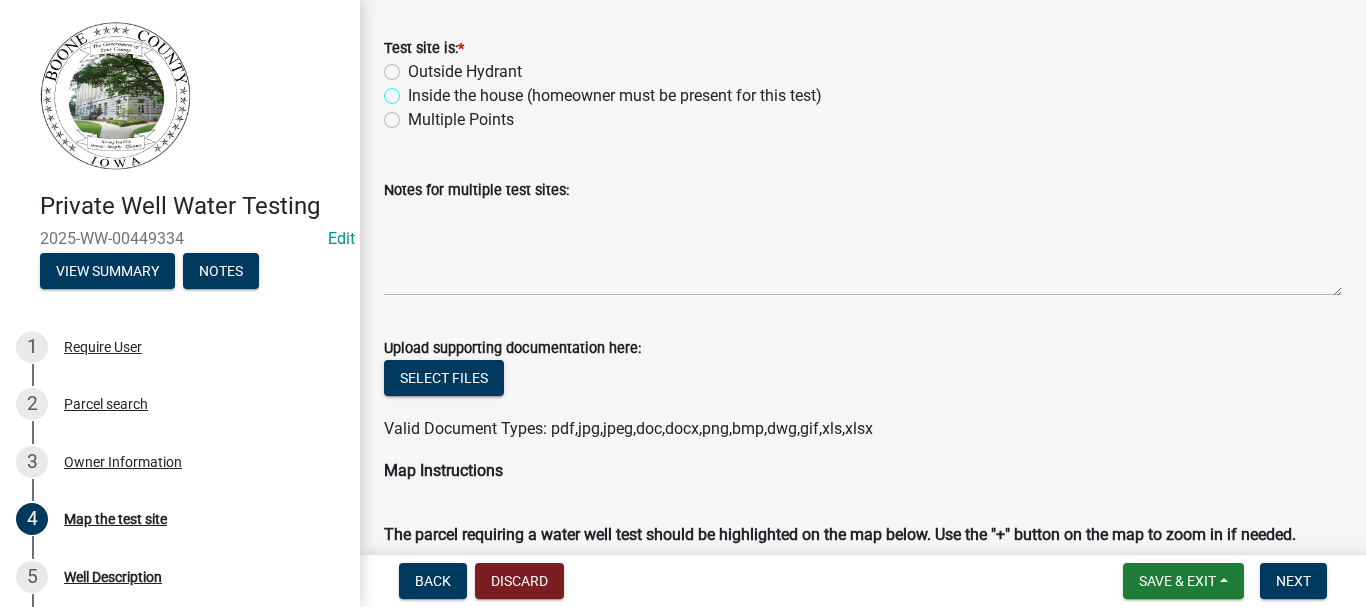 click on "Inside the house (homeowner must be present for this test)" at bounding box center [414, 90] 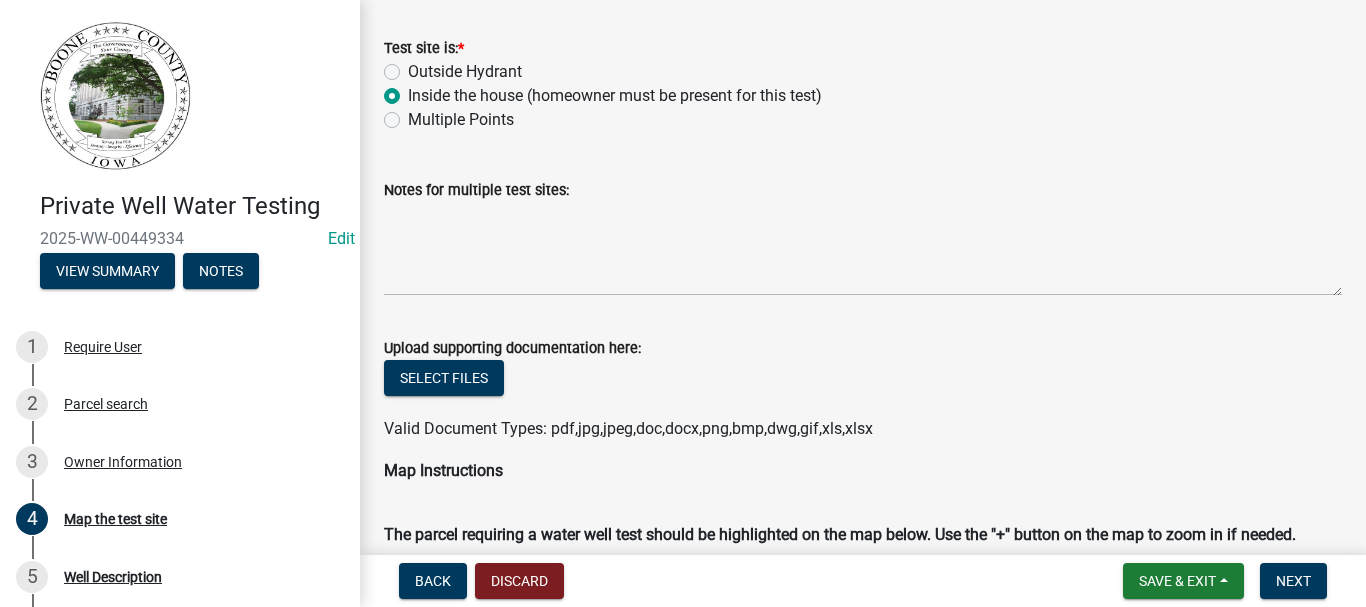radio on "true" 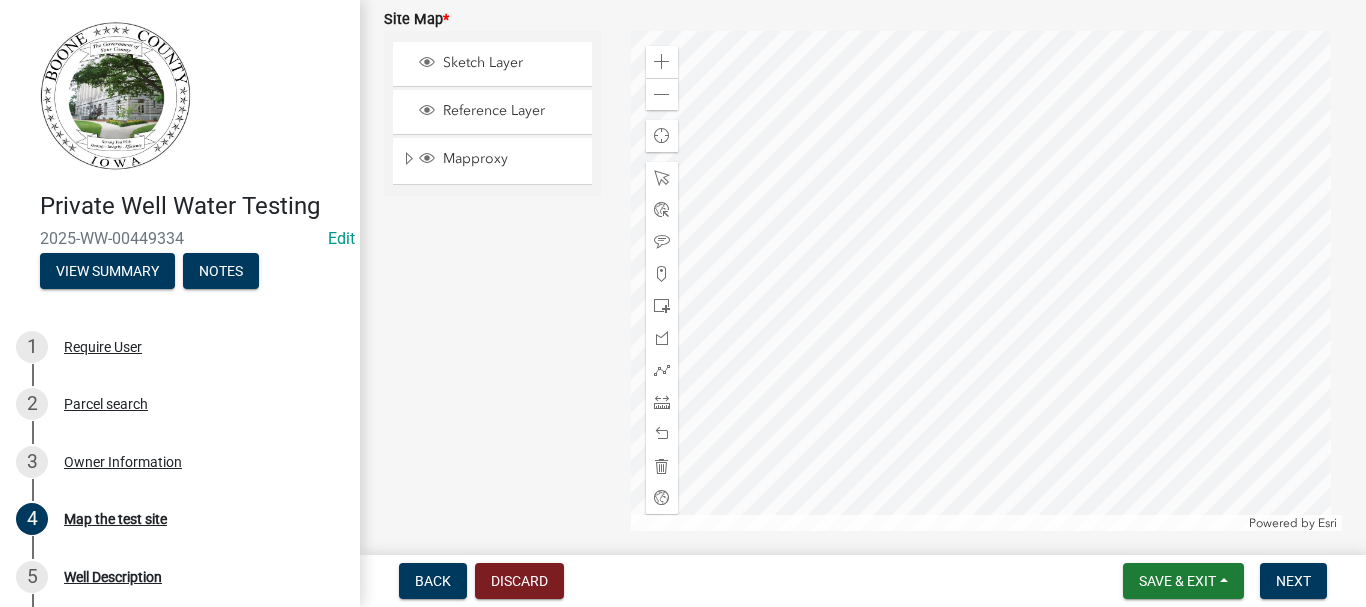scroll, scrollTop: 1800, scrollLeft: 0, axis: vertical 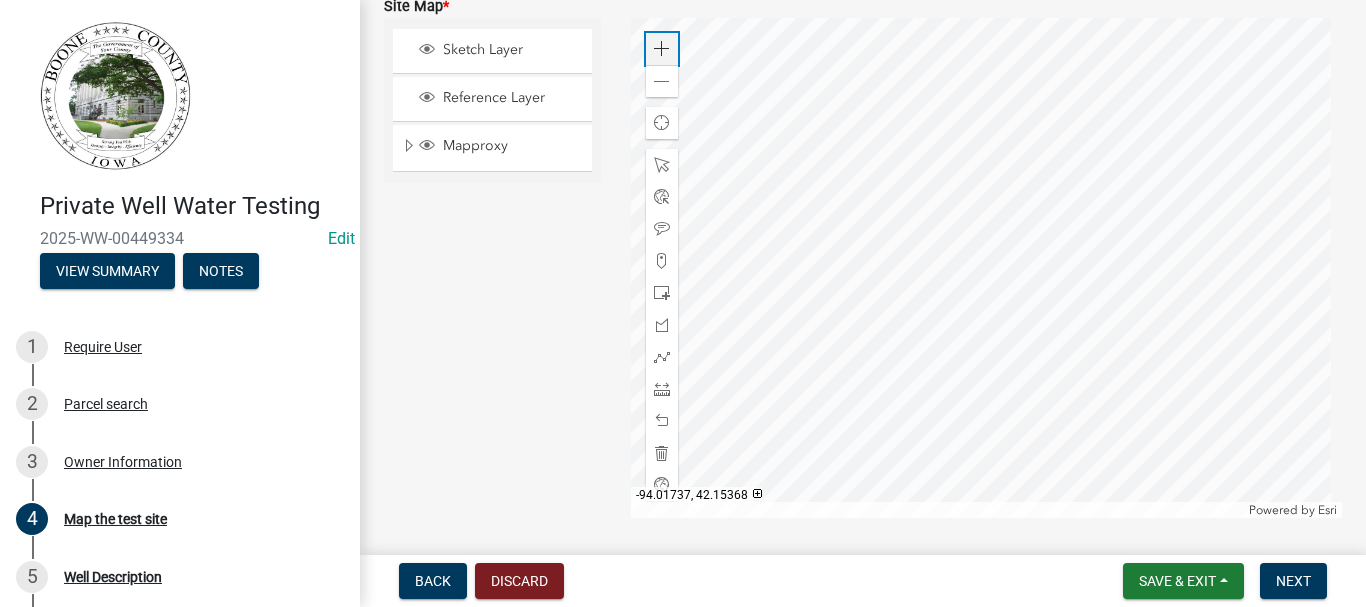 click 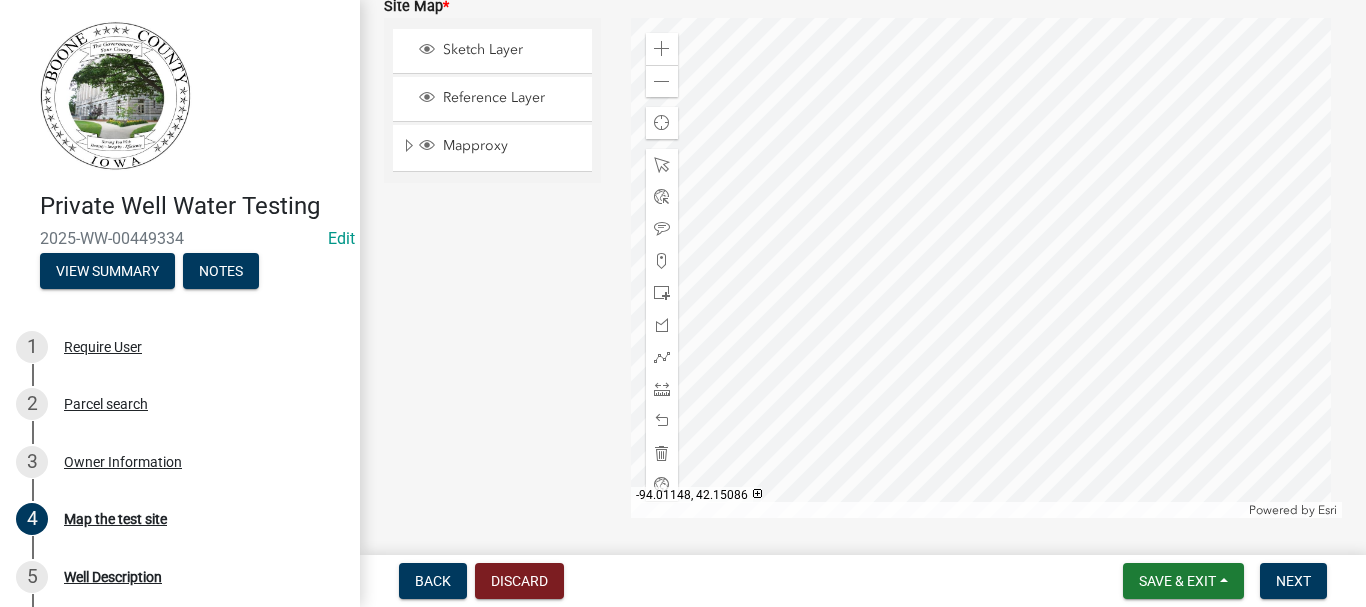 click 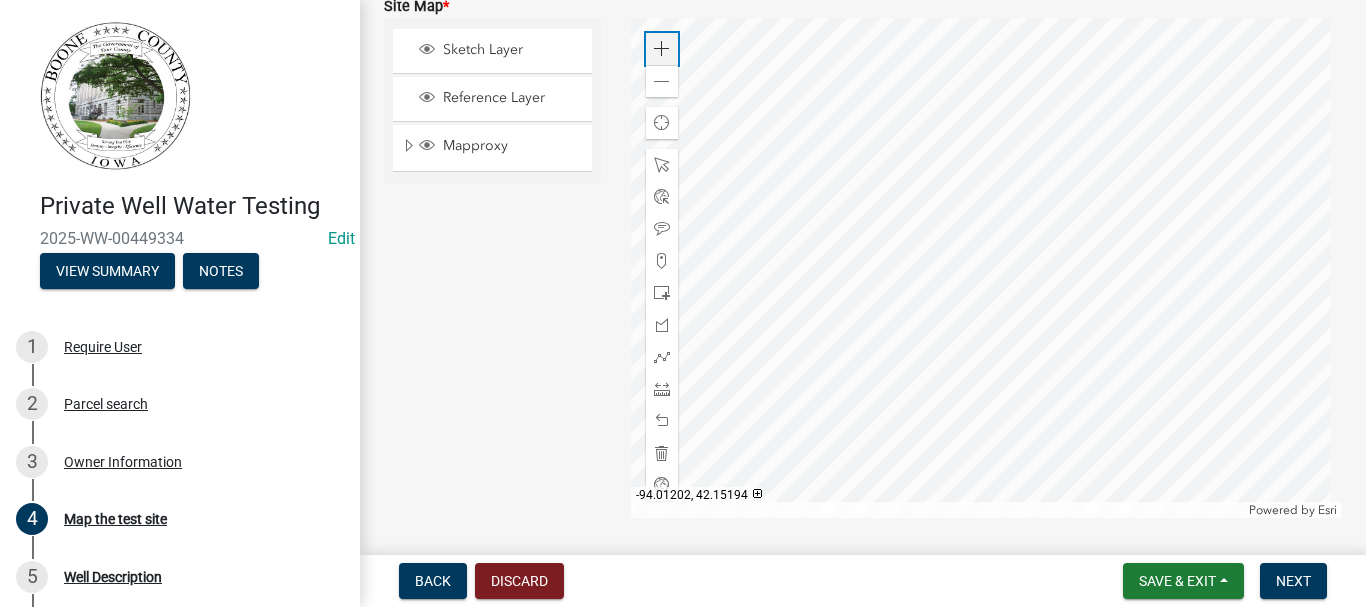 click 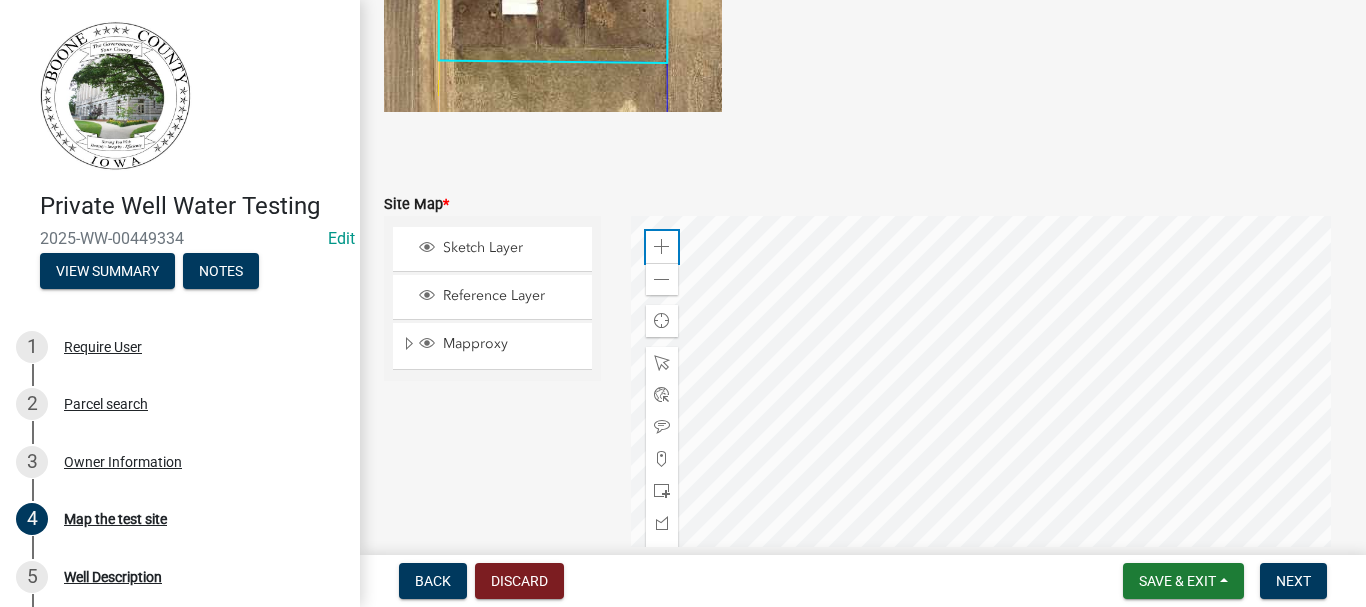 scroll, scrollTop: 1600, scrollLeft: 0, axis: vertical 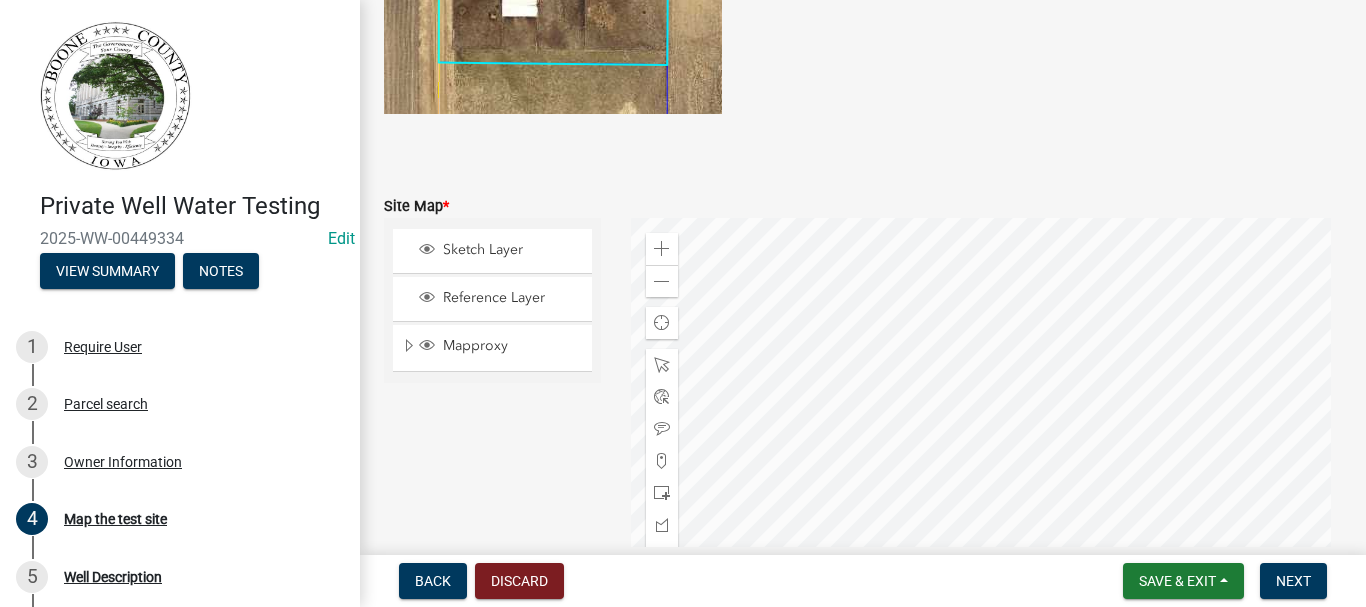 drag, startPoint x: 1365, startPoint y: 306, endPoint x: 1012, endPoint y: 311, distance: 353.0354 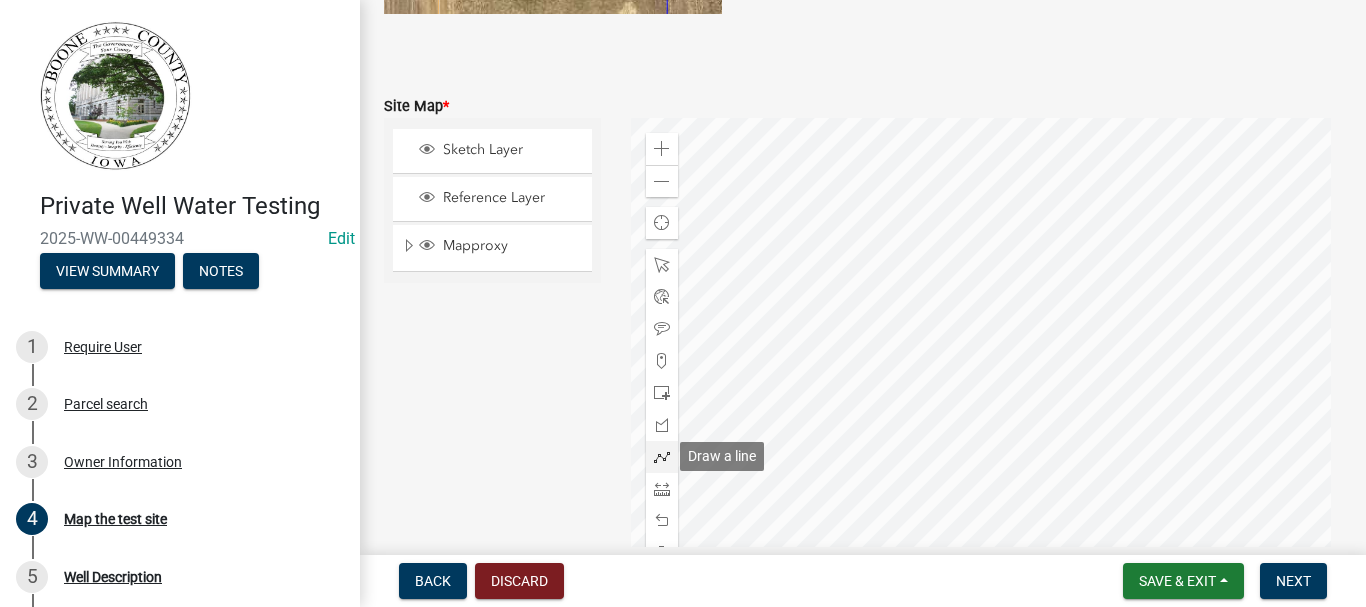 scroll, scrollTop: 1800, scrollLeft: 0, axis: vertical 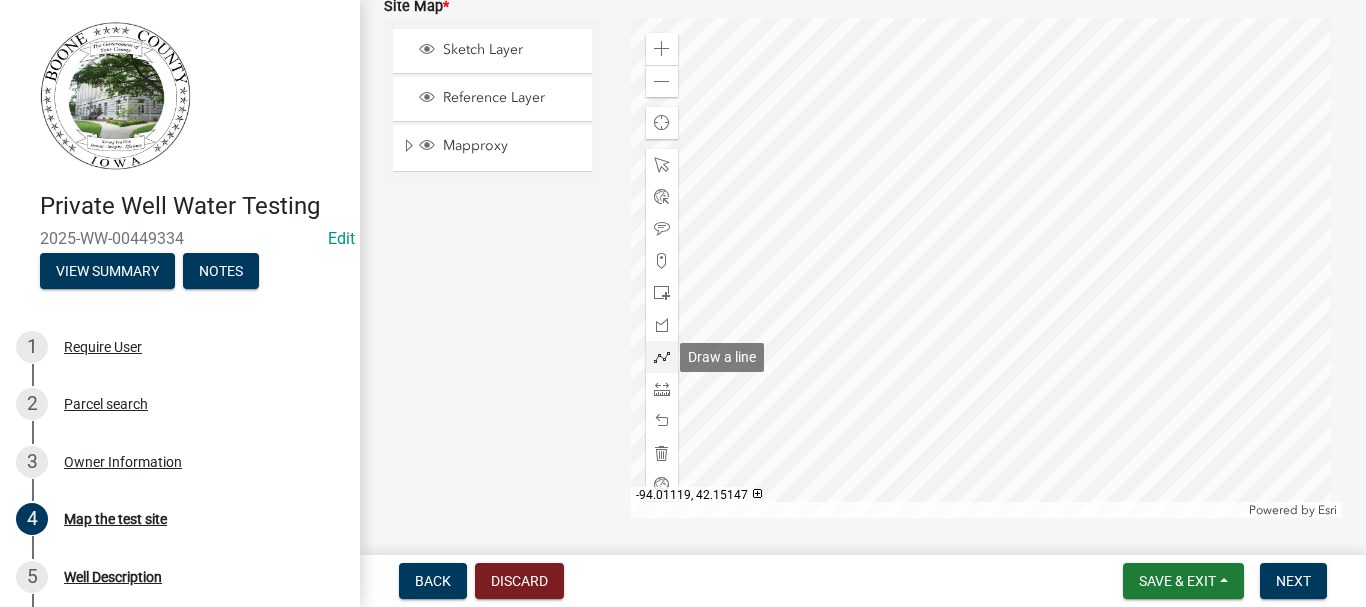 drag, startPoint x: 662, startPoint y: 349, endPoint x: 681, endPoint y: 346, distance: 19.235384 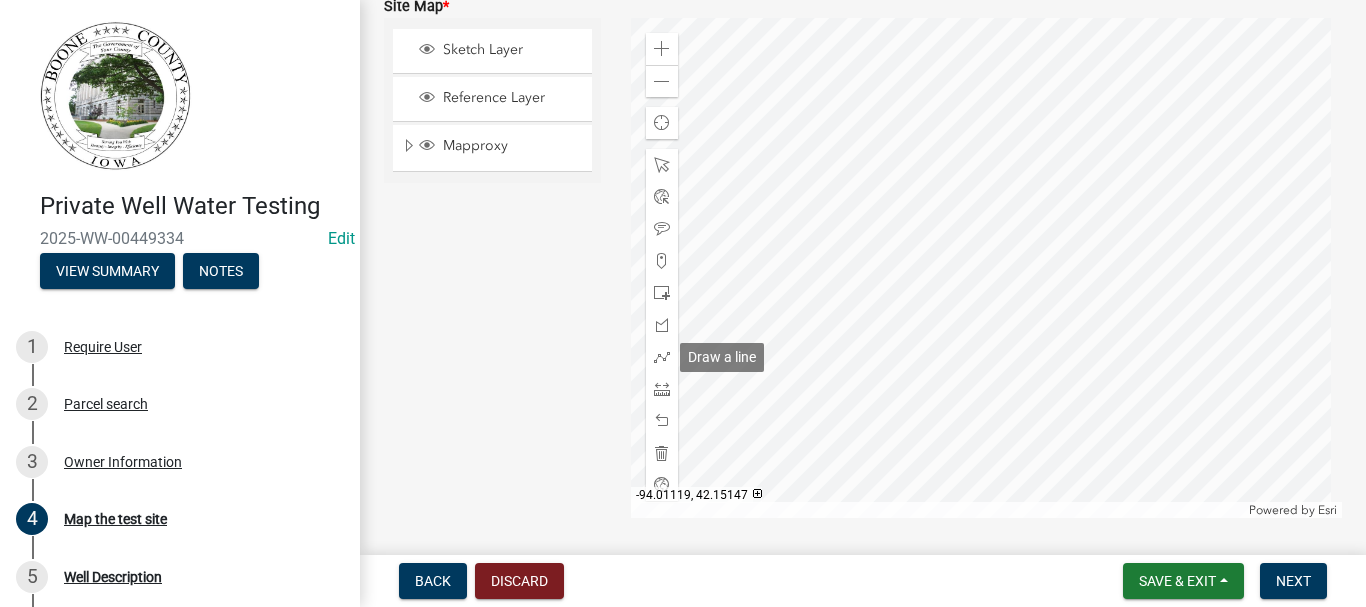 click 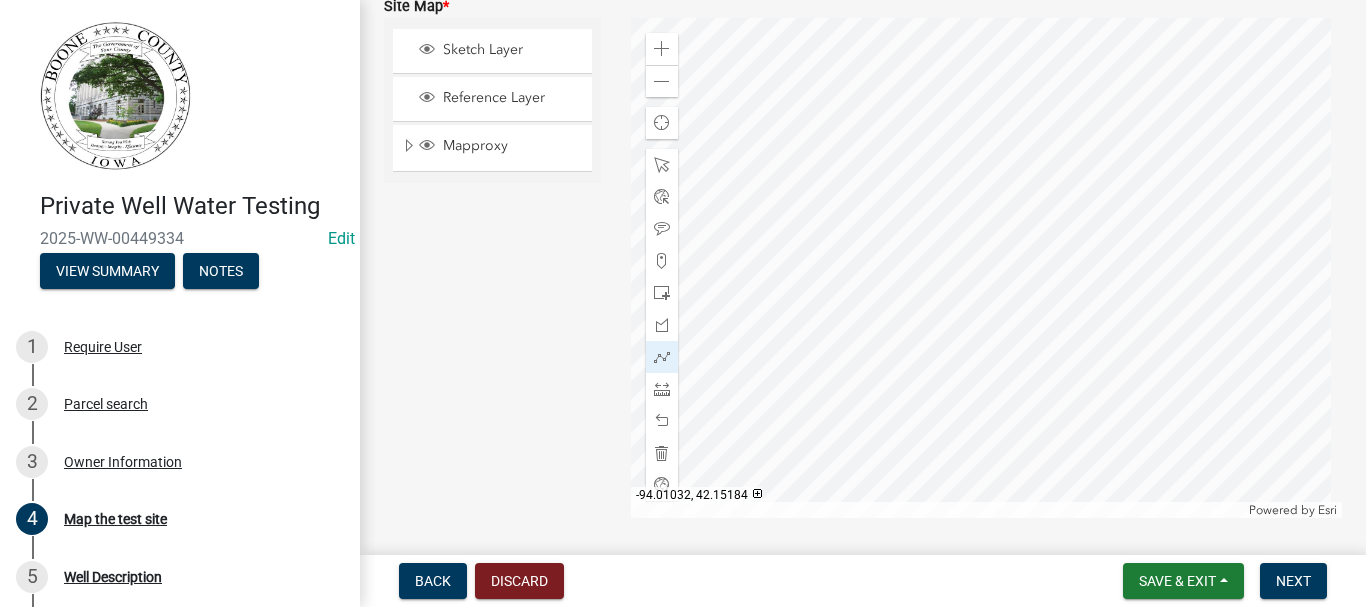 click 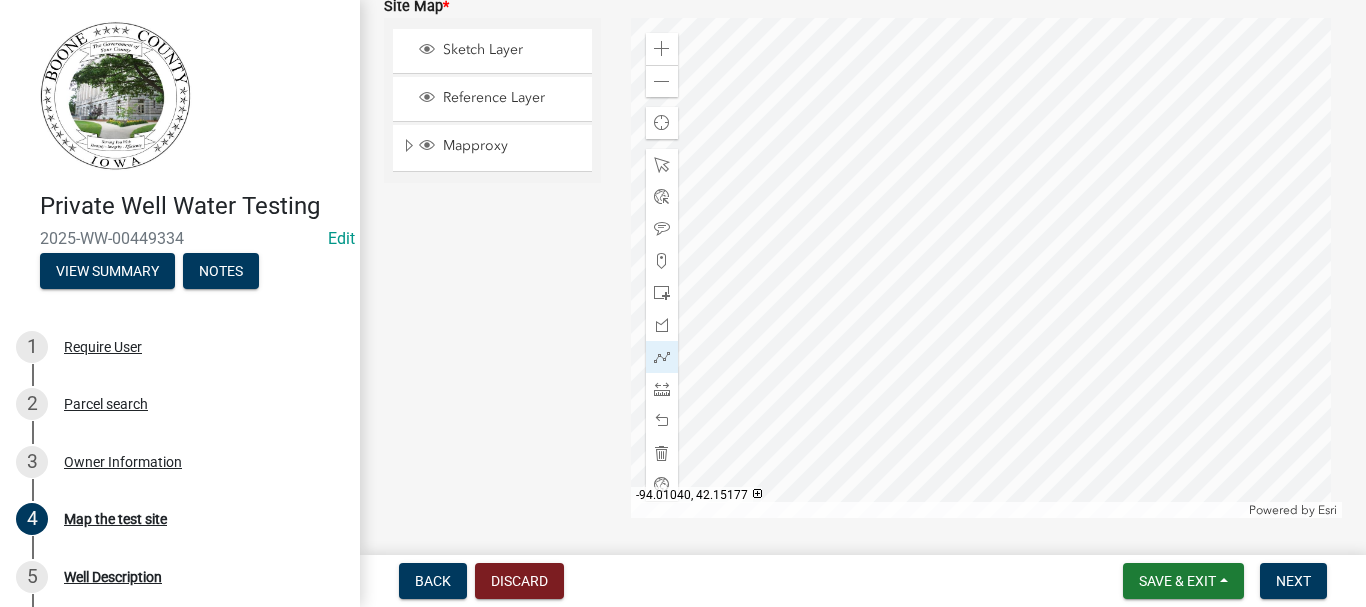 click 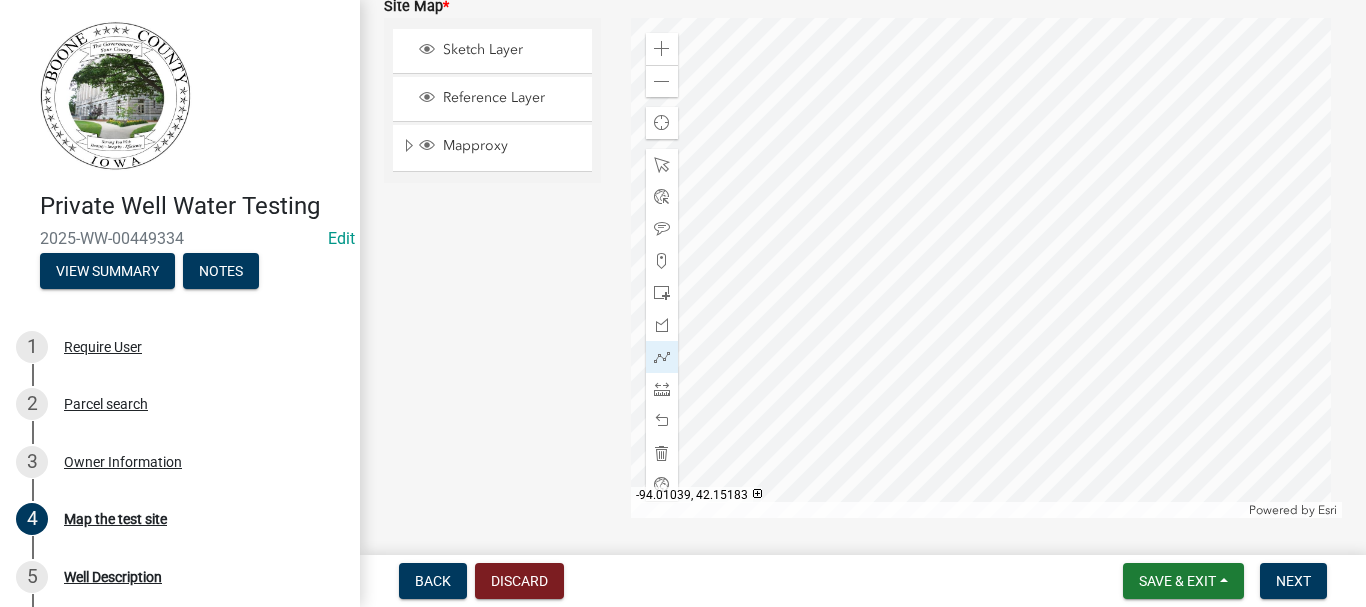 click 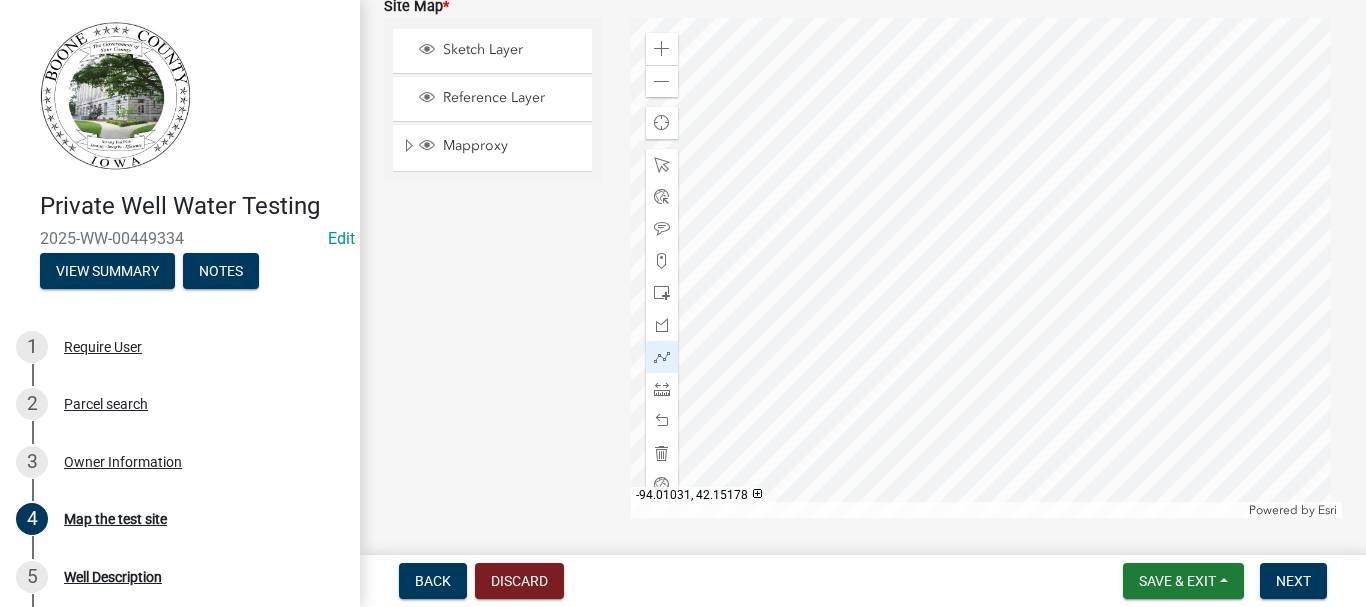 click 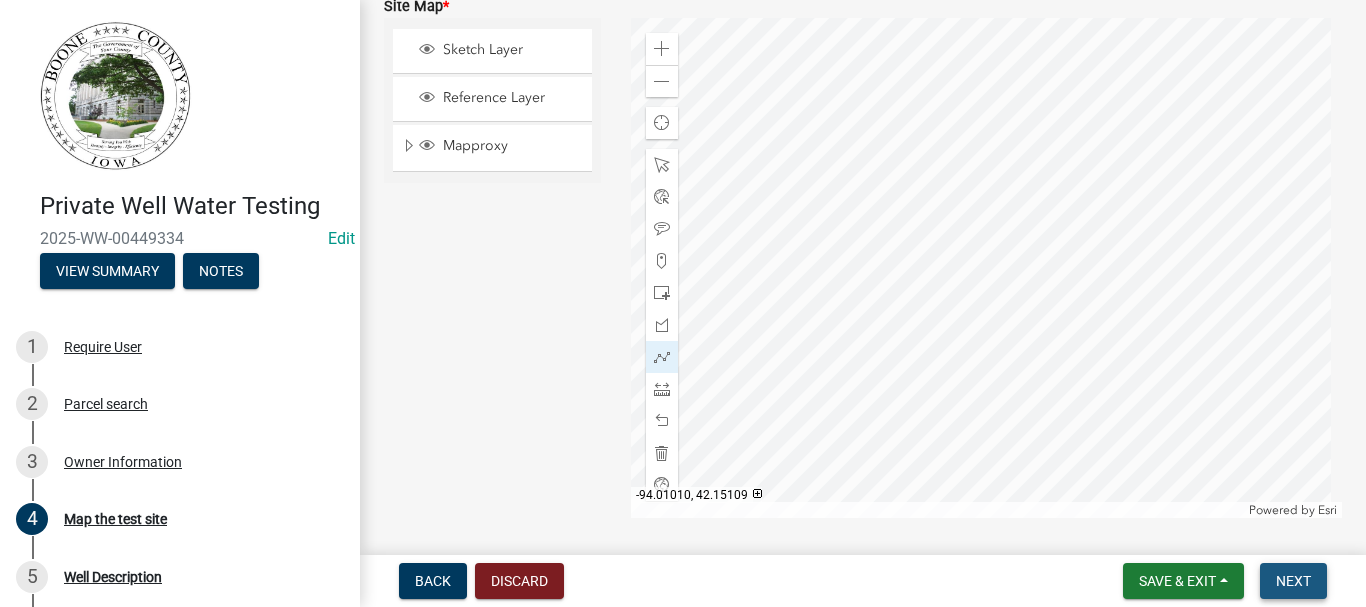 click on "Next" at bounding box center (1293, 581) 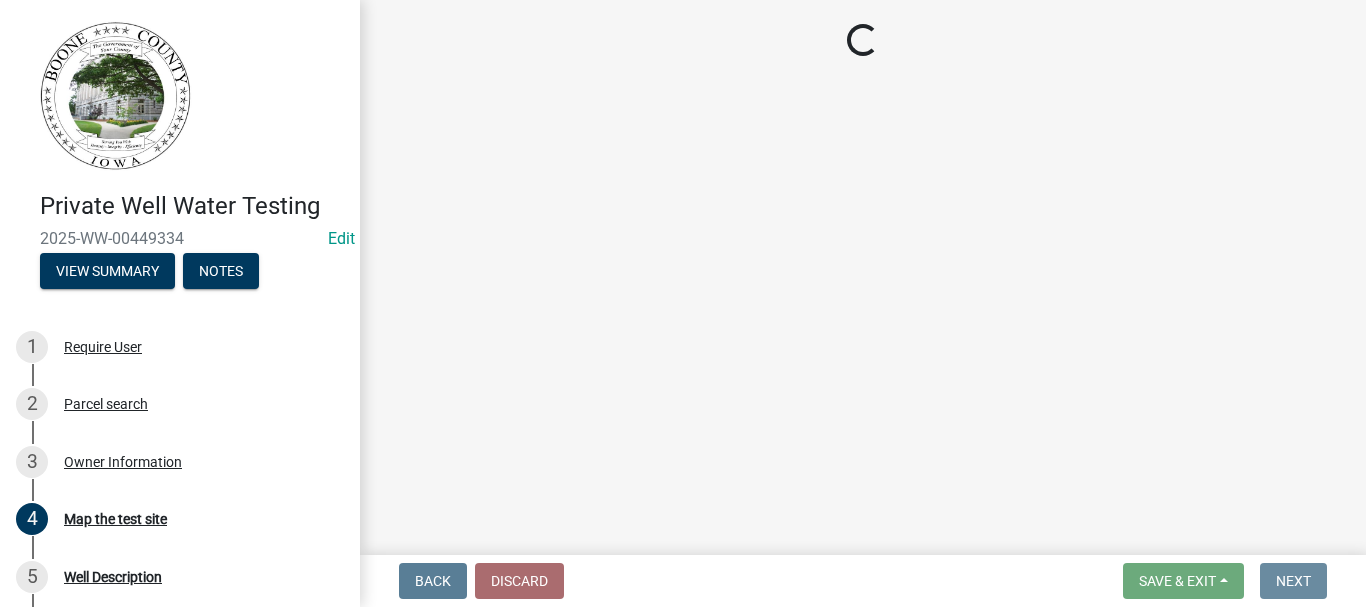 scroll, scrollTop: 0, scrollLeft: 0, axis: both 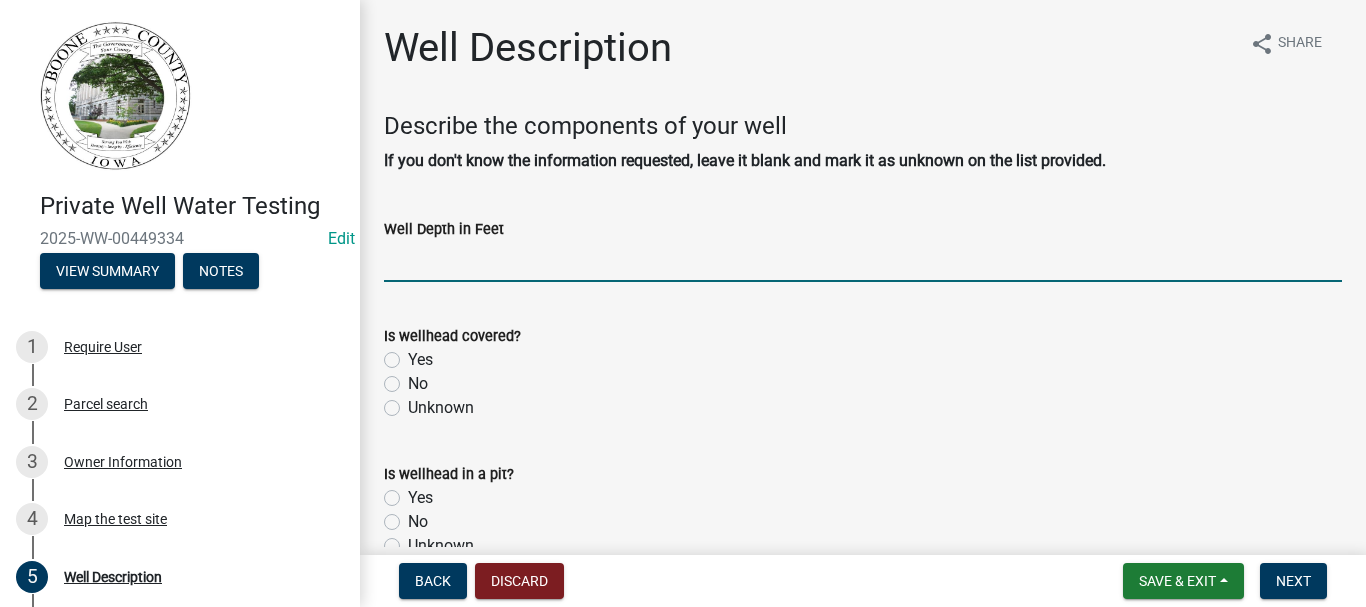 click 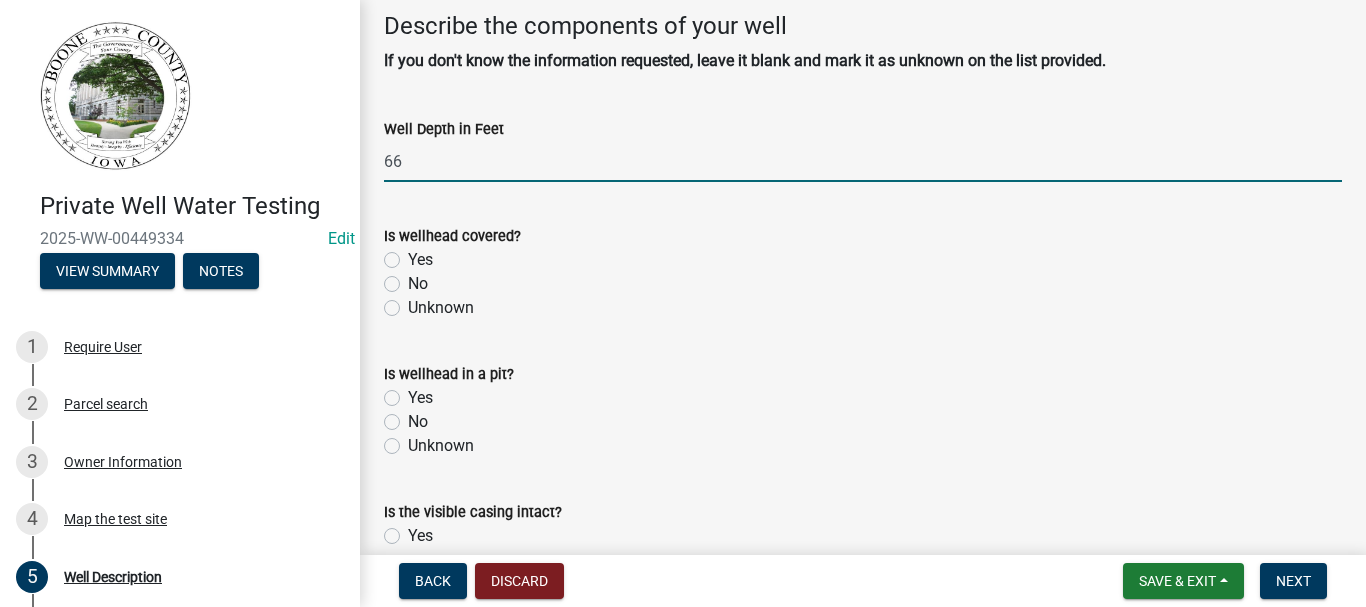 scroll, scrollTop: 200, scrollLeft: 0, axis: vertical 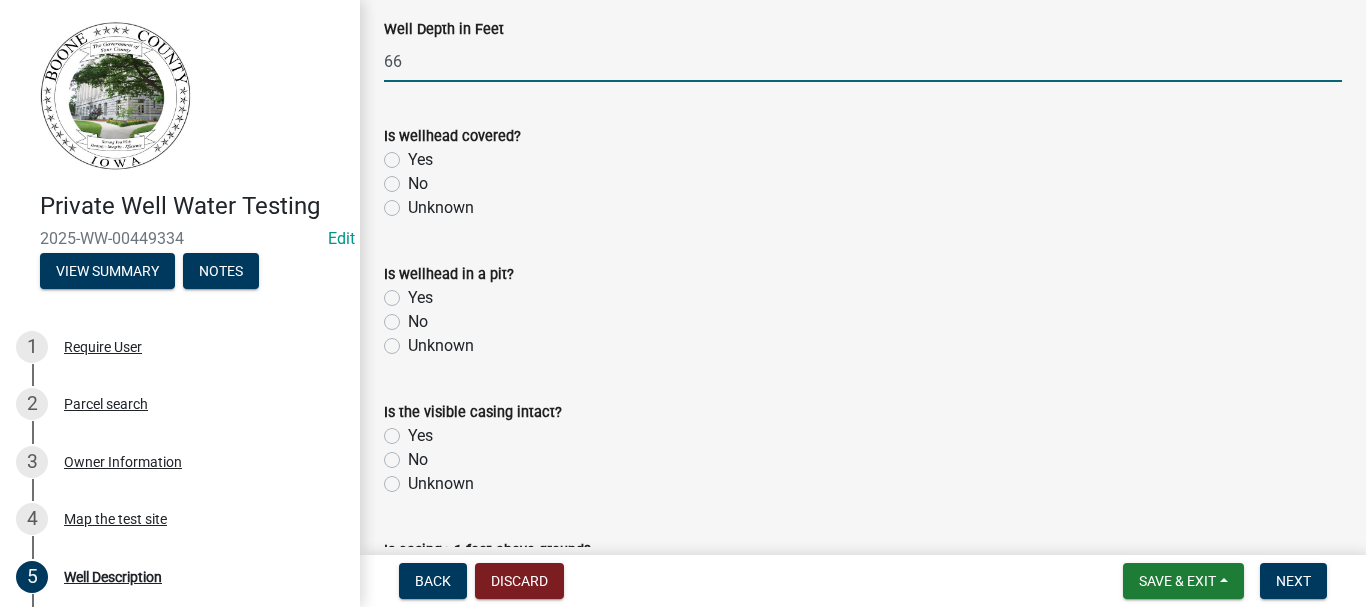 type on "66" 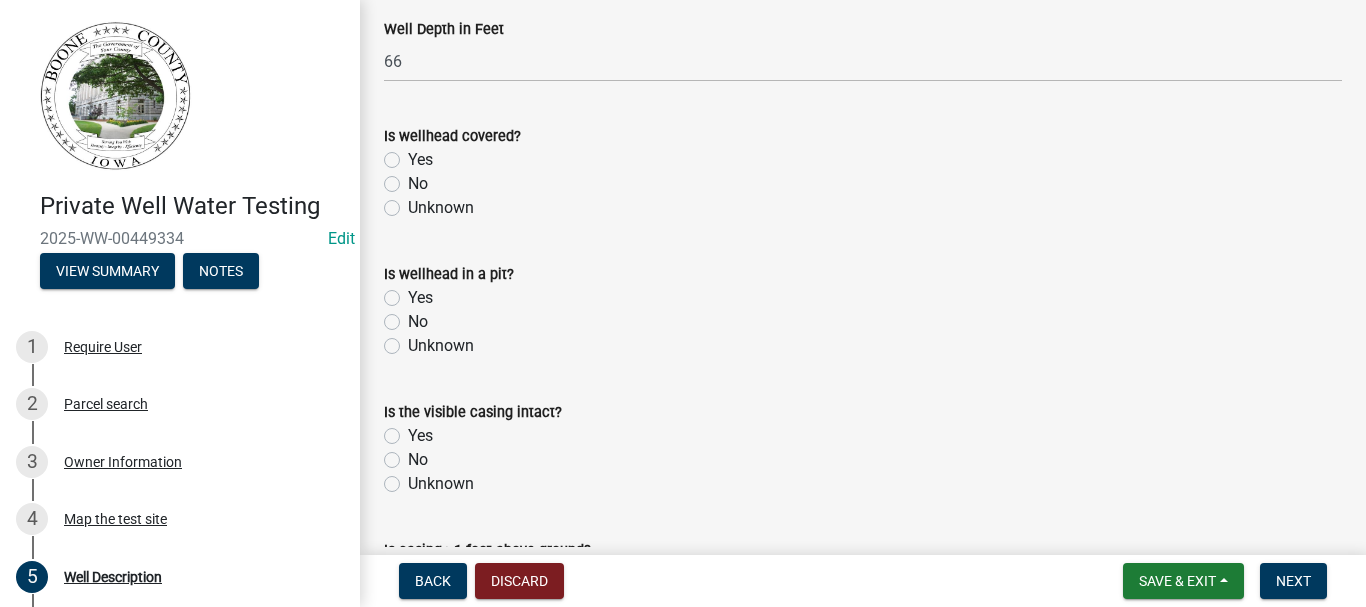 click on "Yes" 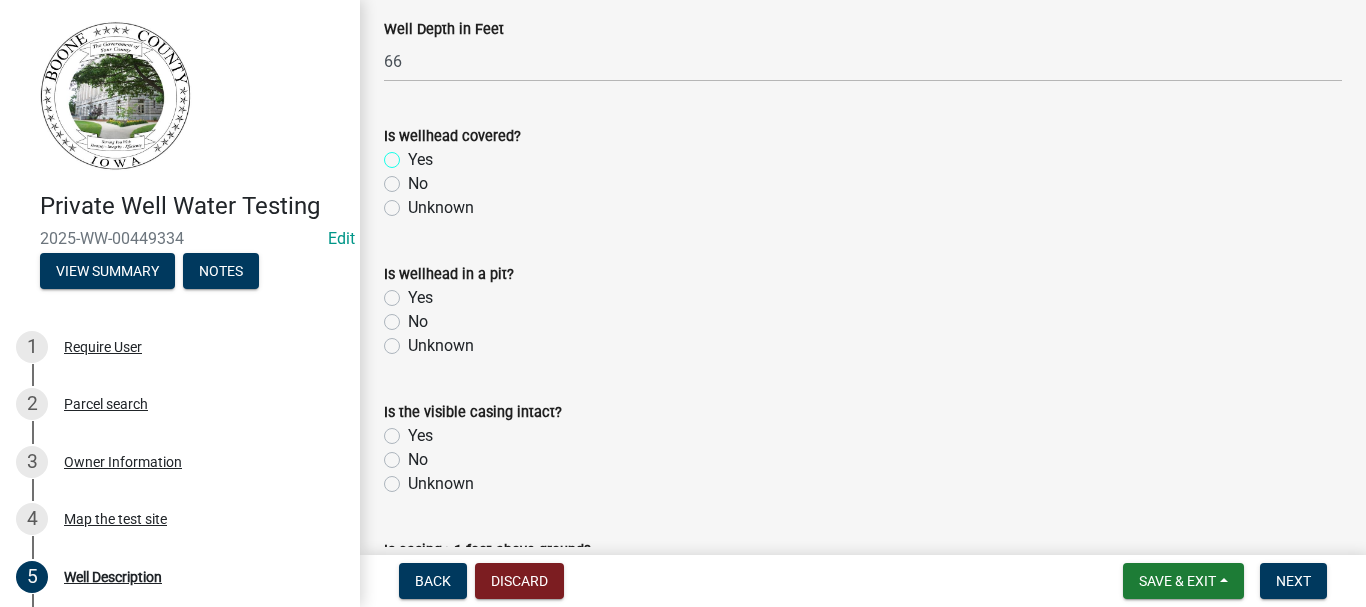 click on "Yes" at bounding box center (414, 154) 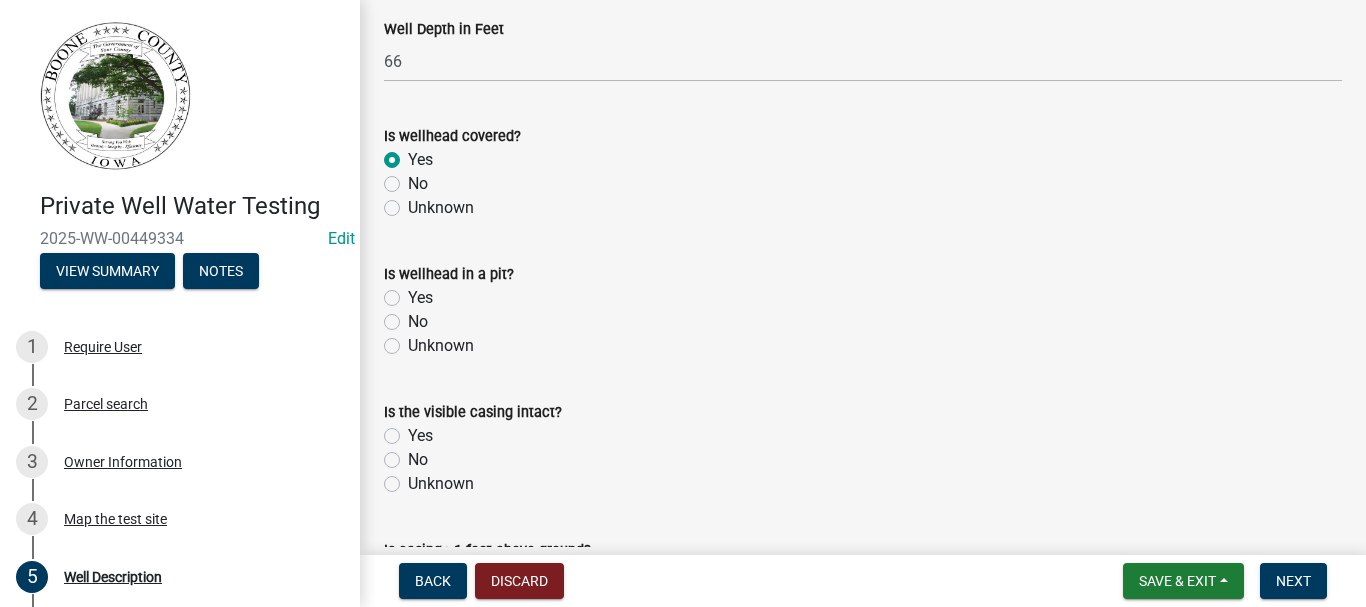 radio on "true" 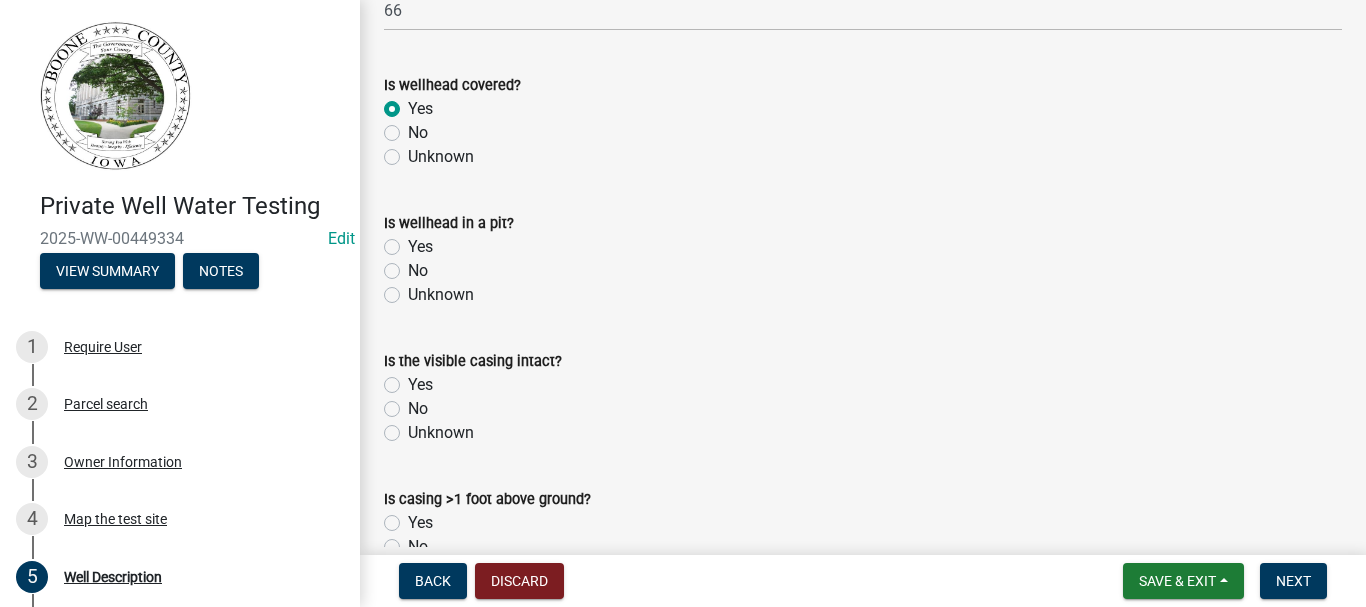 scroll, scrollTop: 300, scrollLeft: 0, axis: vertical 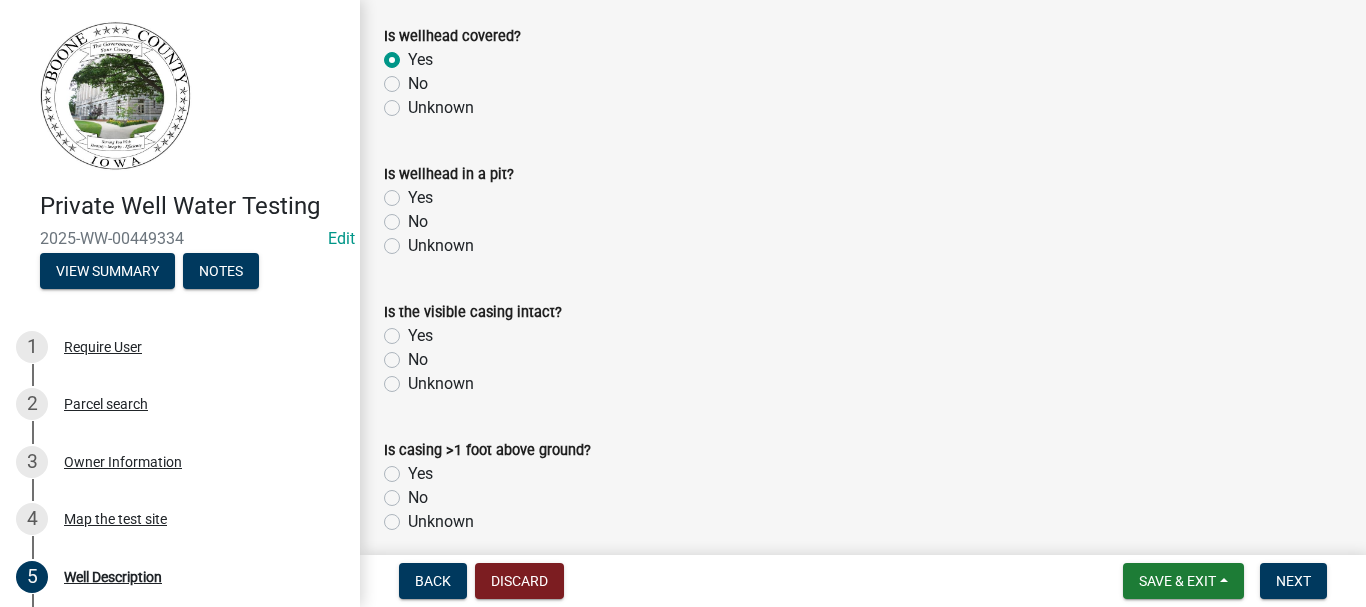 click on "No" 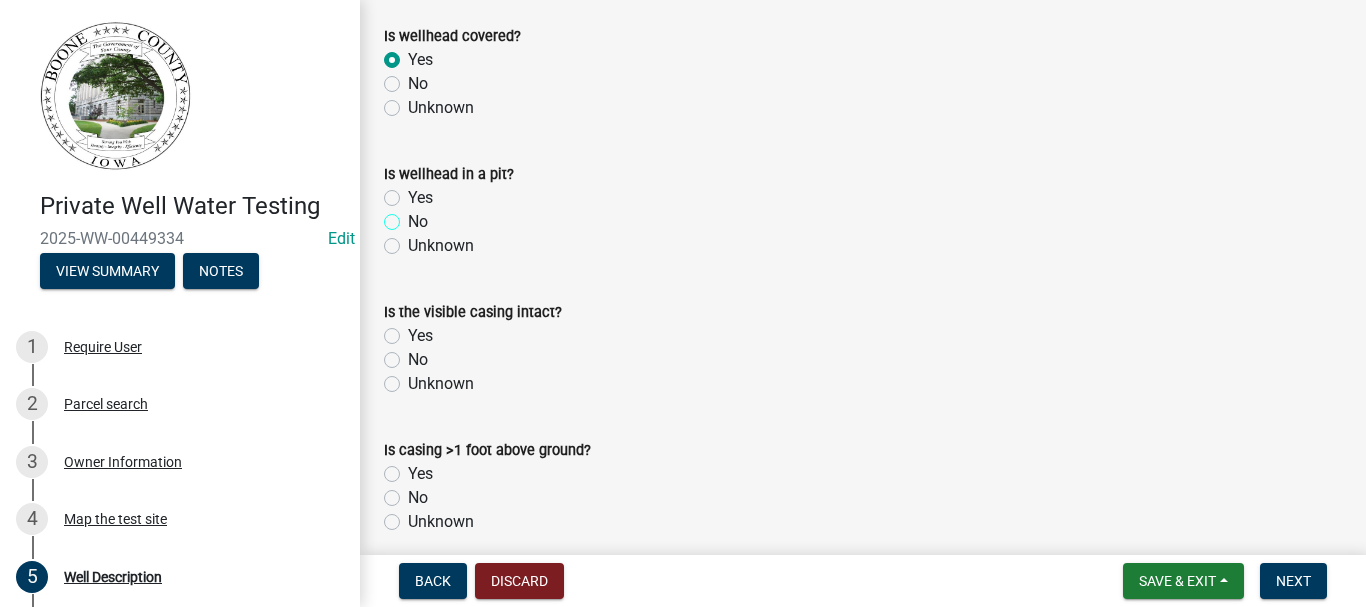 click on "No" at bounding box center [414, 216] 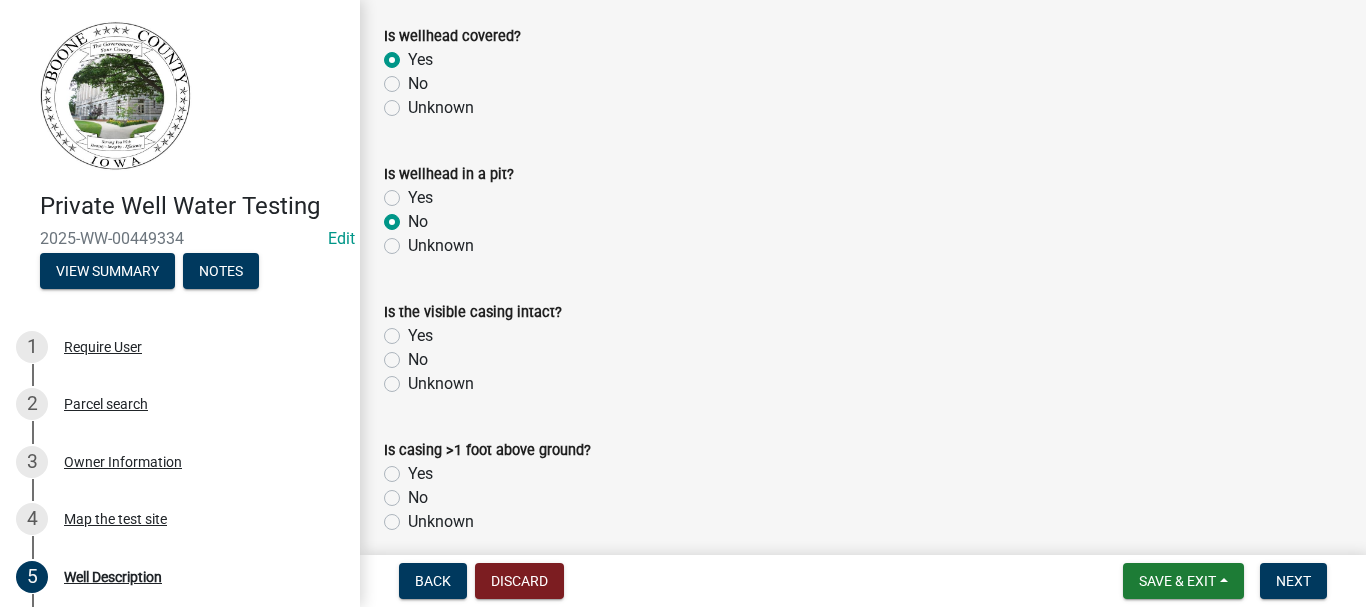 radio on "true" 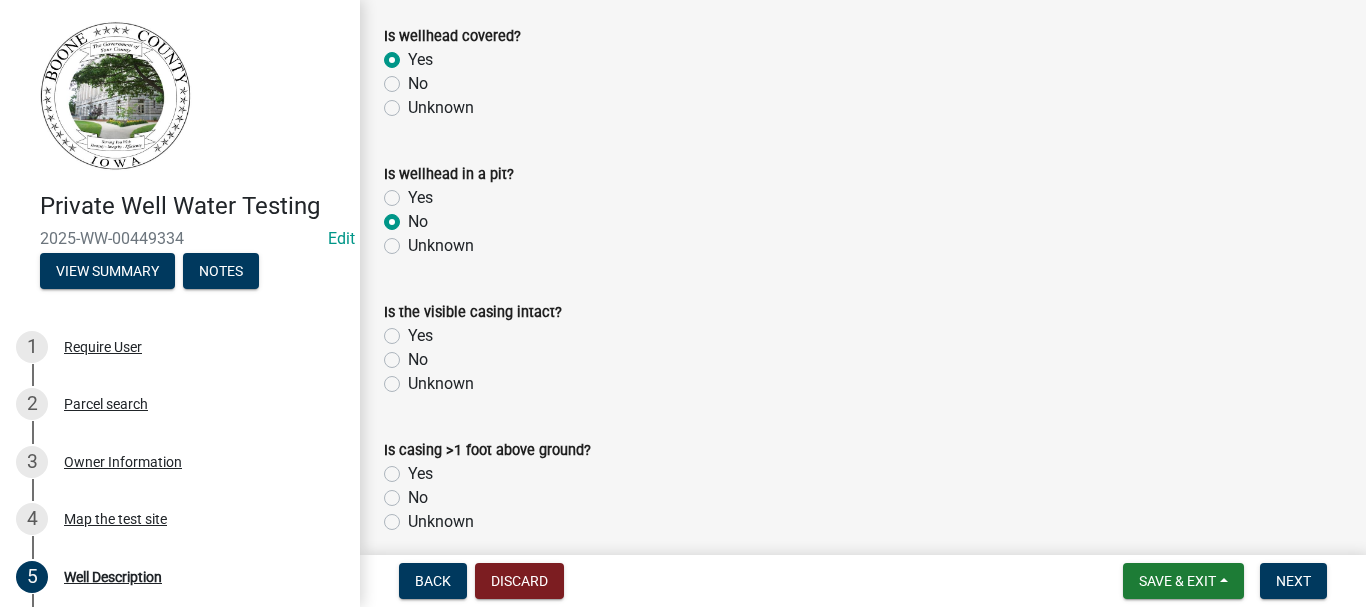 scroll, scrollTop: 400, scrollLeft: 0, axis: vertical 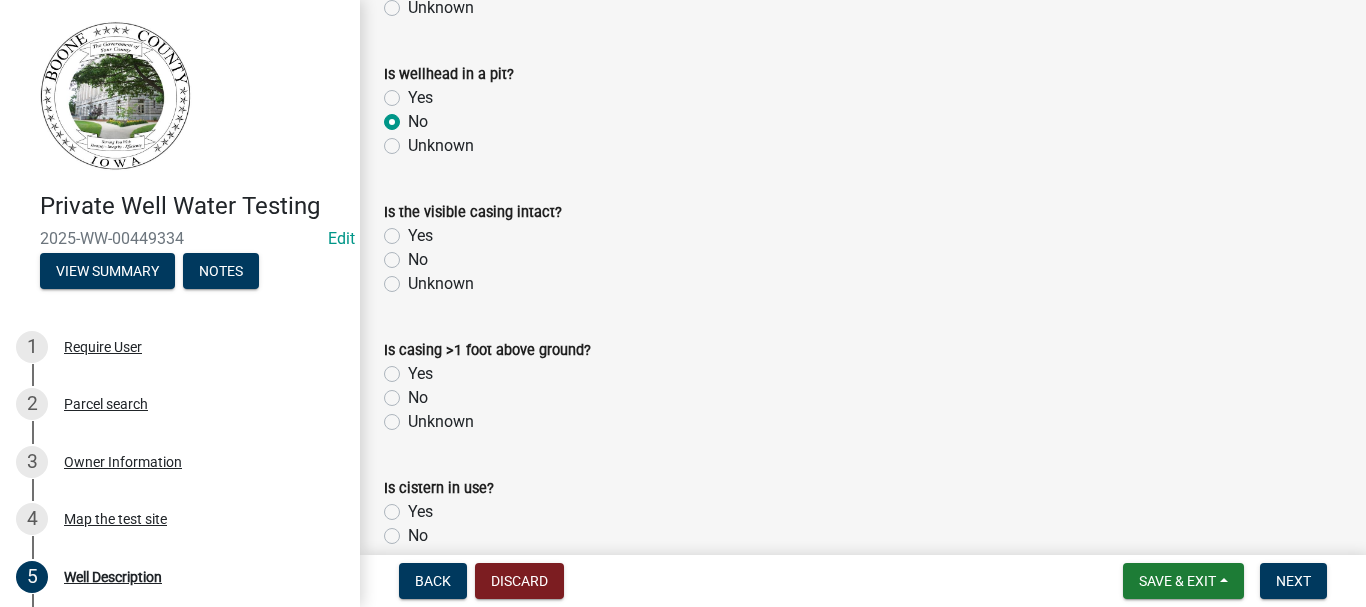click on "Yes" 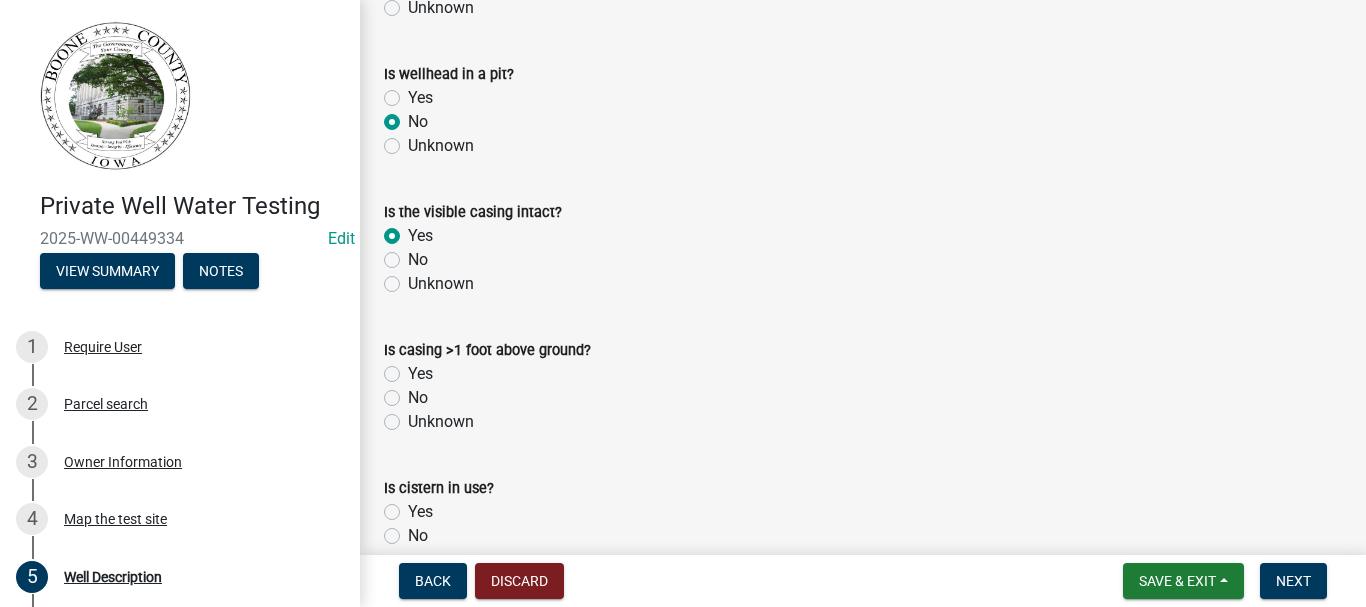 radio on "true" 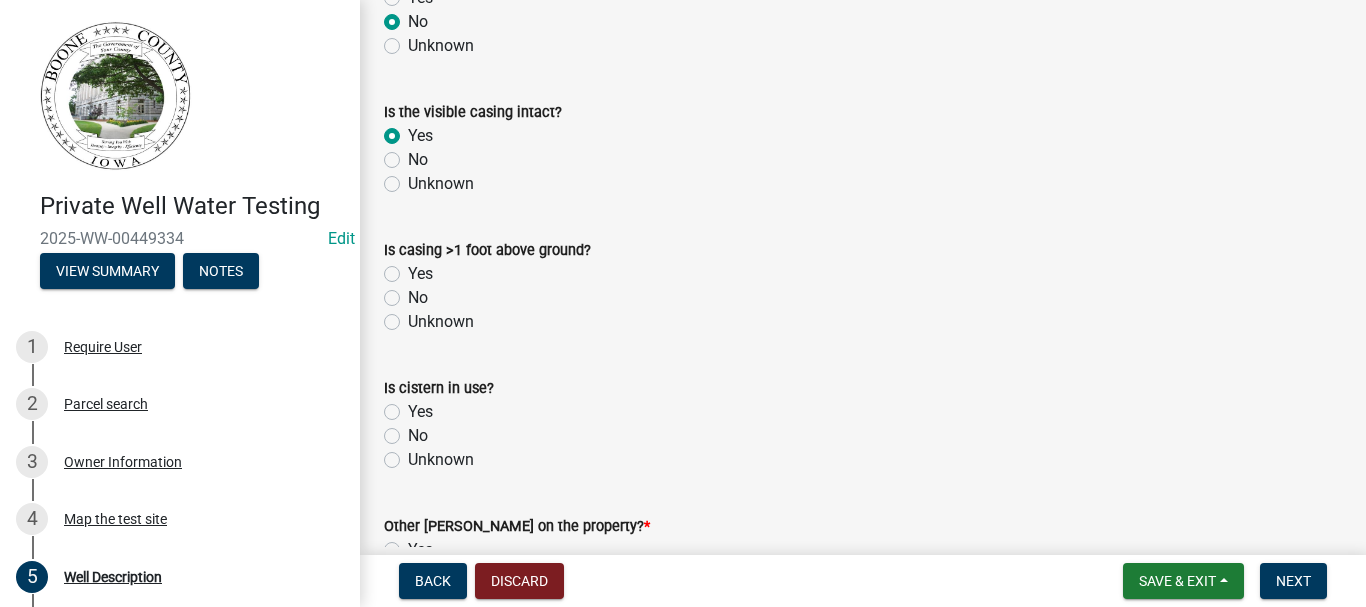 scroll, scrollTop: 600, scrollLeft: 0, axis: vertical 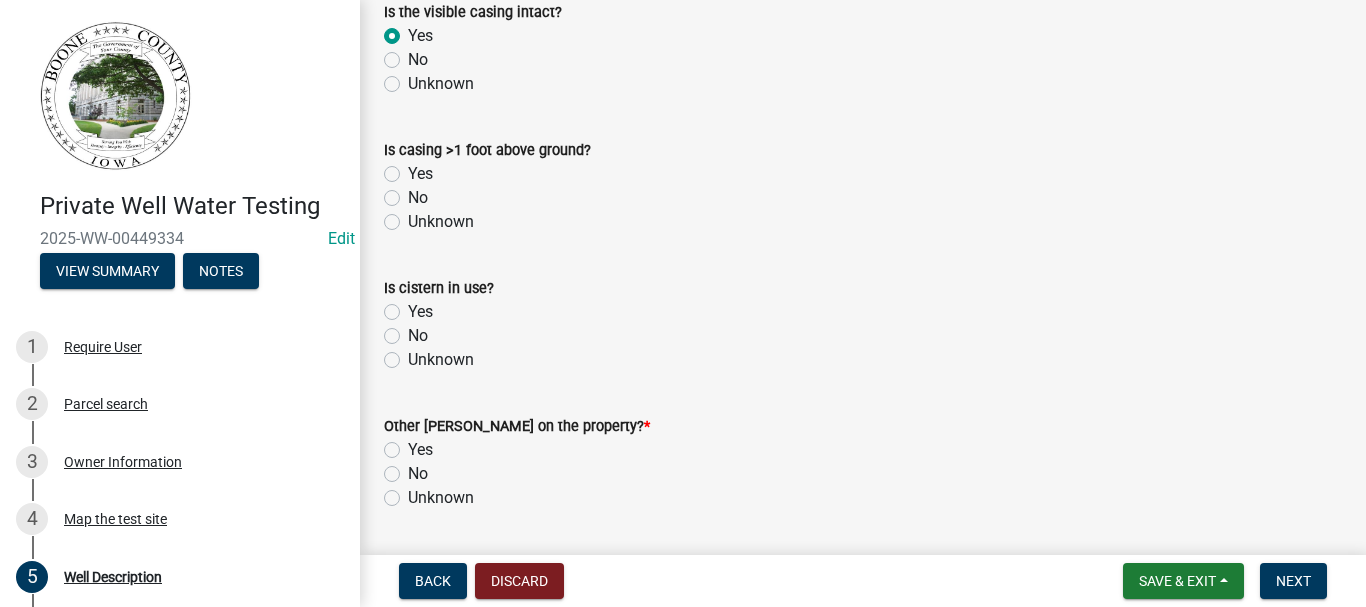 click on "Yes" 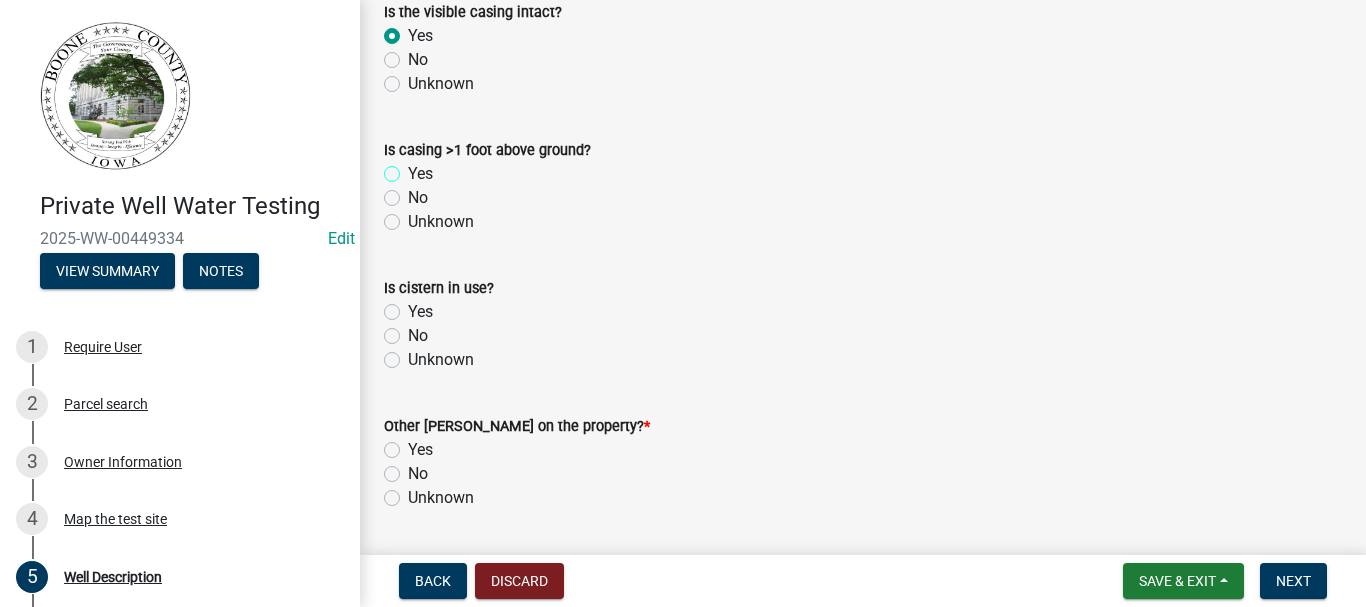 click on "Yes" at bounding box center [414, 168] 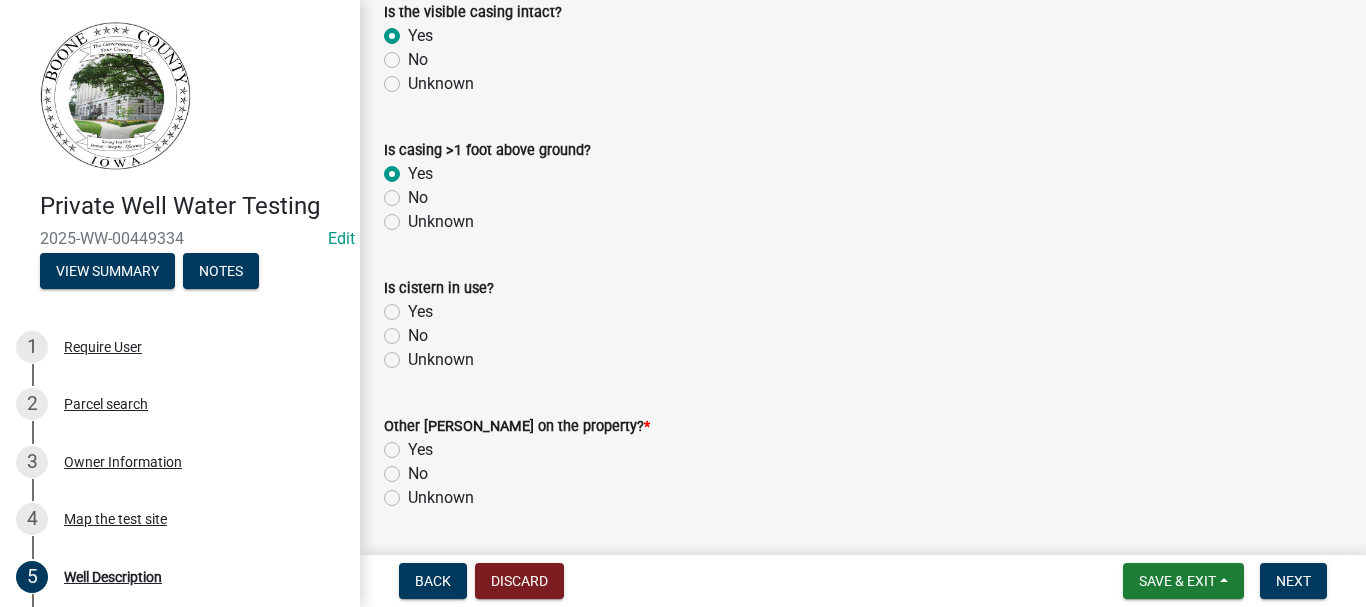 radio on "true" 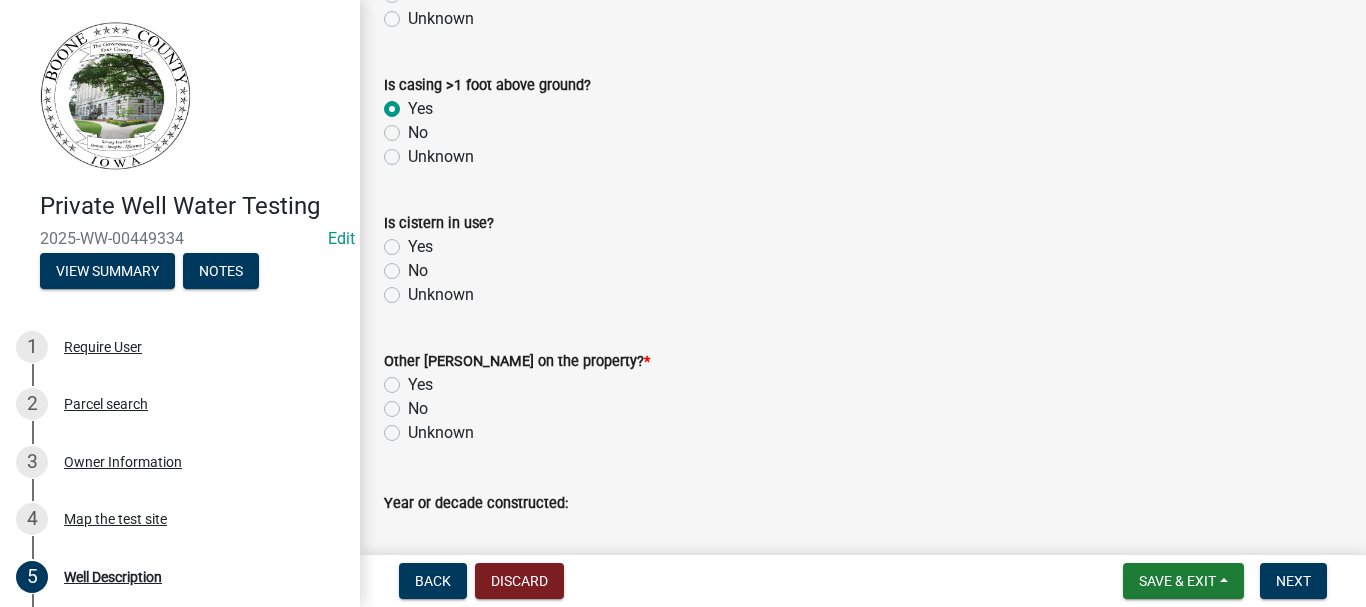 scroll, scrollTop: 700, scrollLeft: 0, axis: vertical 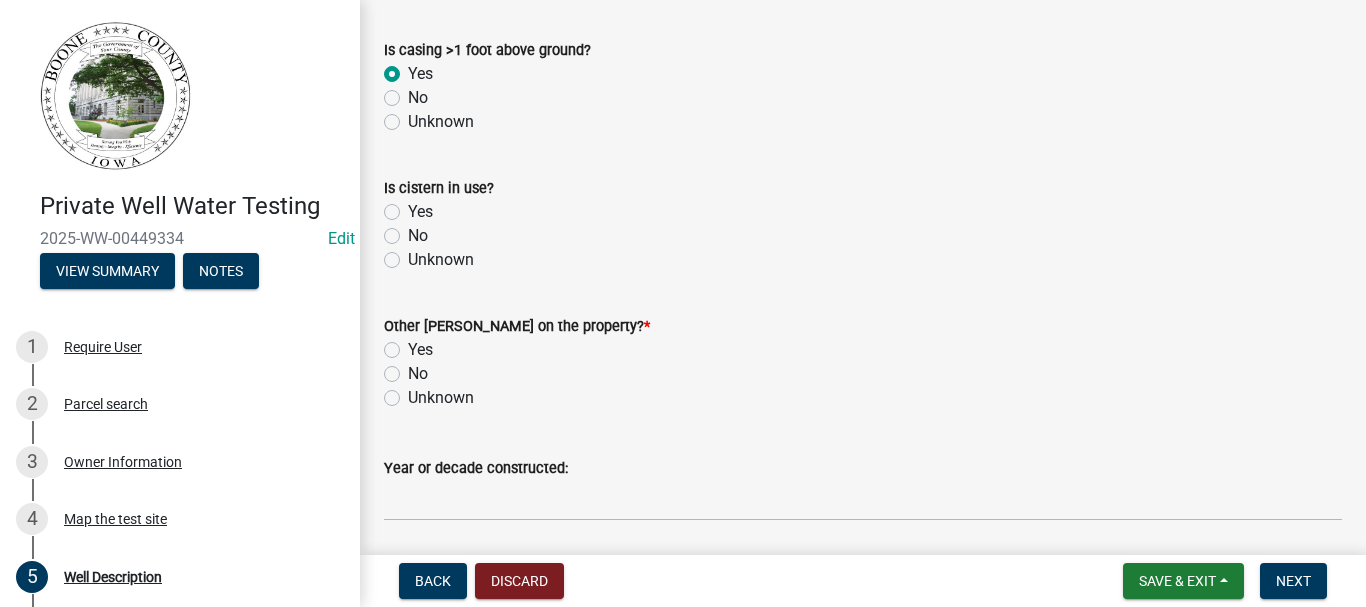 click on "No" 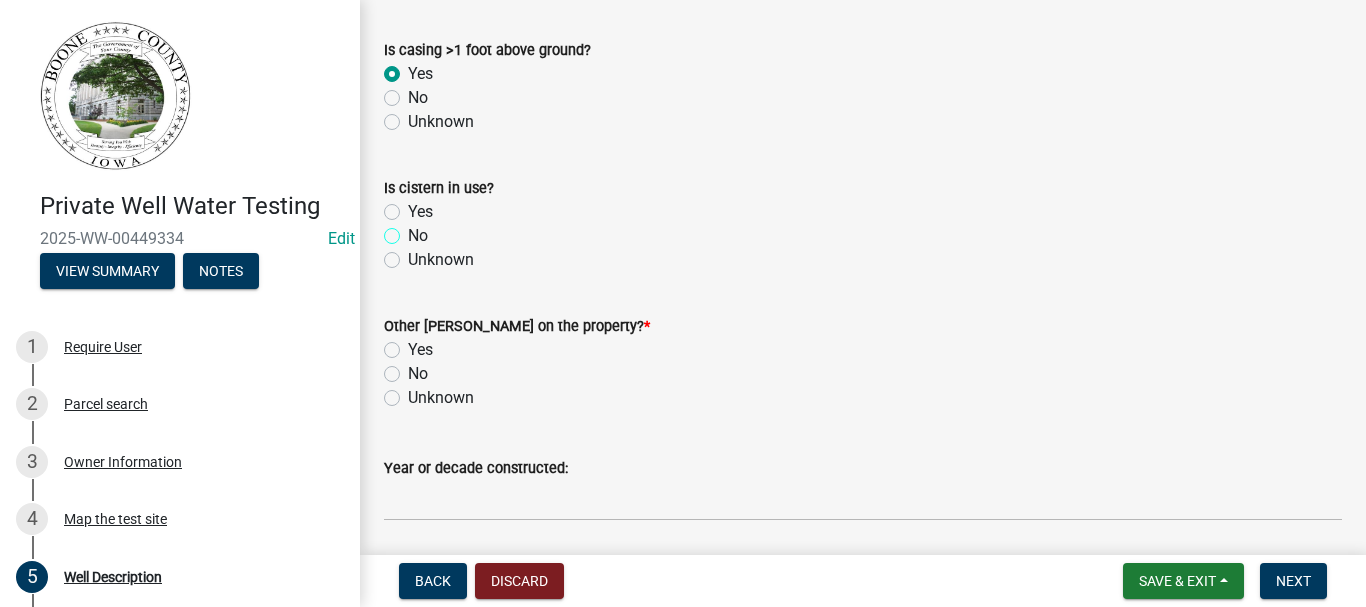 click on "No" at bounding box center (414, 230) 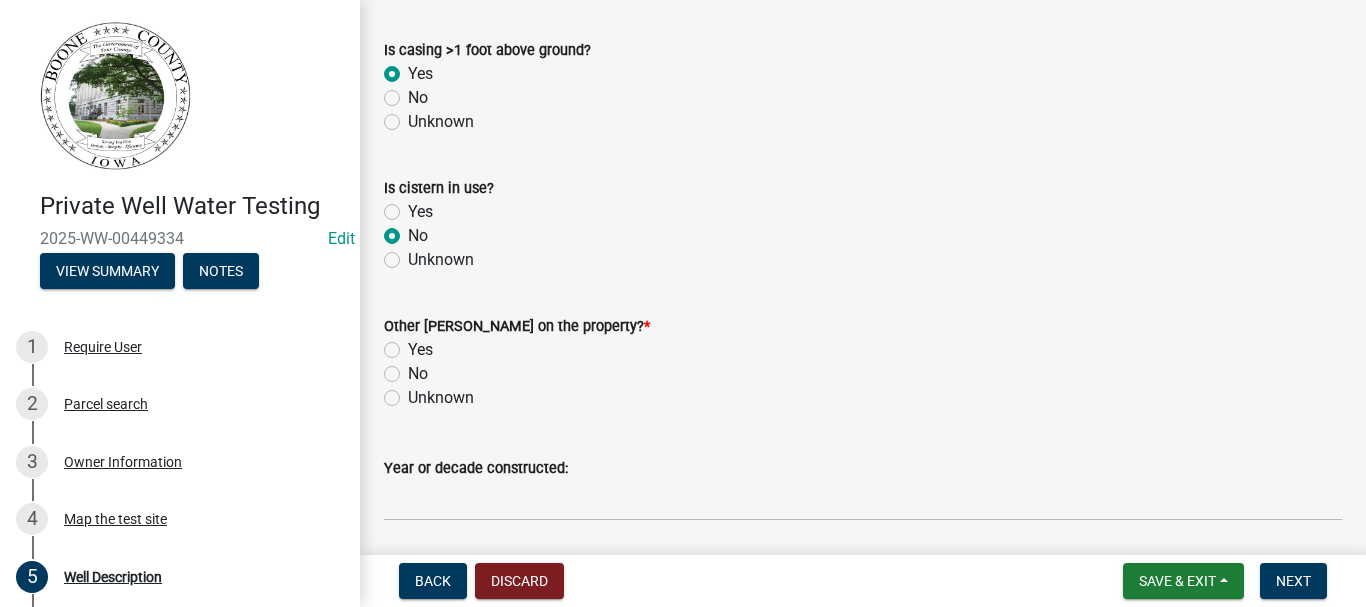 radio on "true" 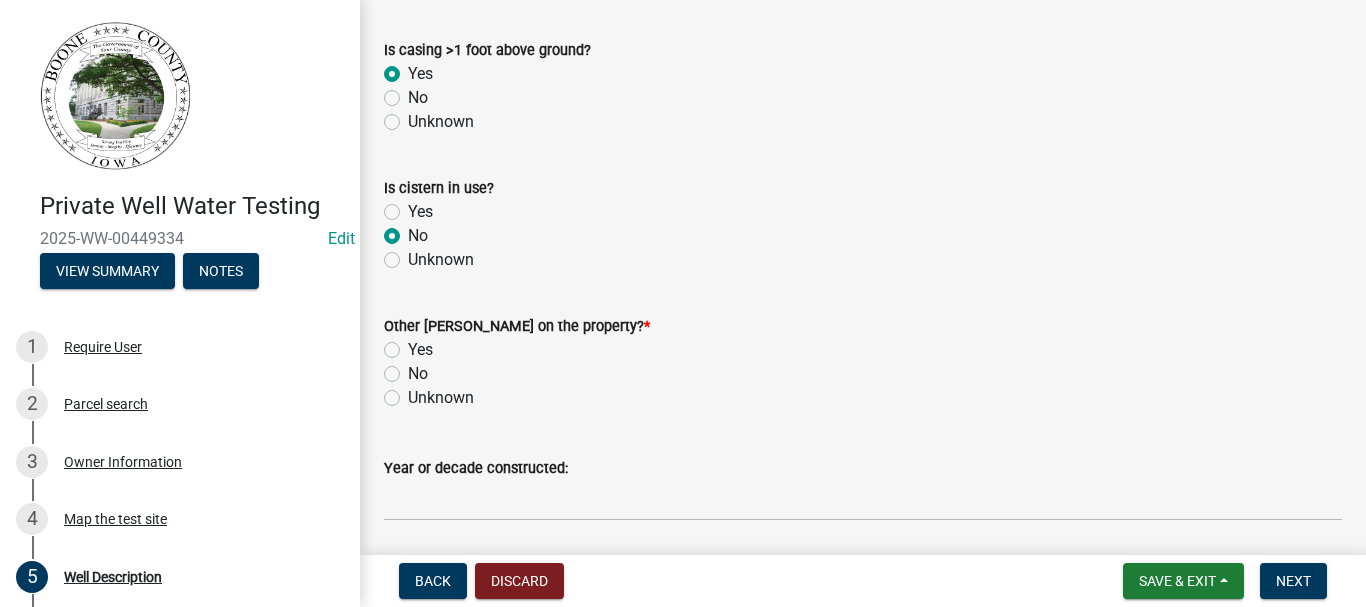scroll, scrollTop: 768, scrollLeft: 0, axis: vertical 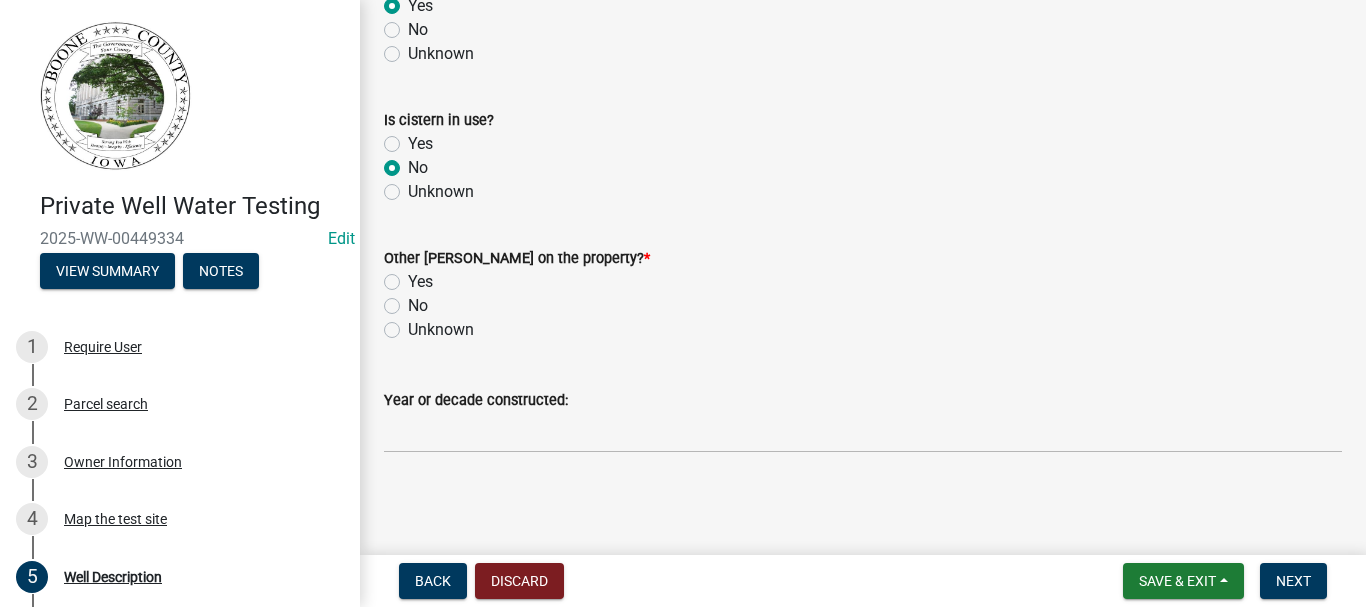 drag, startPoint x: 394, startPoint y: 306, endPoint x: 612, endPoint y: 304, distance: 218.00917 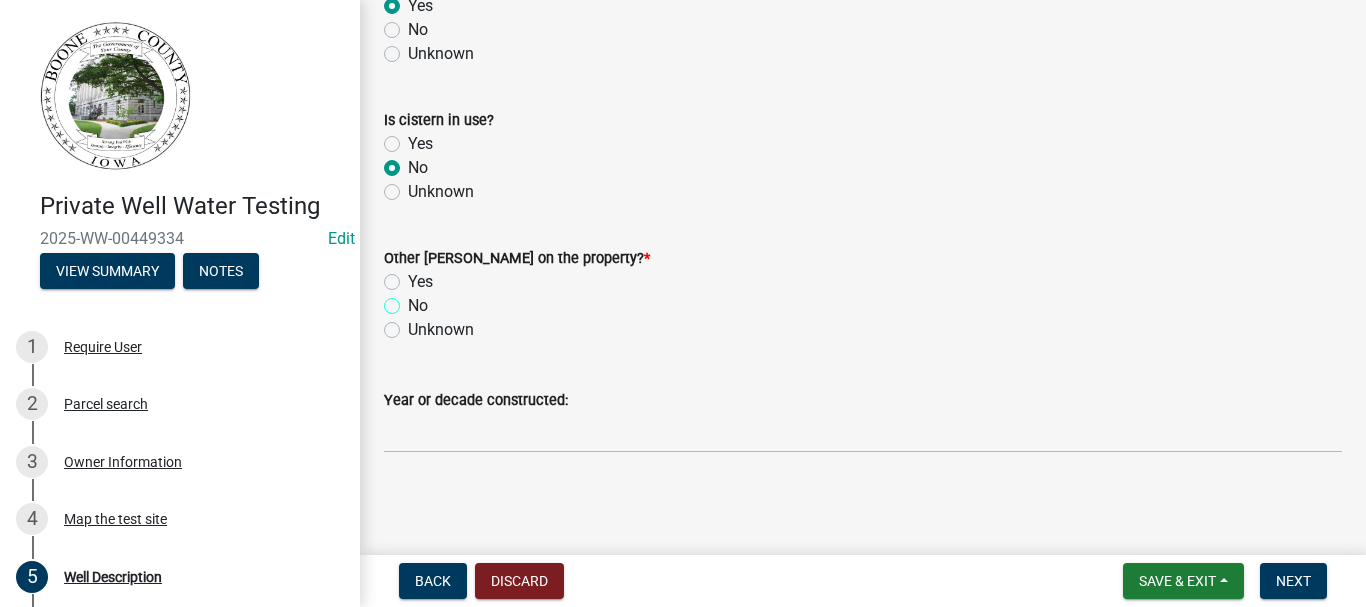 click on "No" at bounding box center (414, 300) 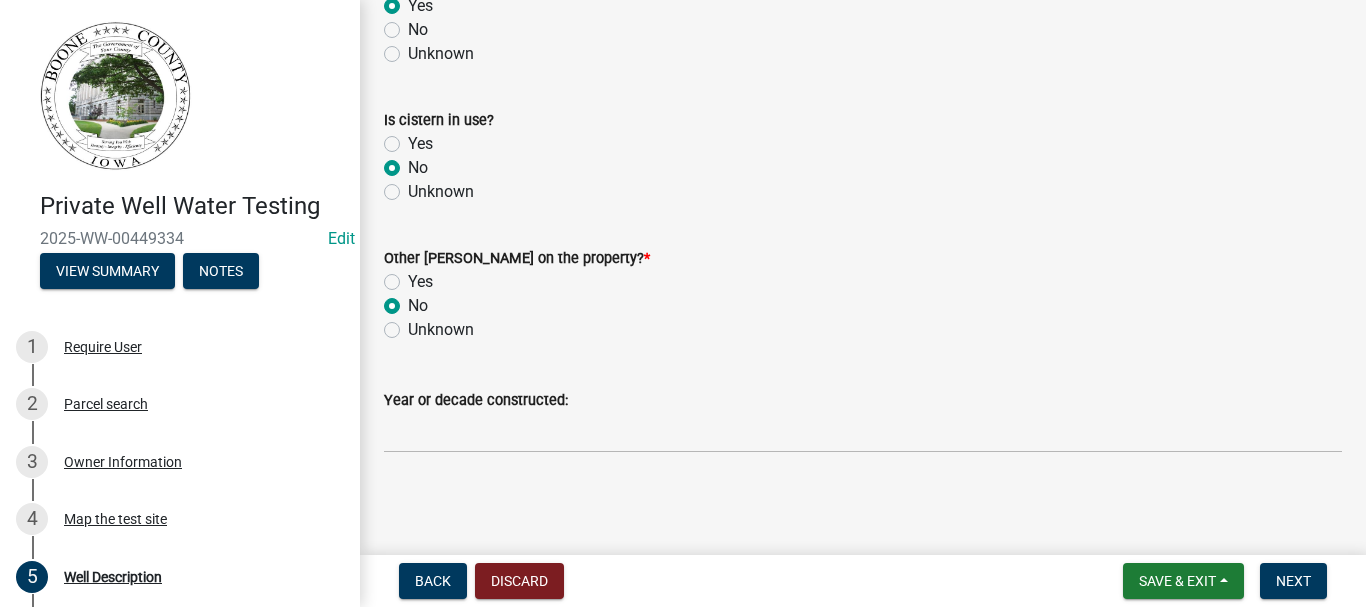 radio on "true" 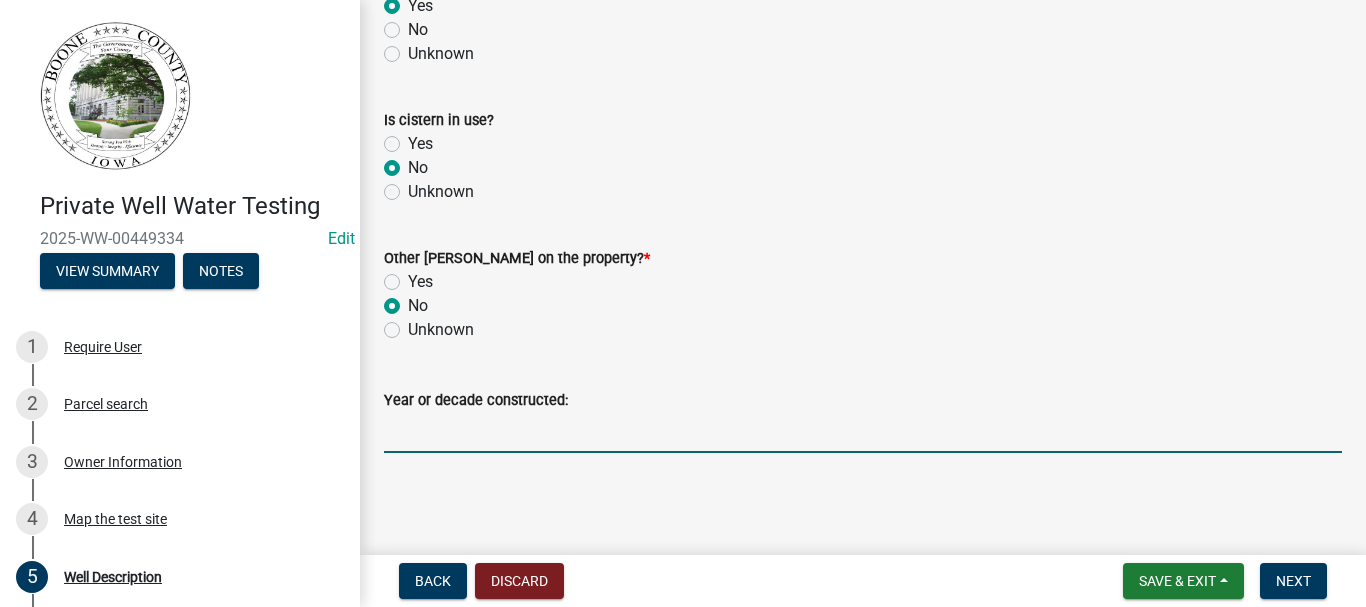 click on "Year or decade constructed:" at bounding box center [863, 432] 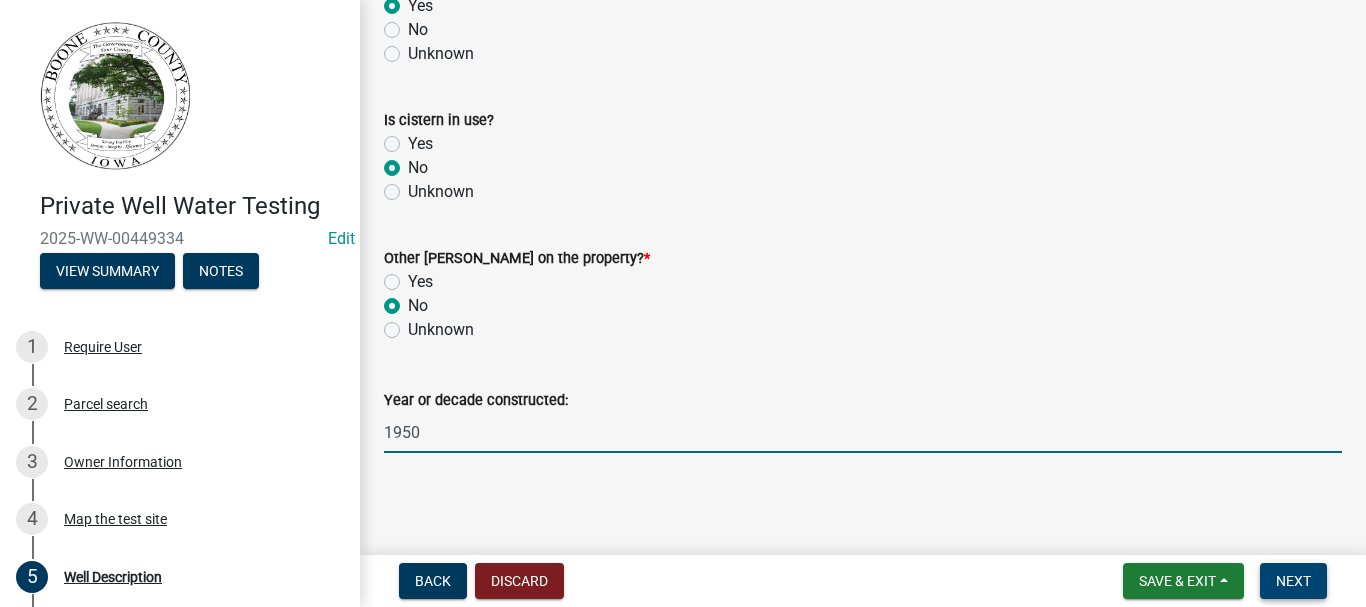 type on "1950" 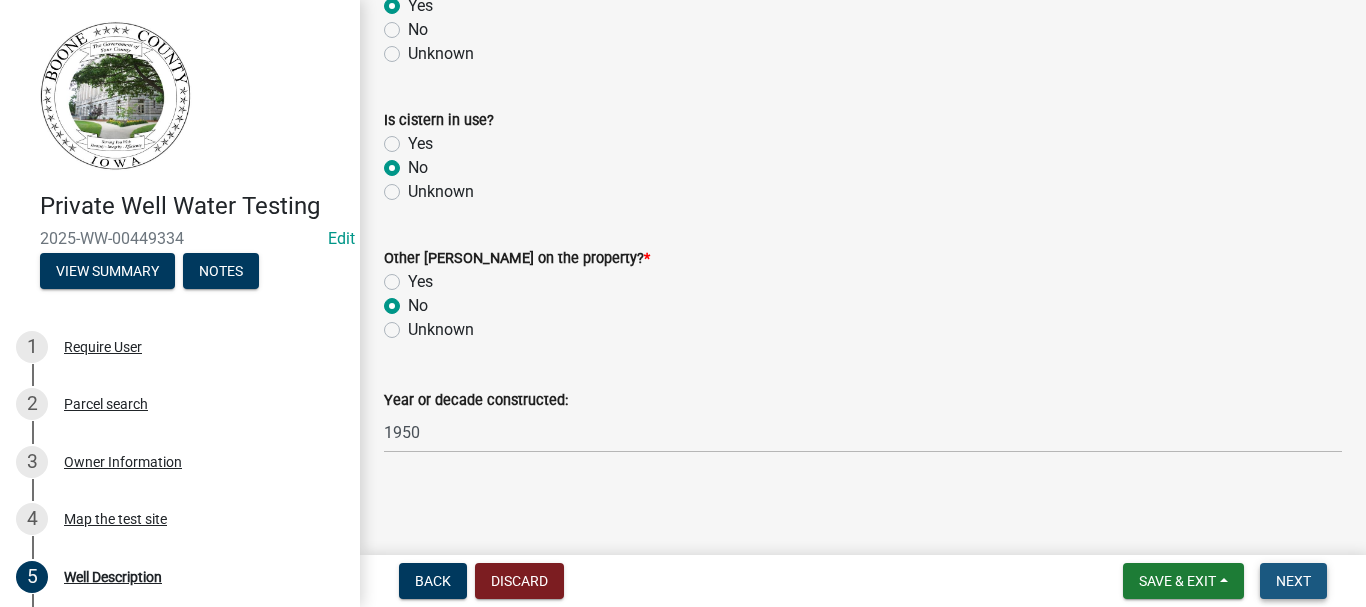 click on "Next" at bounding box center [1293, 581] 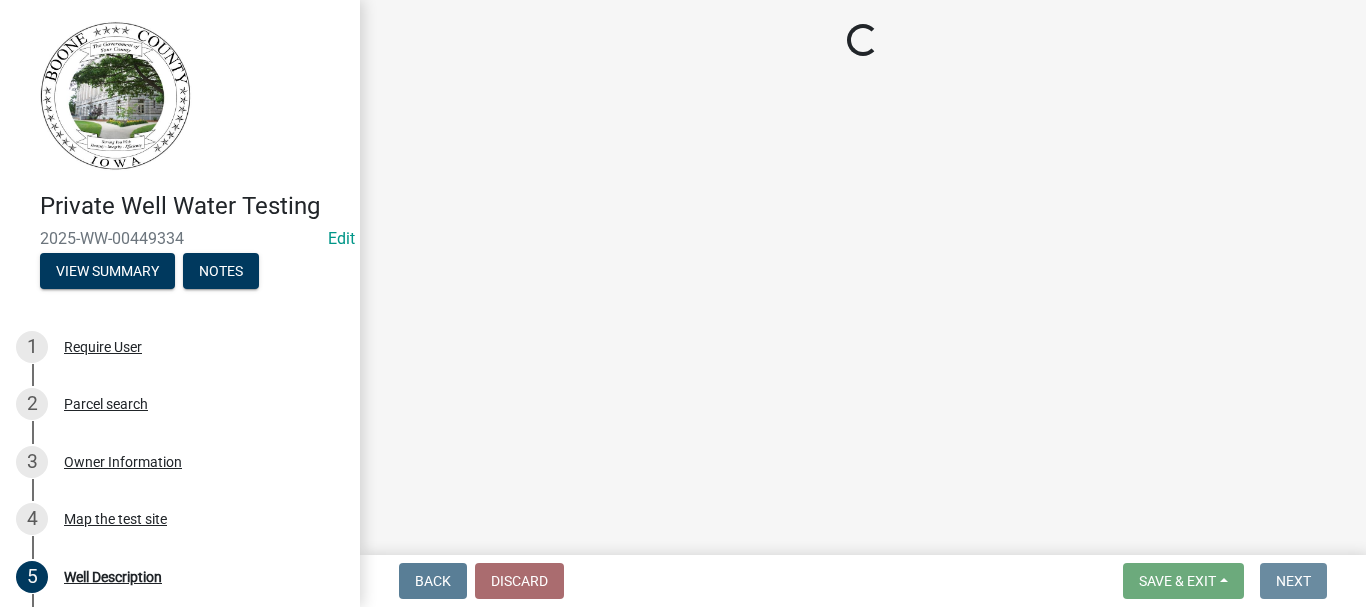 scroll, scrollTop: 0, scrollLeft: 0, axis: both 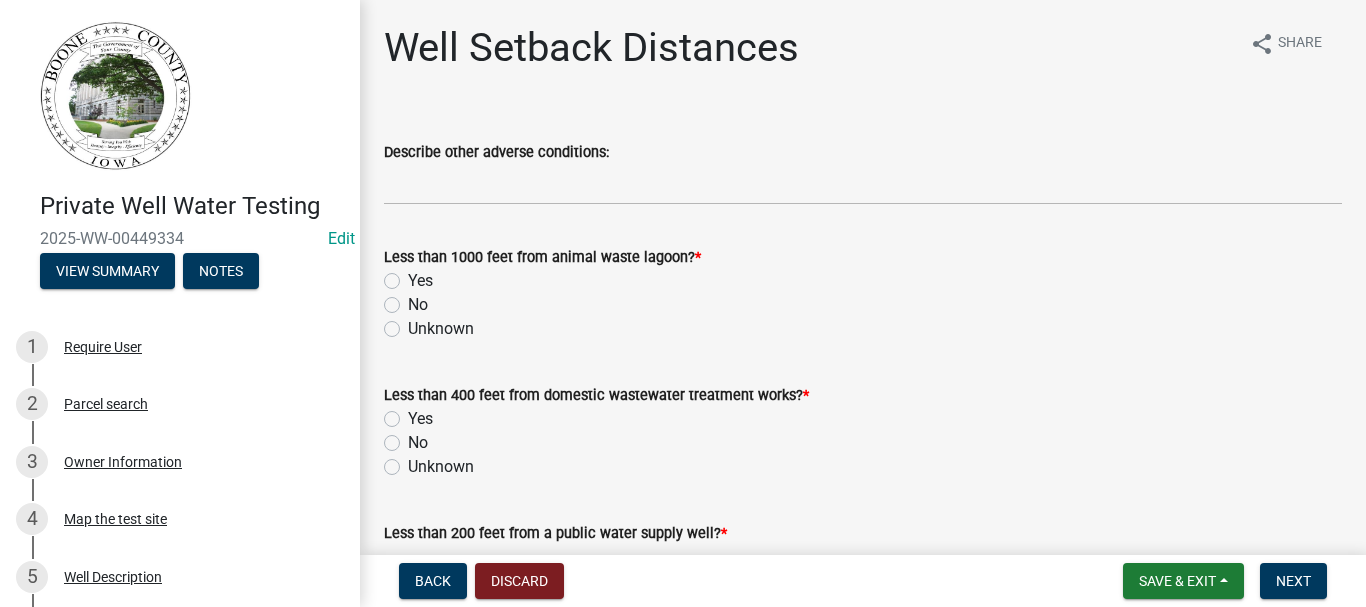 click on "No" 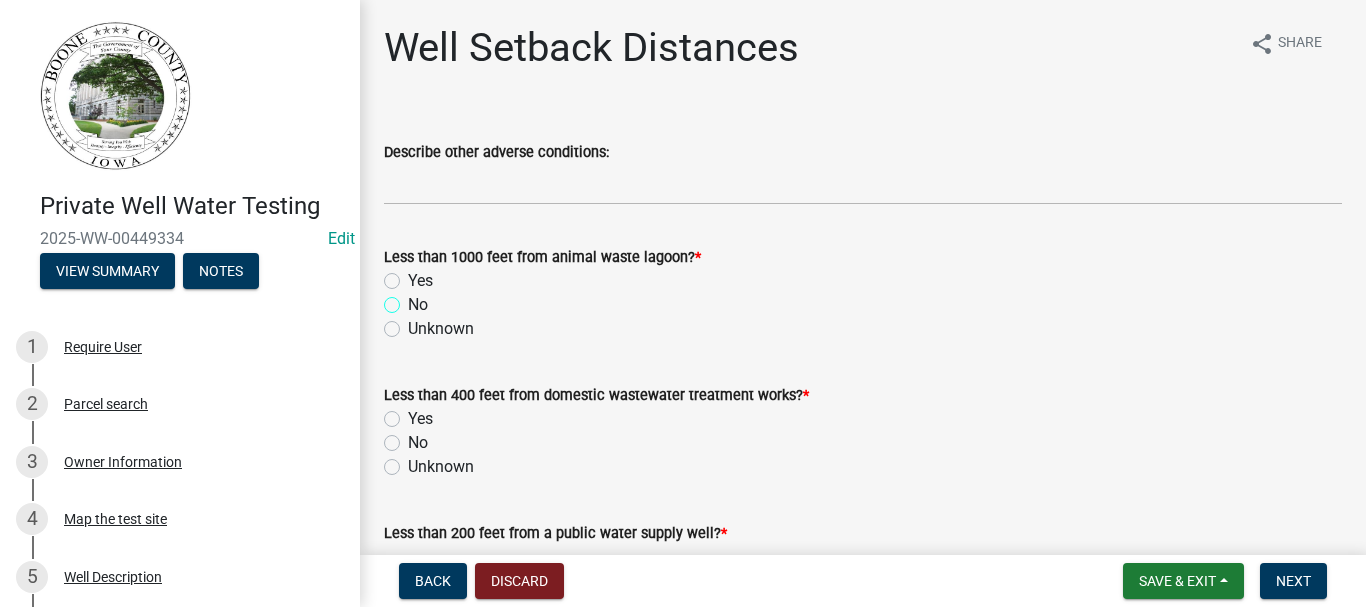click on "No" at bounding box center (414, 299) 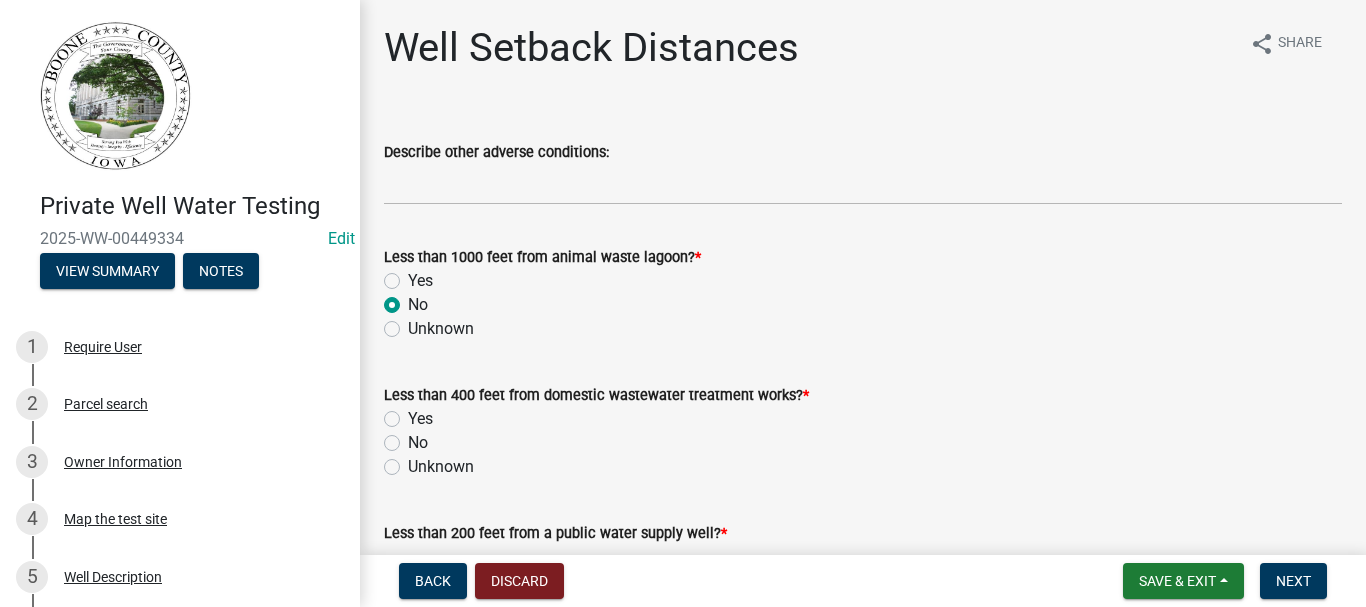 radio on "true" 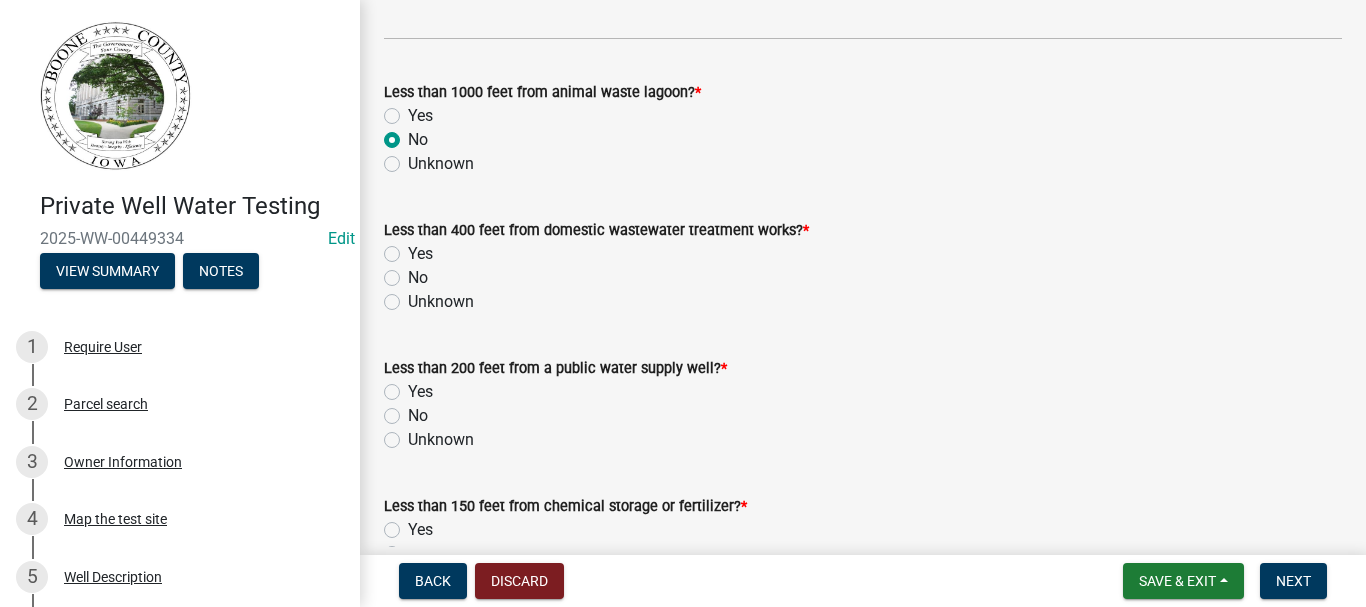 scroll, scrollTop: 200, scrollLeft: 0, axis: vertical 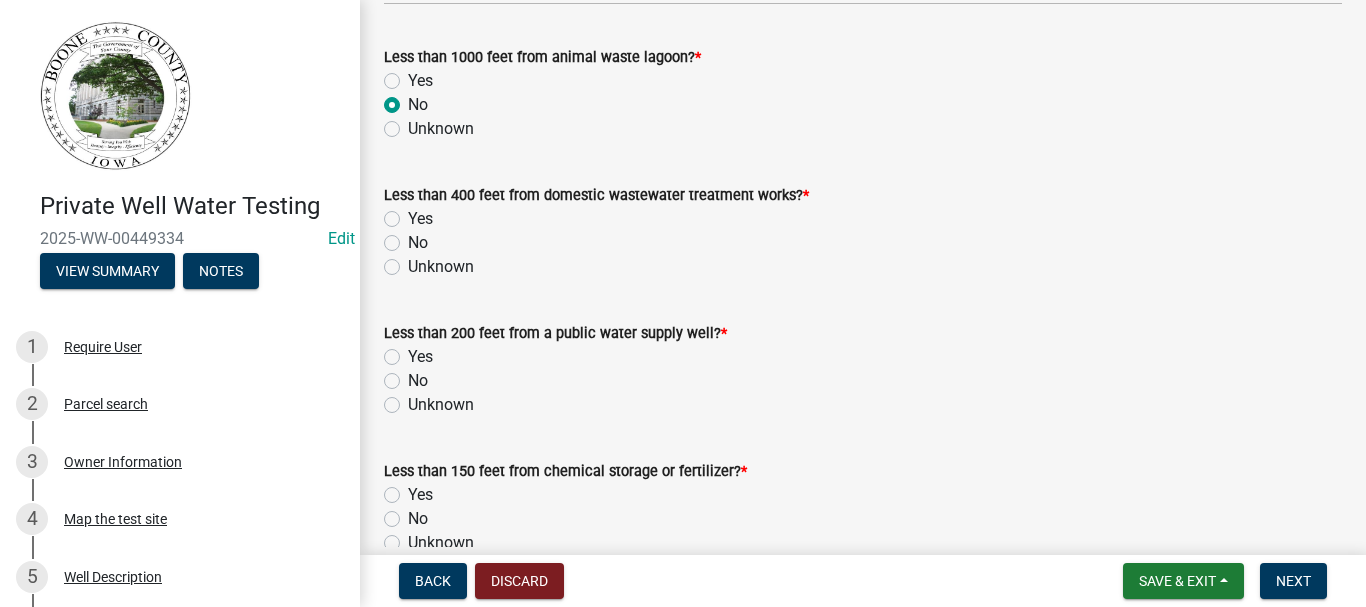click on "No" 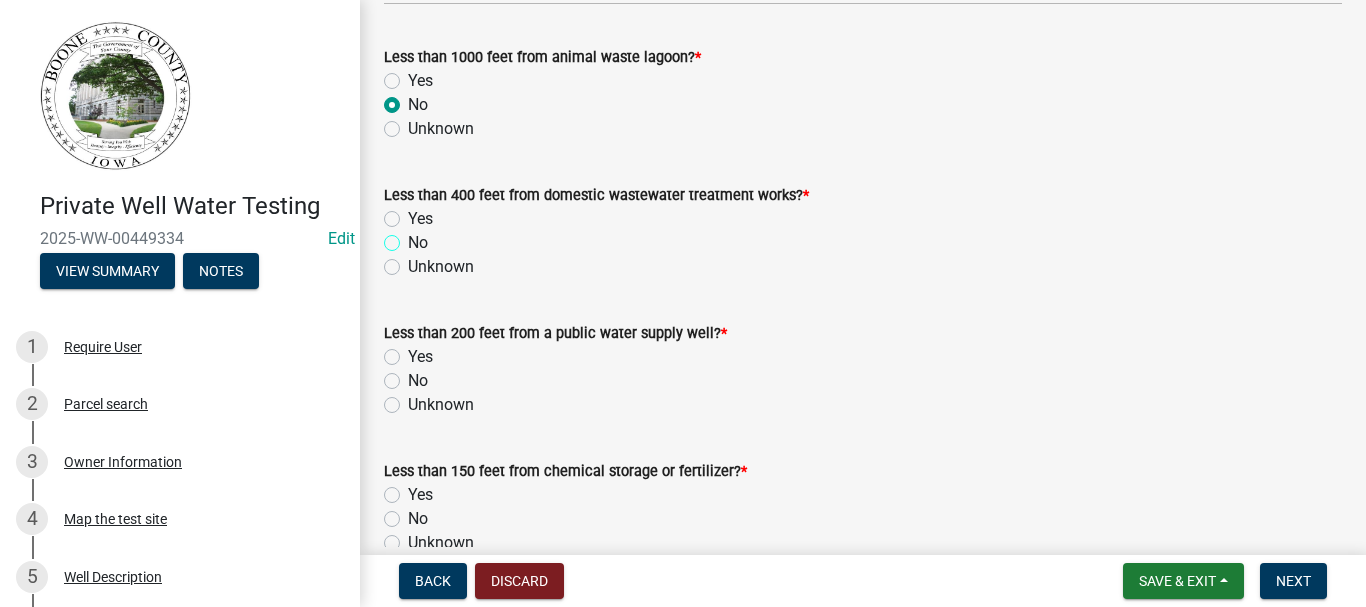 click on "No" at bounding box center (414, 237) 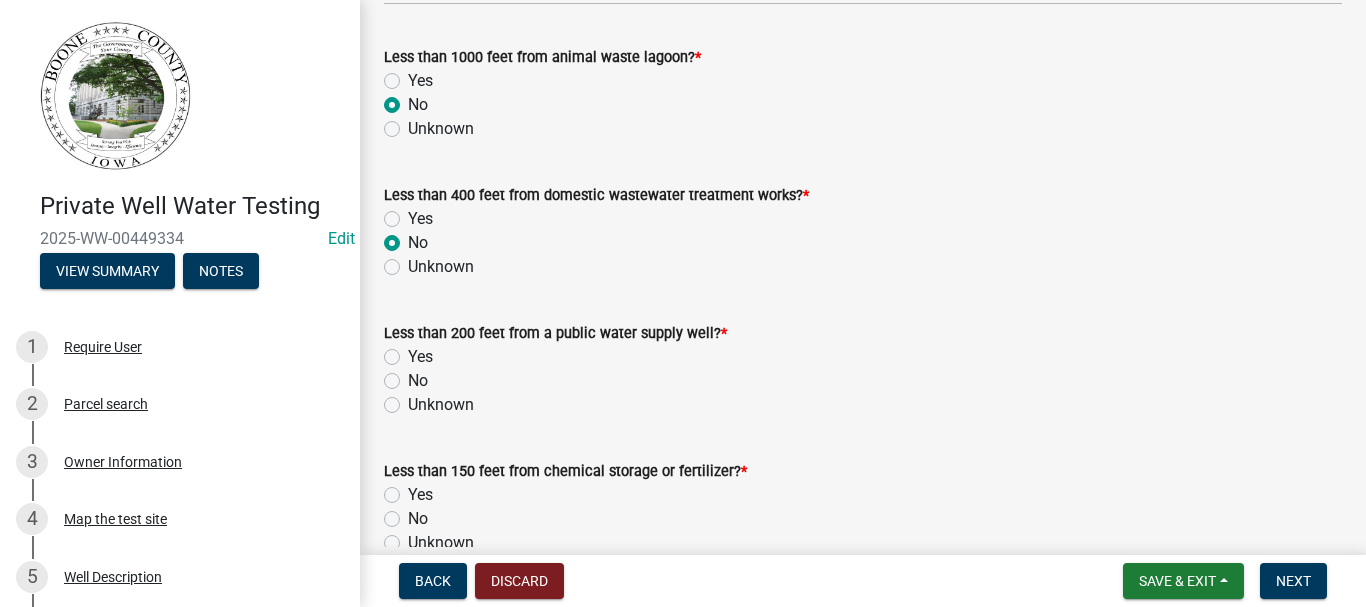 radio on "true" 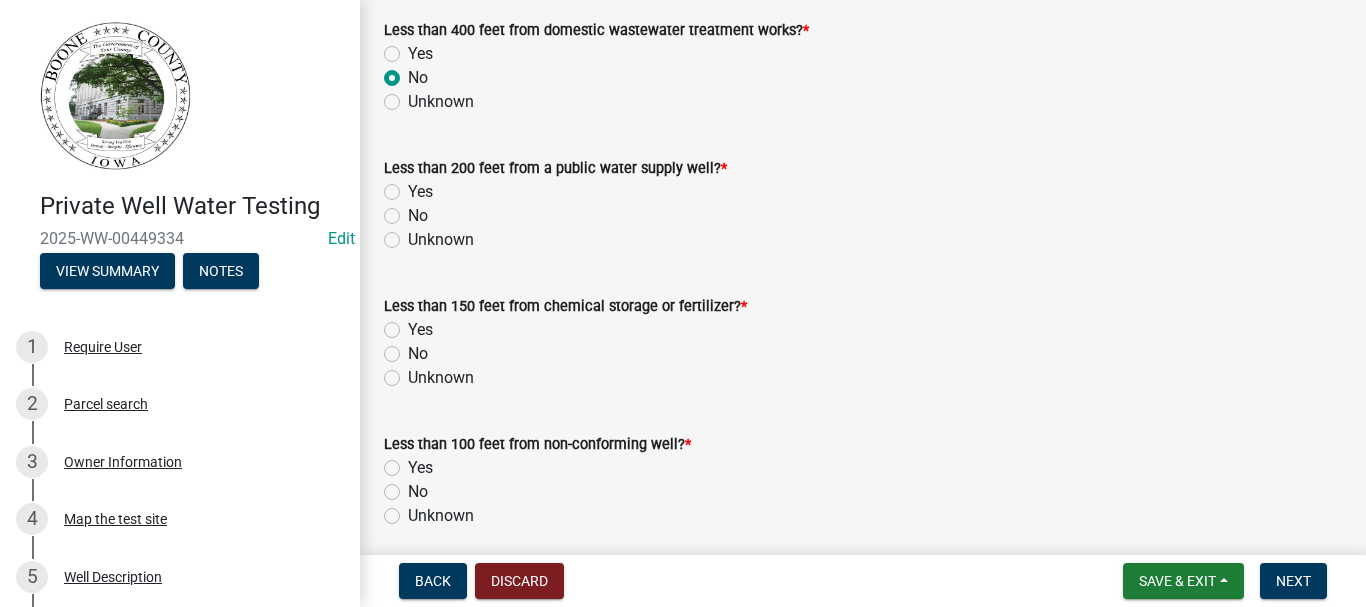 scroll, scrollTop: 400, scrollLeft: 0, axis: vertical 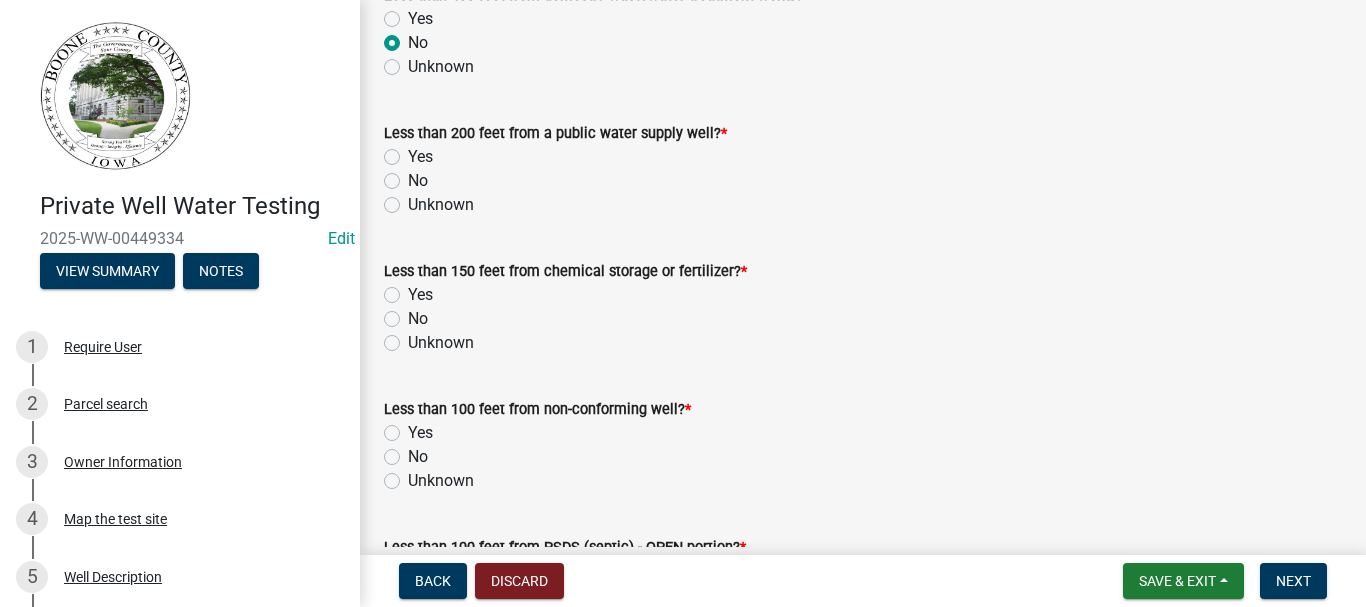 click on "No" 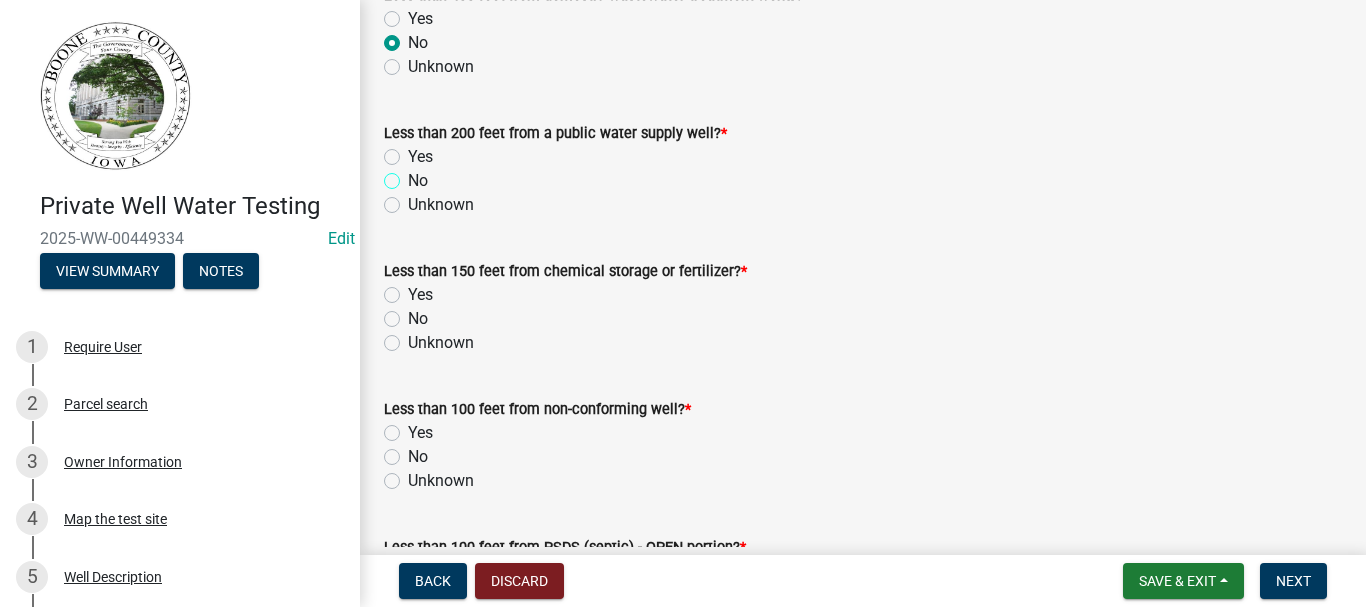 click on "No" at bounding box center [414, 175] 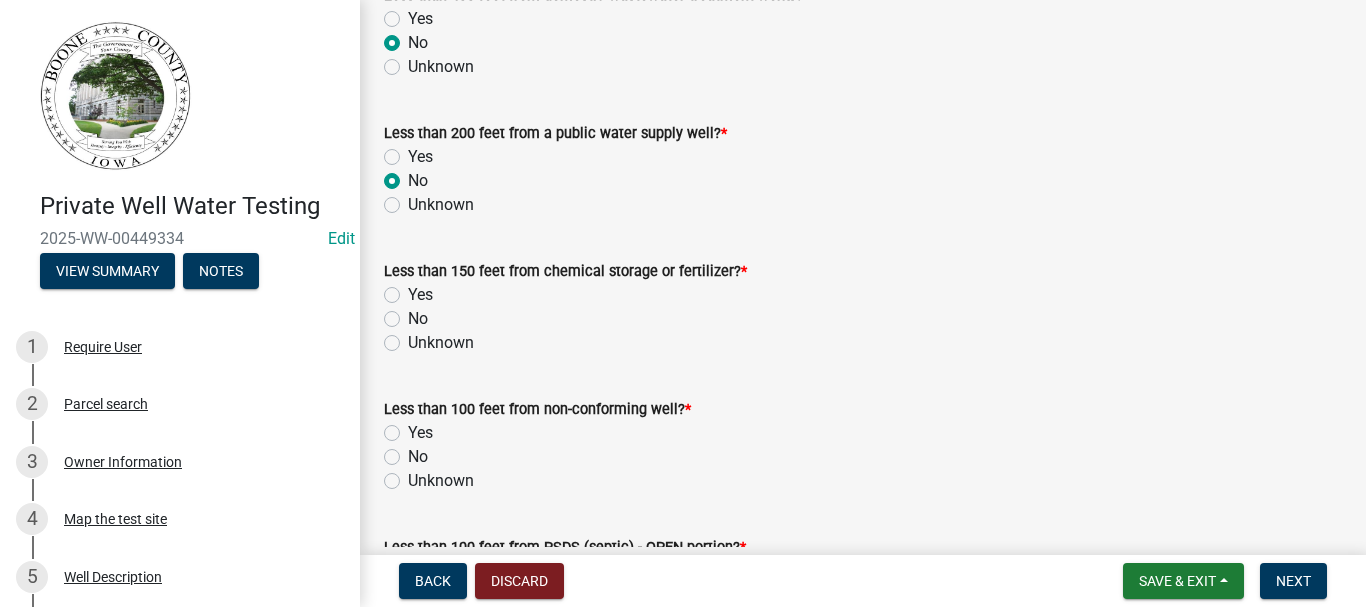 radio on "true" 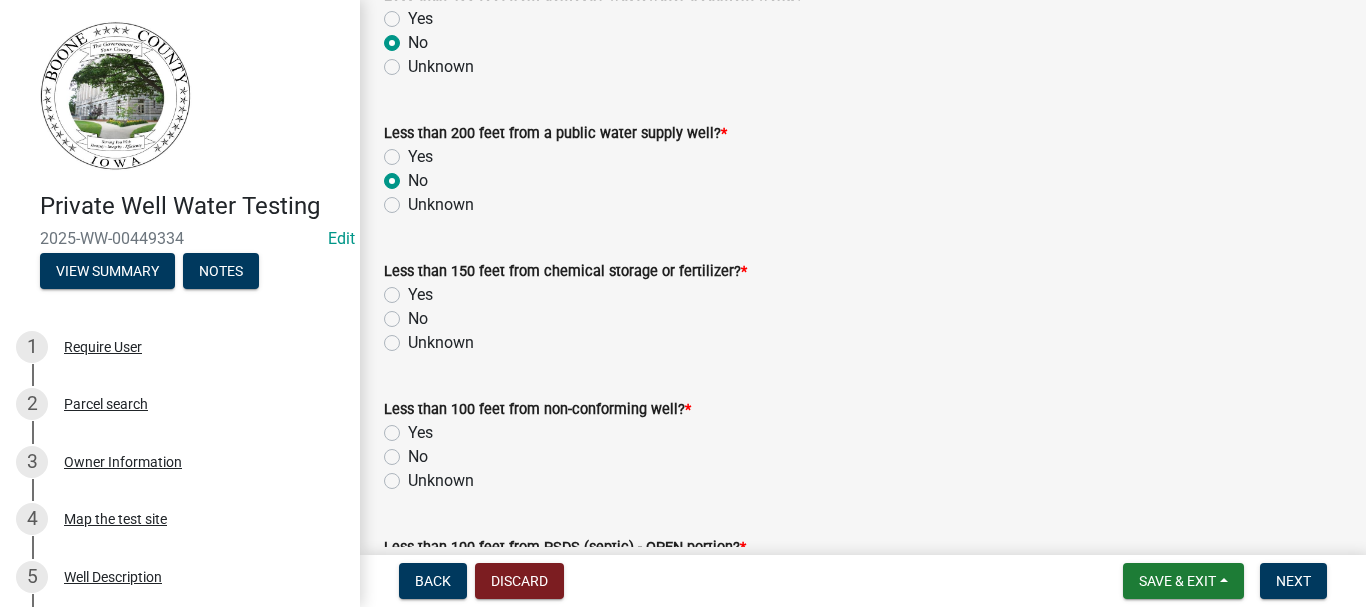 click on "No" 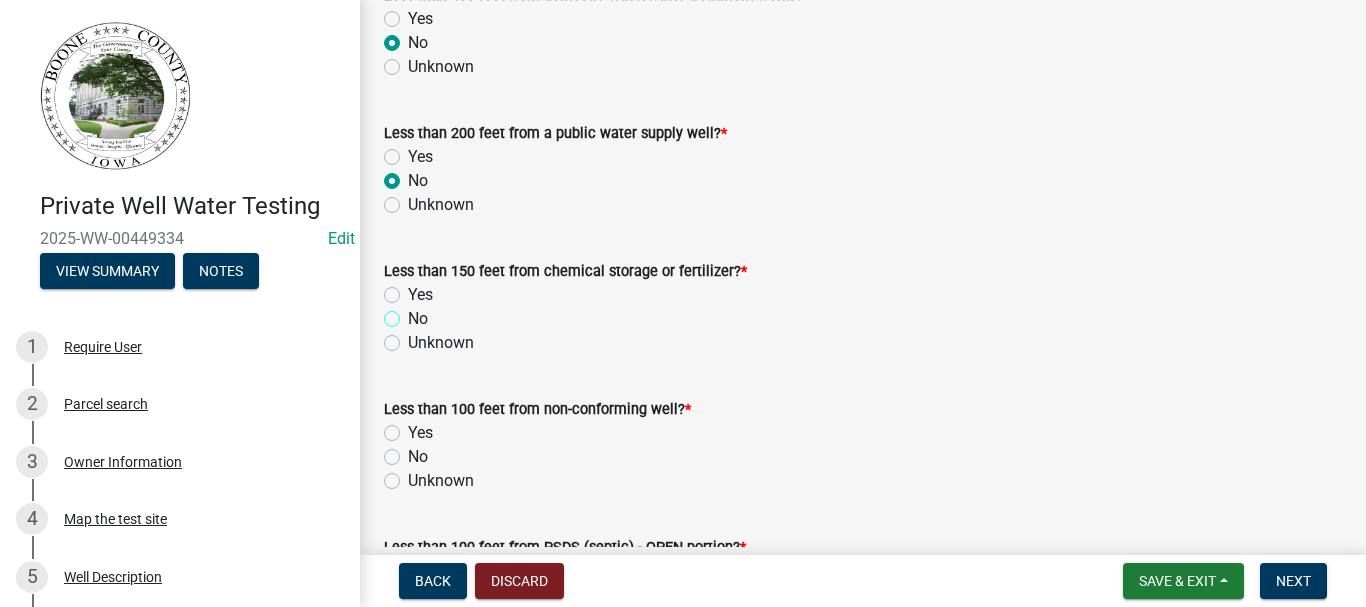 click on "No" at bounding box center (414, 313) 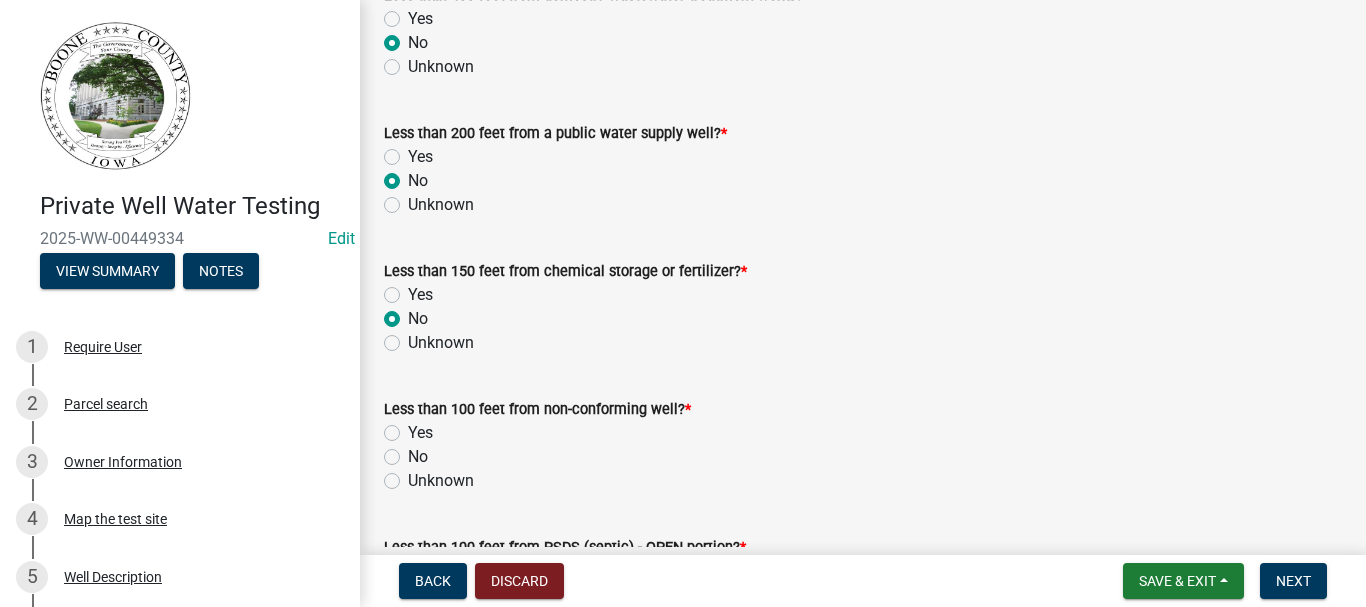 radio on "true" 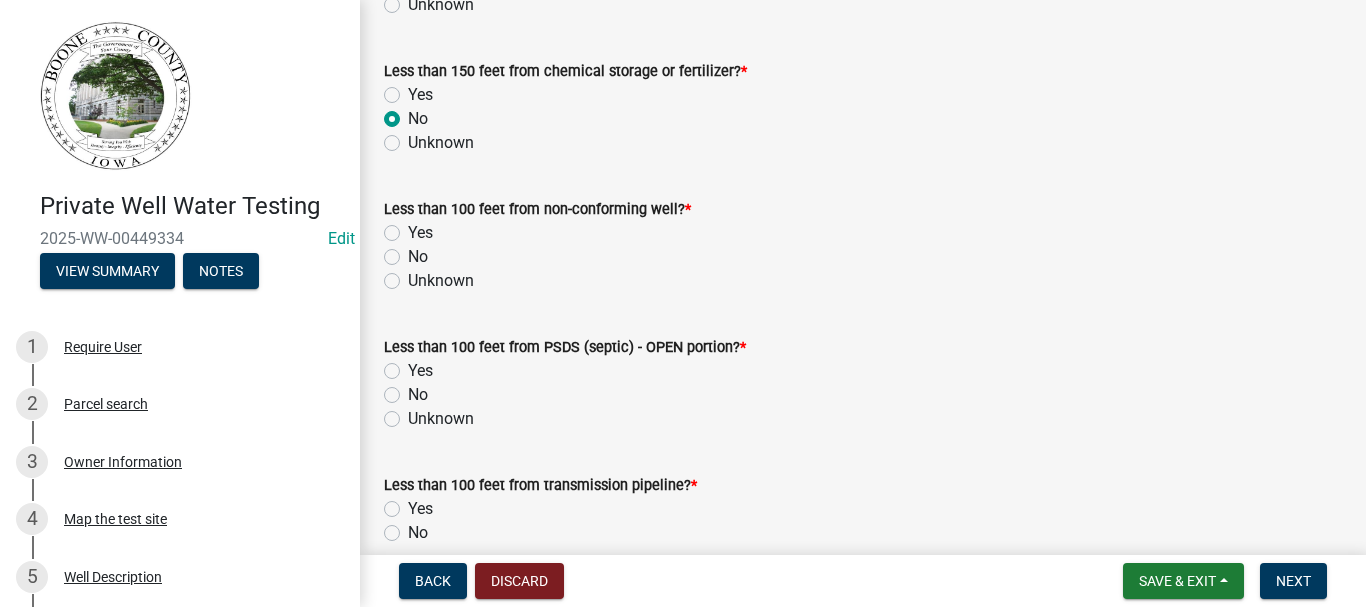 scroll, scrollTop: 700, scrollLeft: 0, axis: vertical 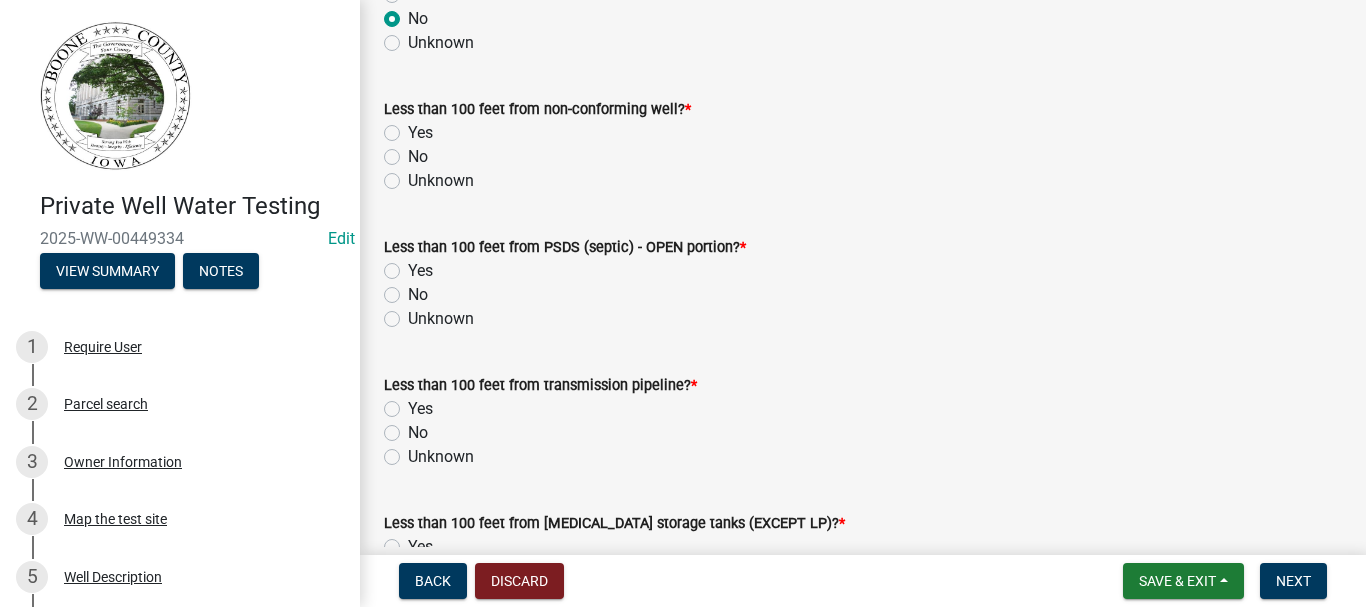 click on "No" 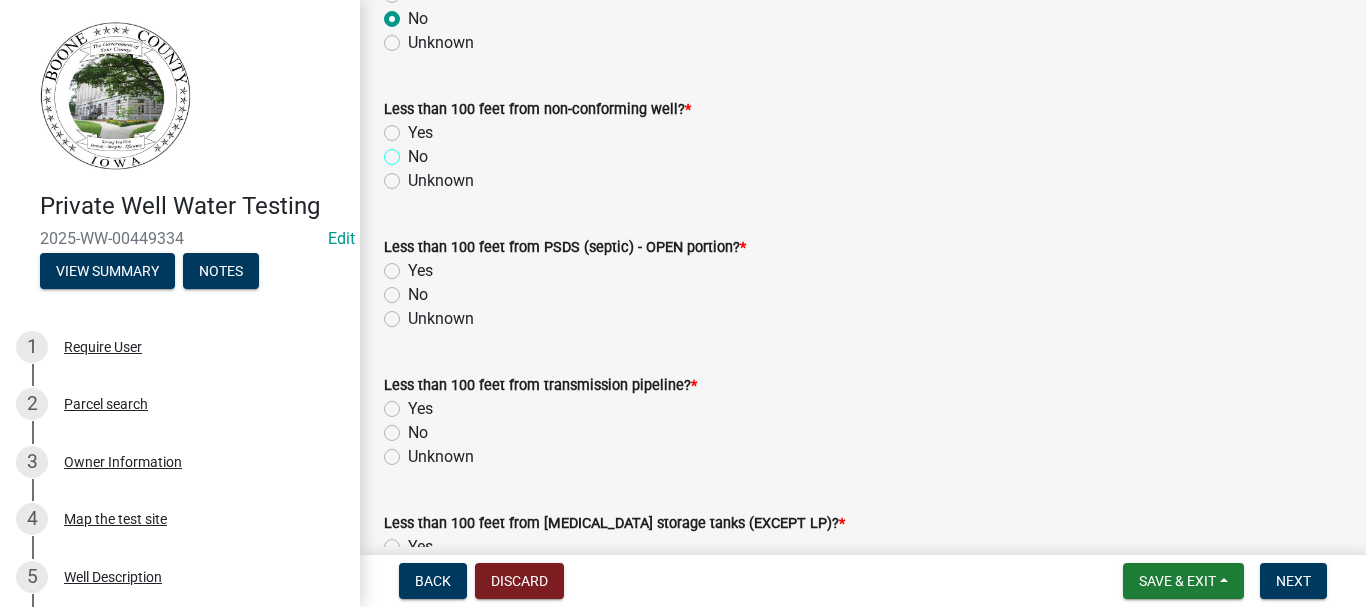 click on "No" at bounding box center [414, 151] 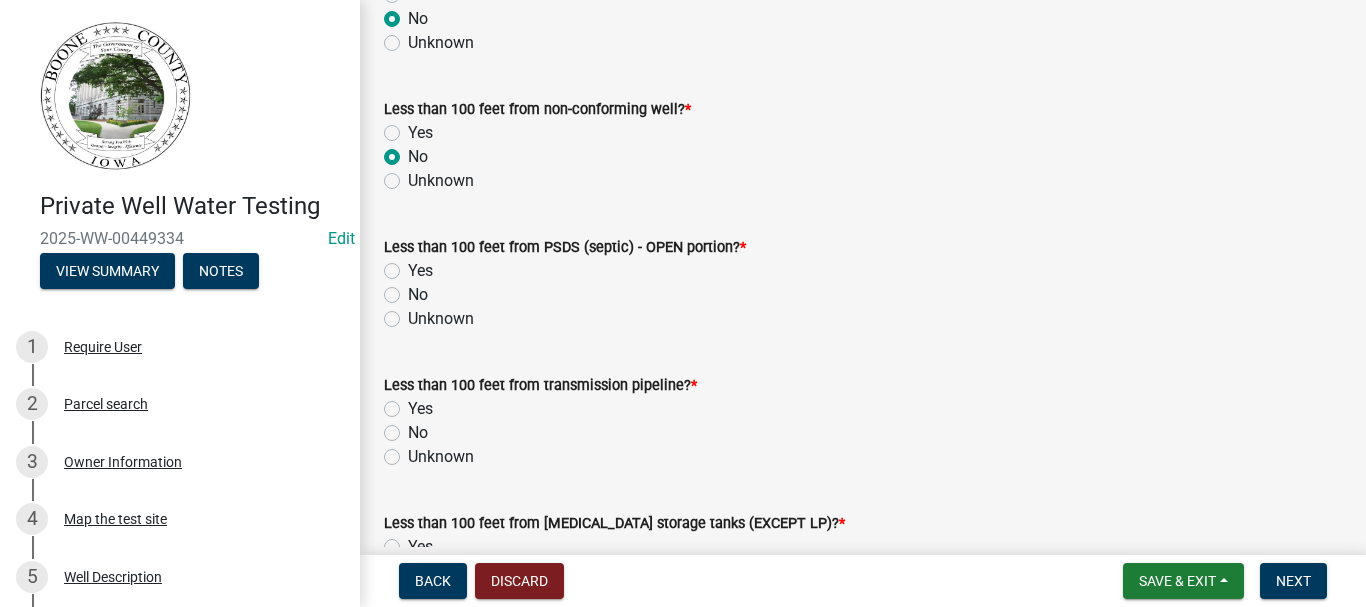 radio on "true" 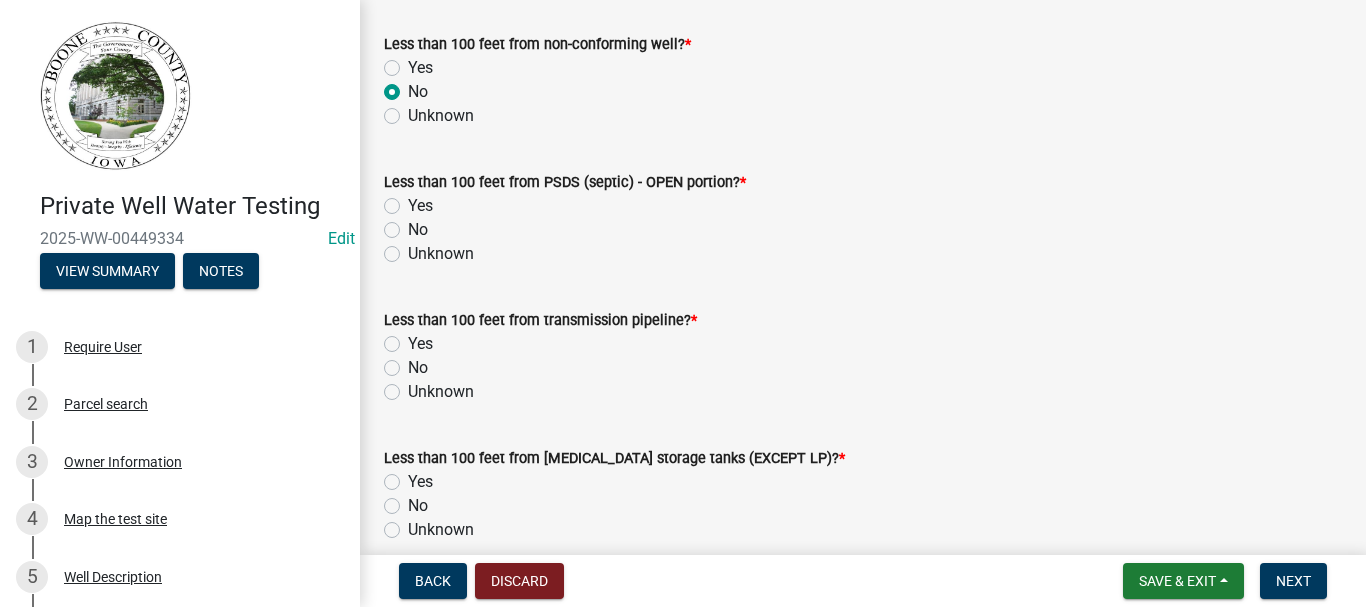 scroll, scrollTop: 800, scrollLeft: 0, axis: vertical 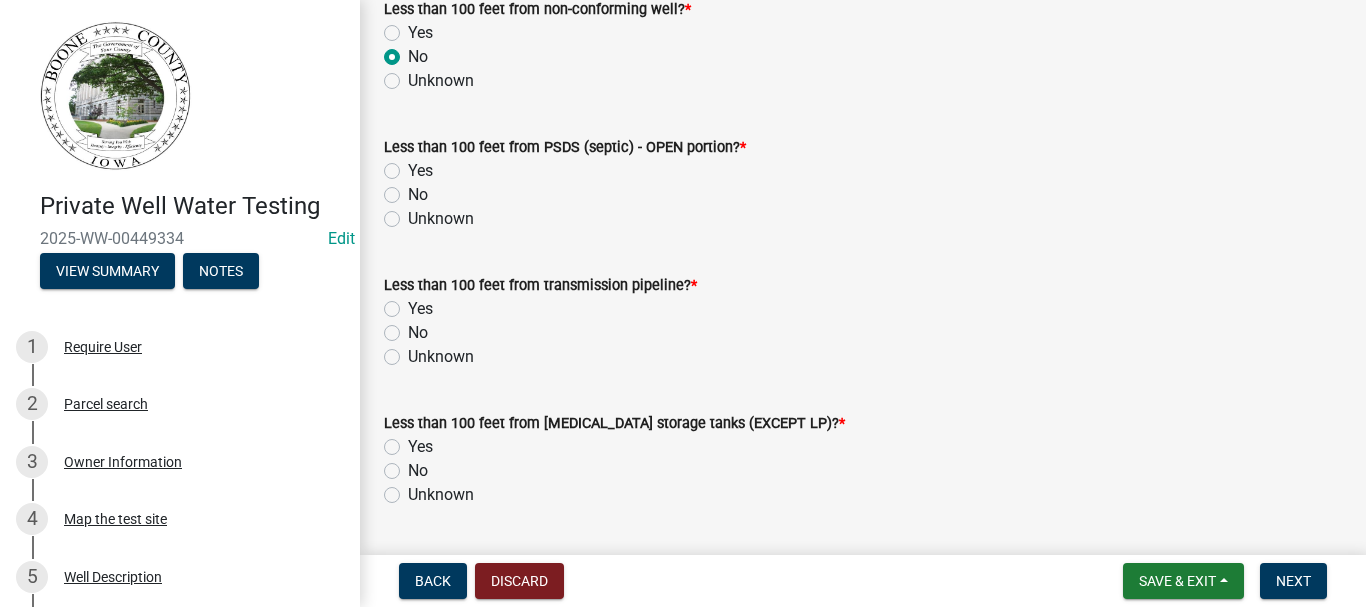 click on "Unknown" 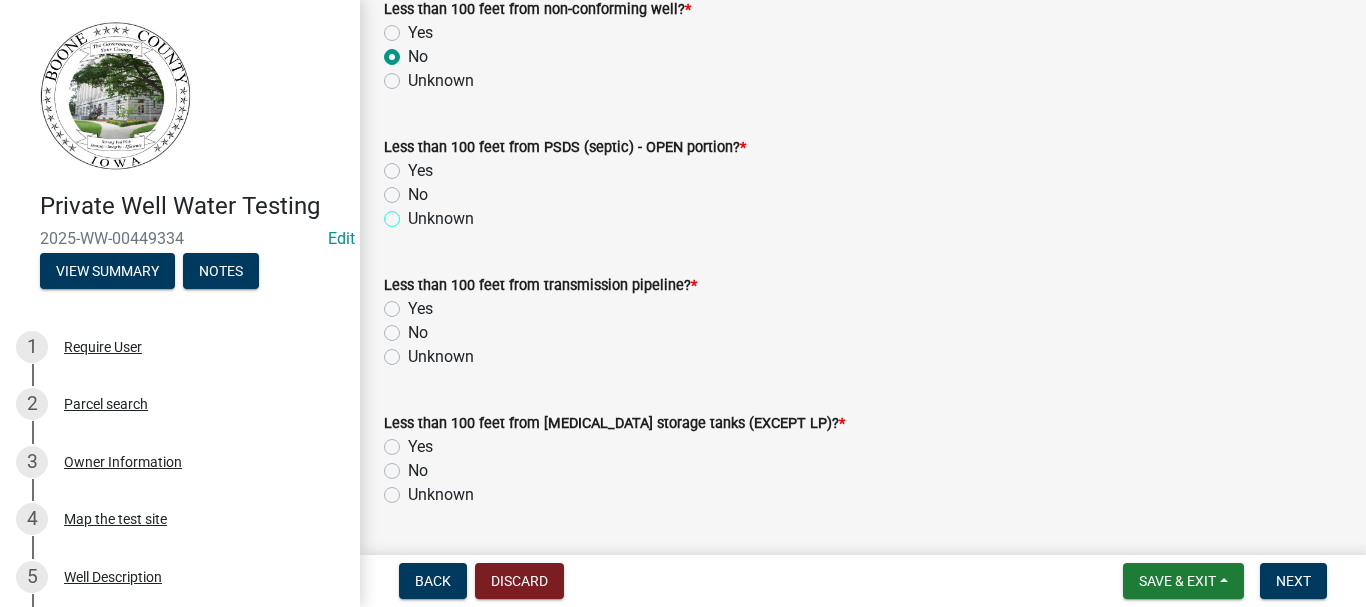 click on "Unknown" at bounding box center (414, 213) 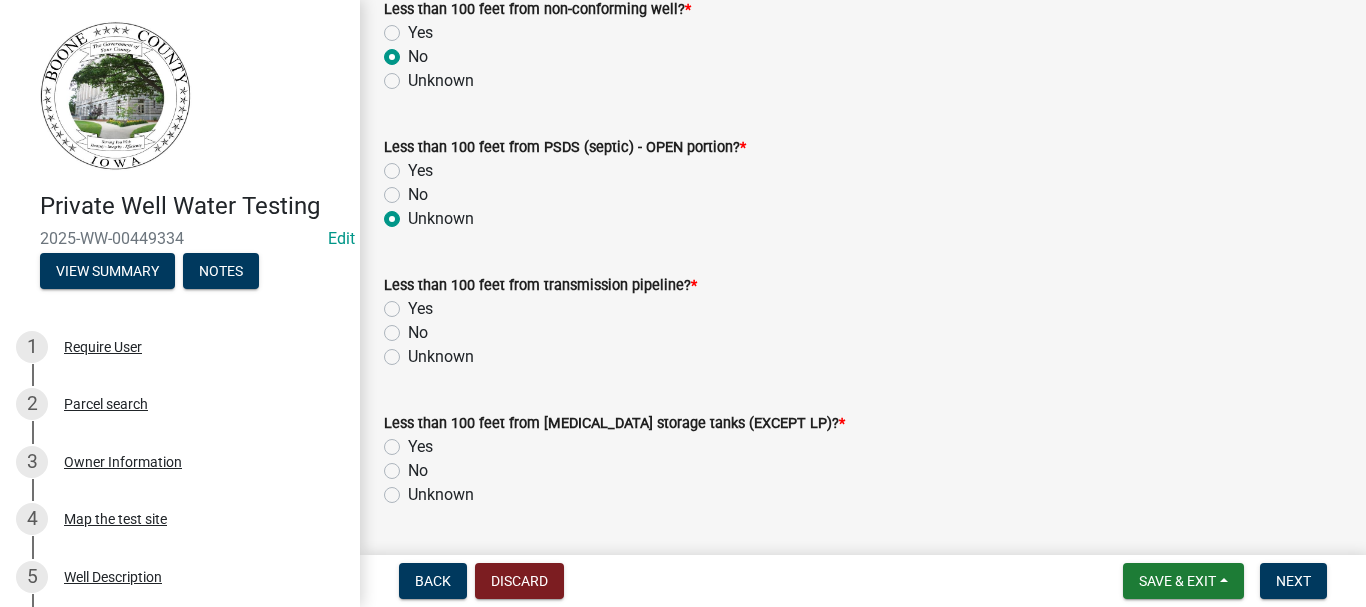 radio on "true" 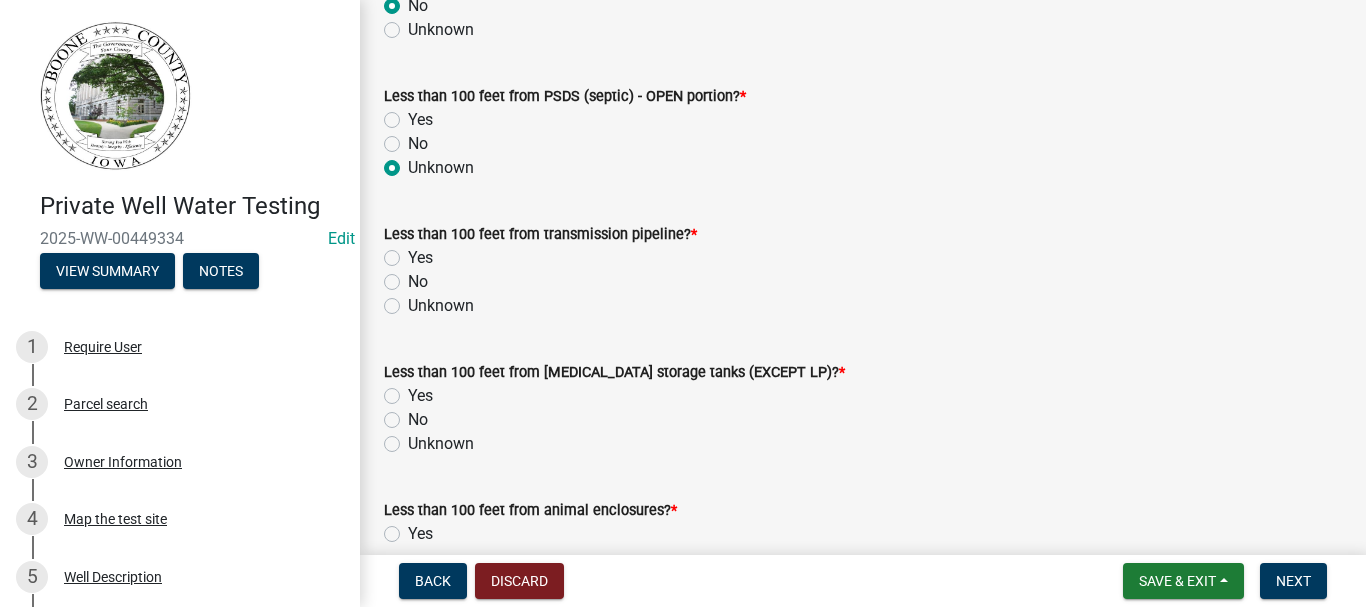 scroll, scrollTop: 900, scrollLeft: 0, axis: vertical 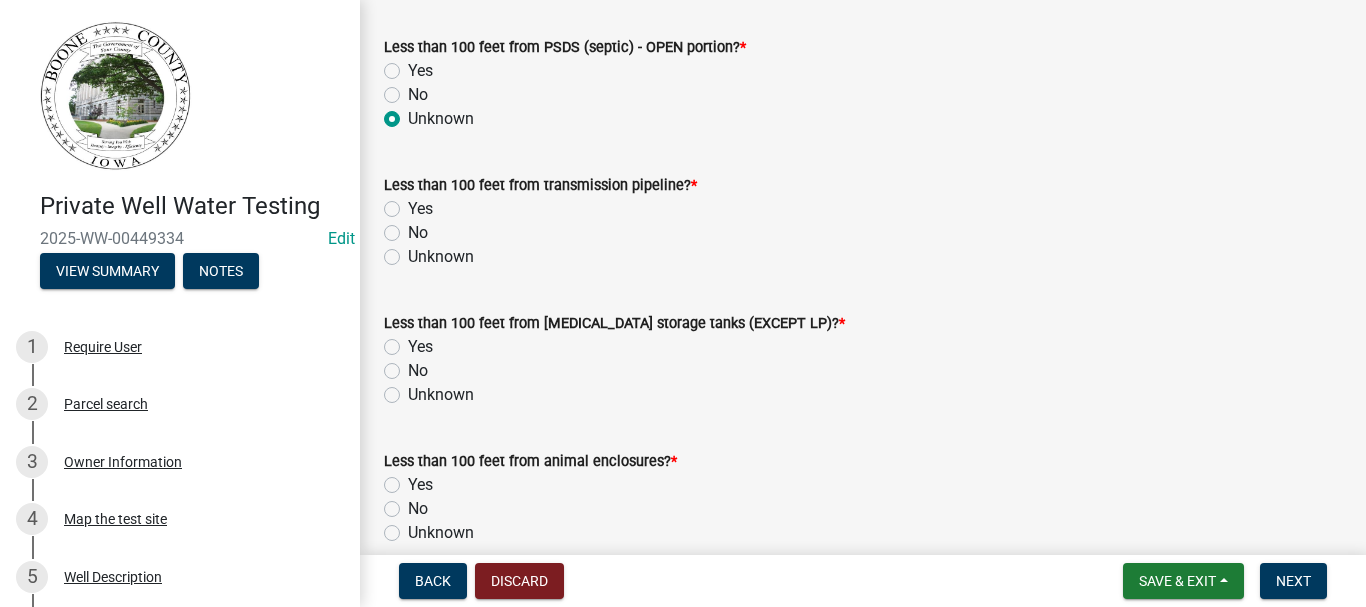 click on "No" 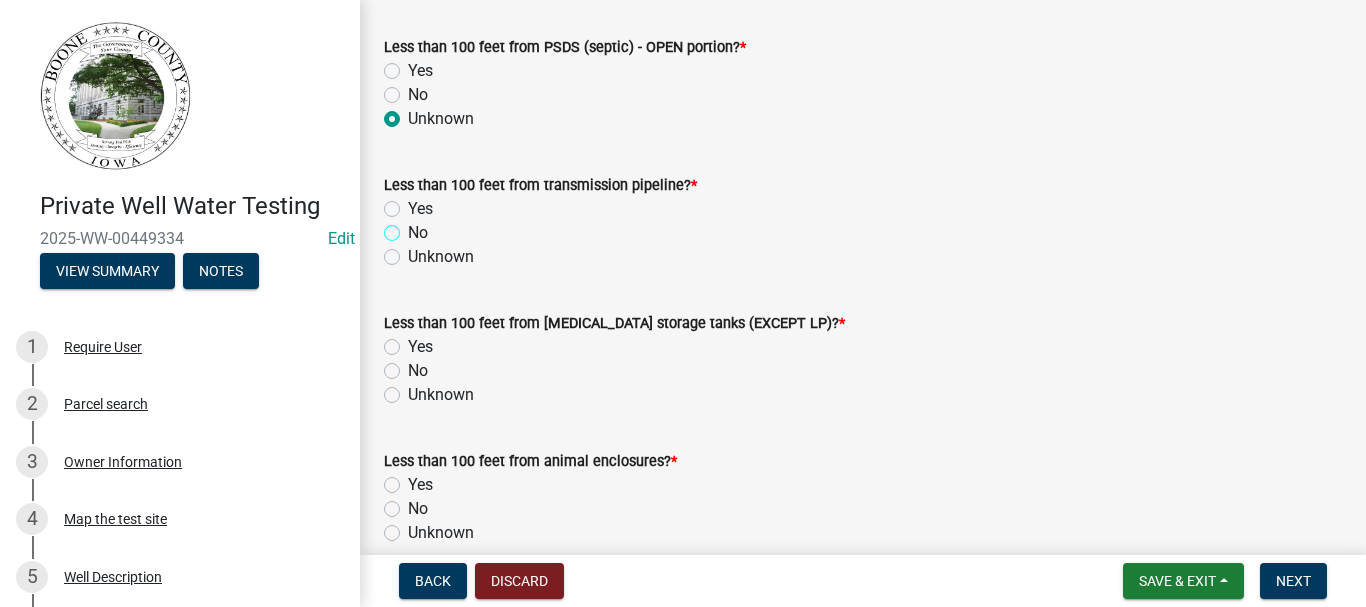 click on "No" at bounding box center [414, 227] 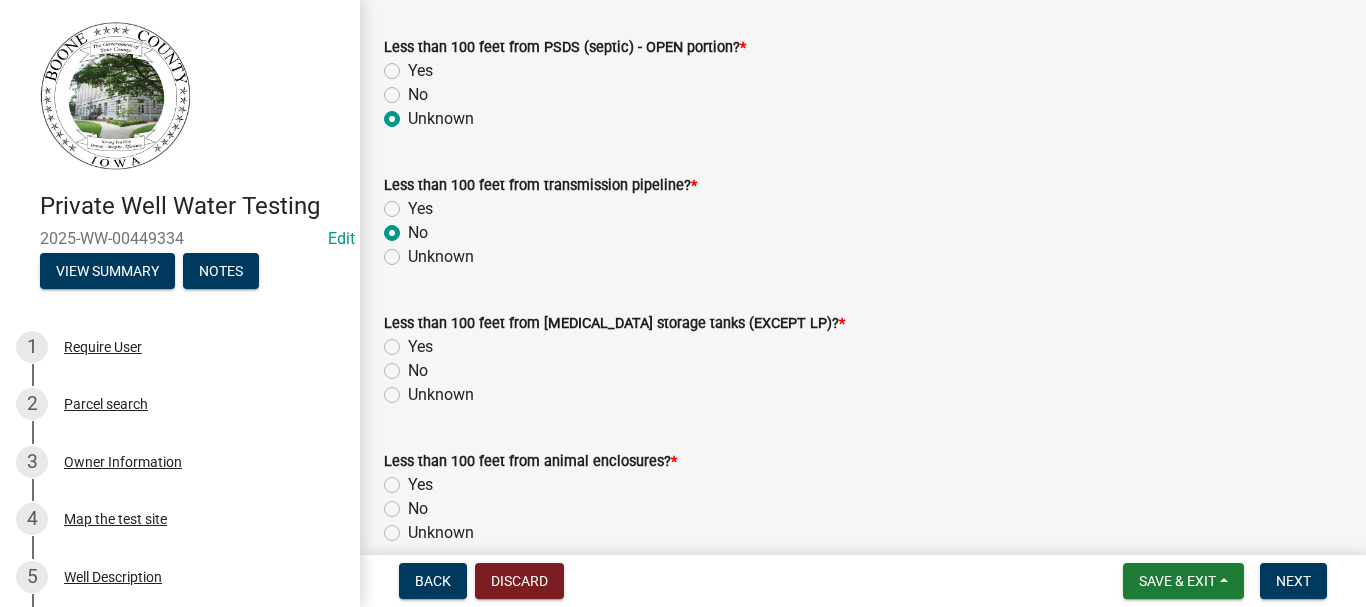radio on "true" 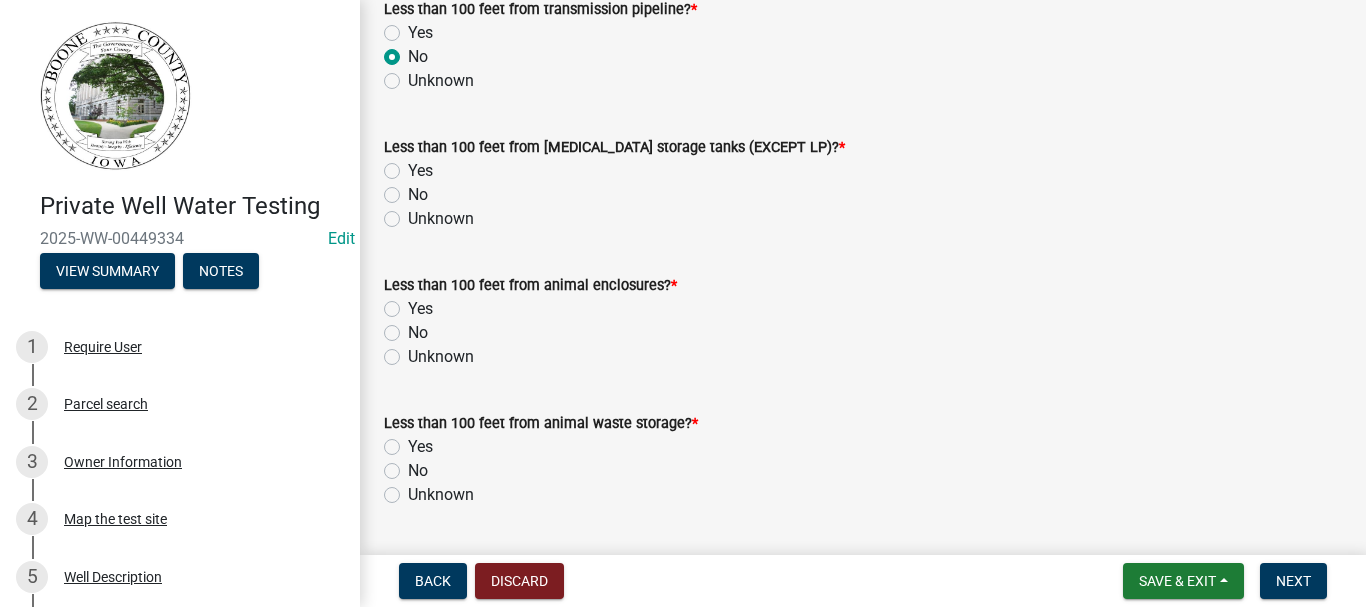 scroll, scrollTop: 1100, scrollLeft: 0, axis: vertical 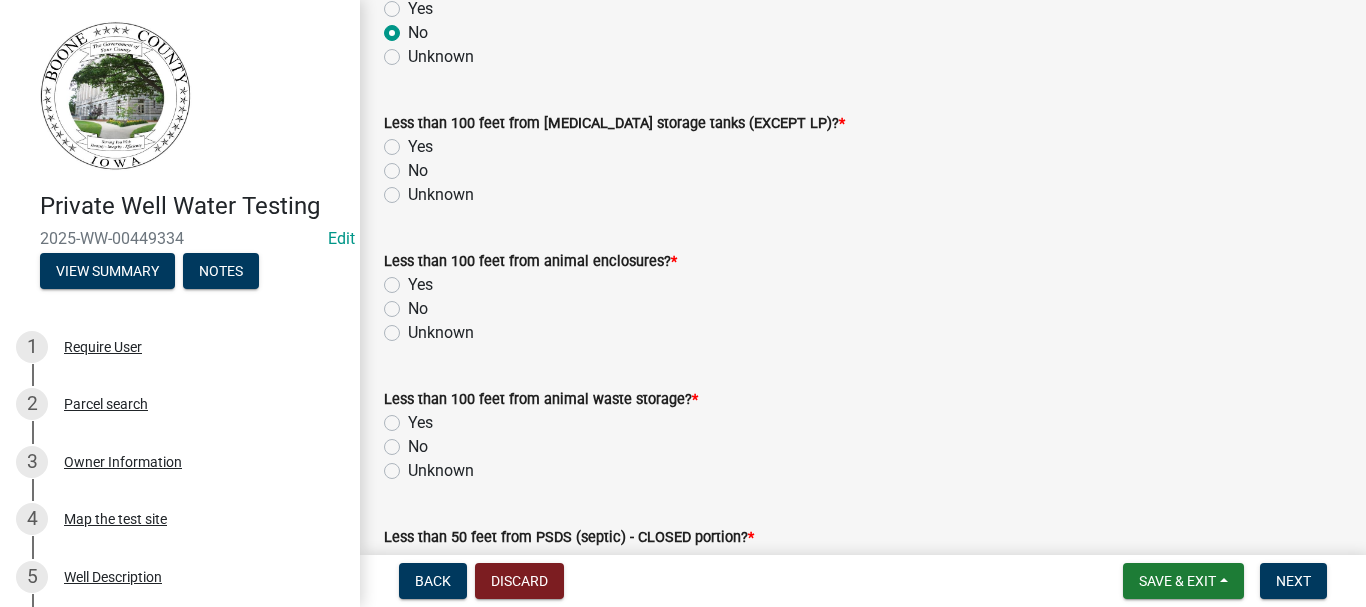 click on "No" 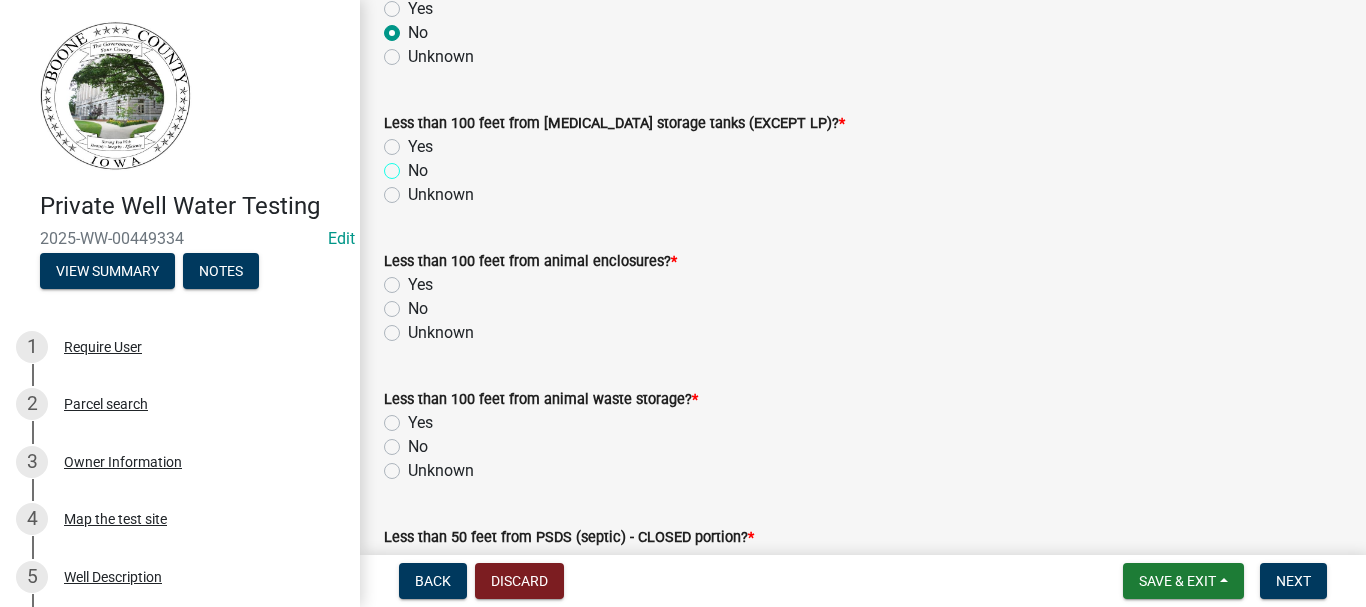 click on "No" at bounding box center [414, 165] 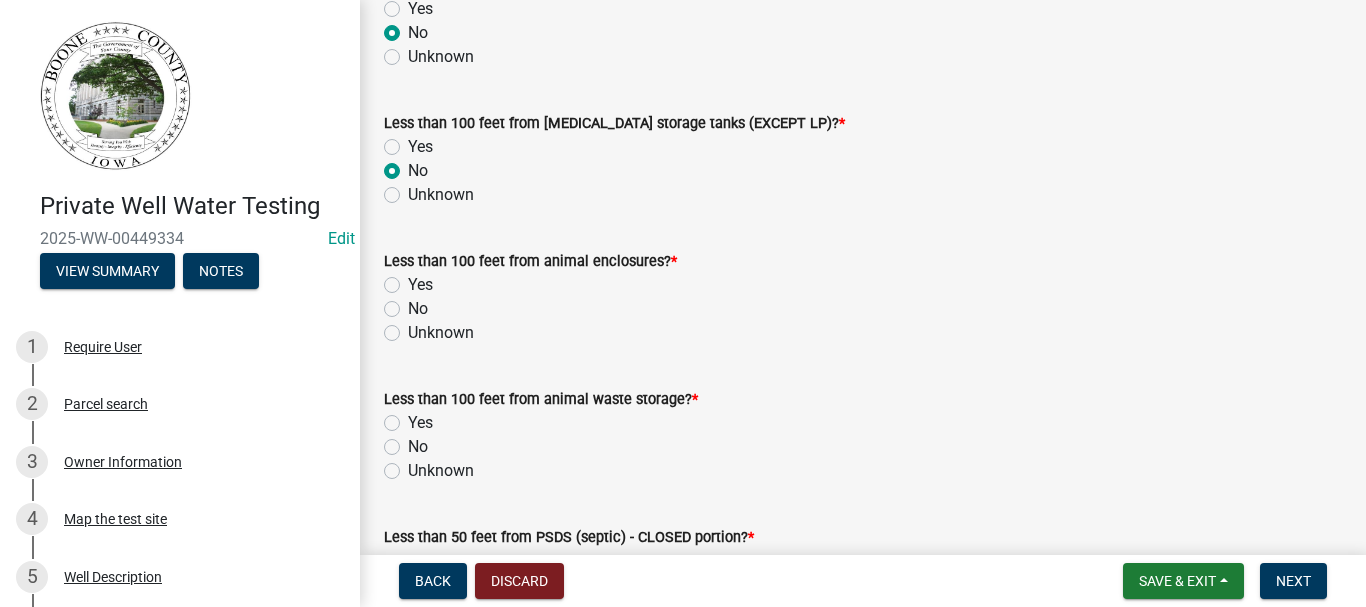 radio on "true" 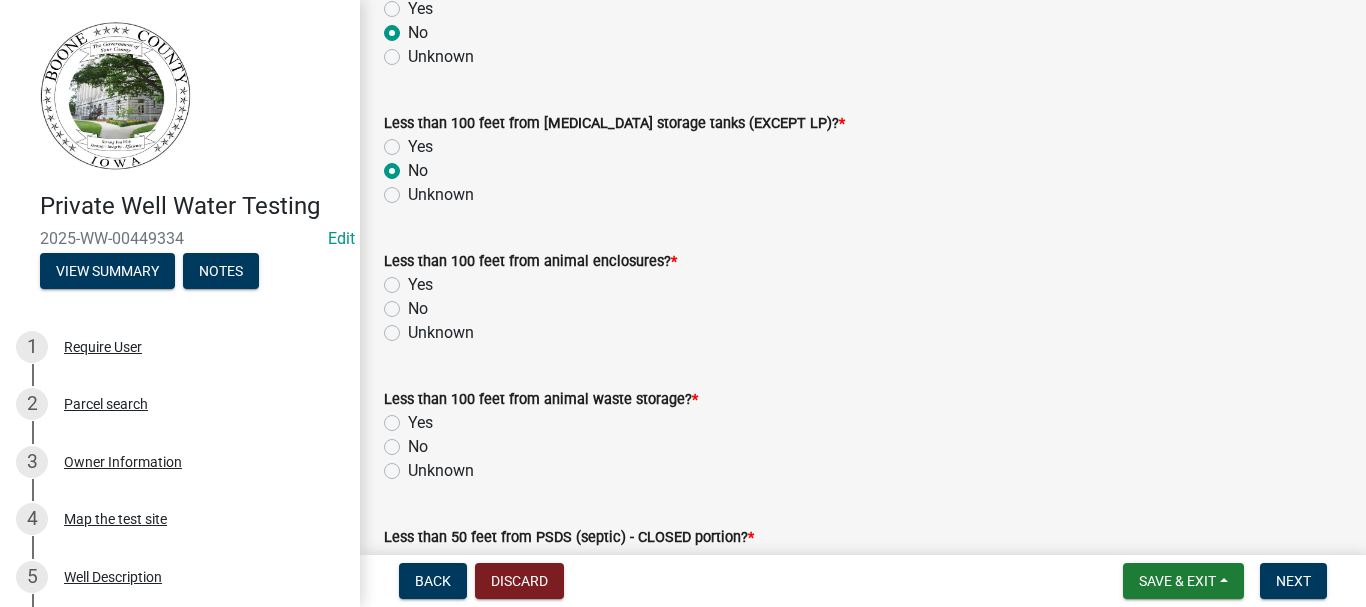 click on "No" 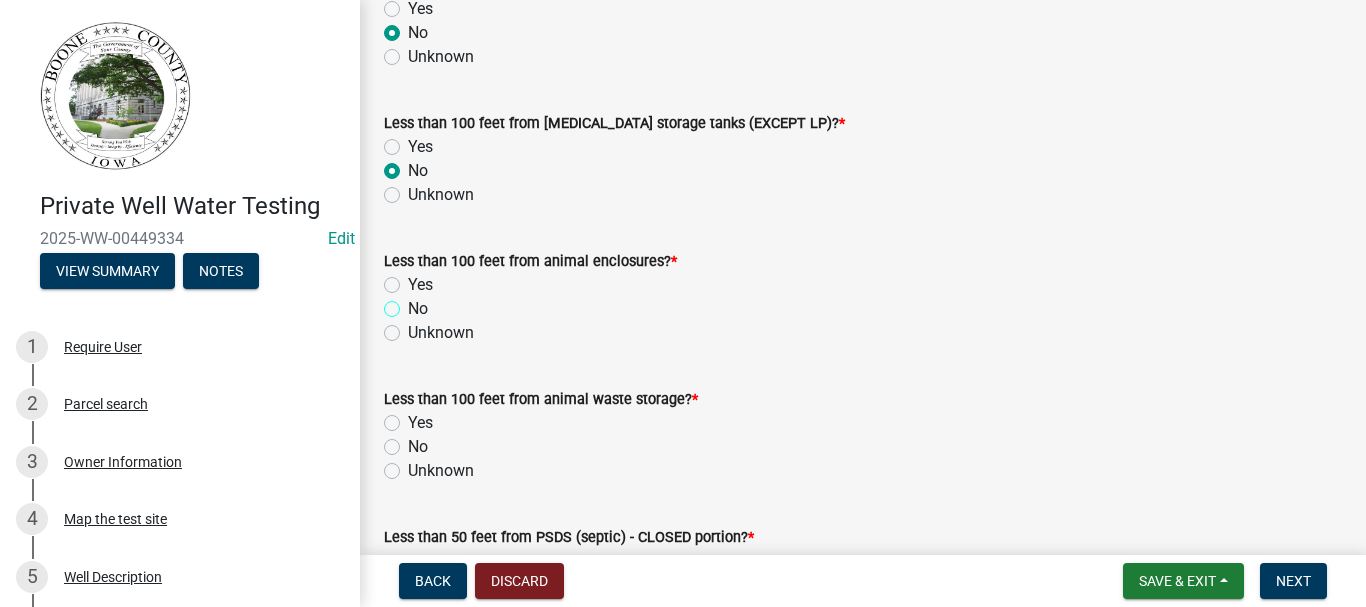 click on "No" at bounding box center [414, 303] 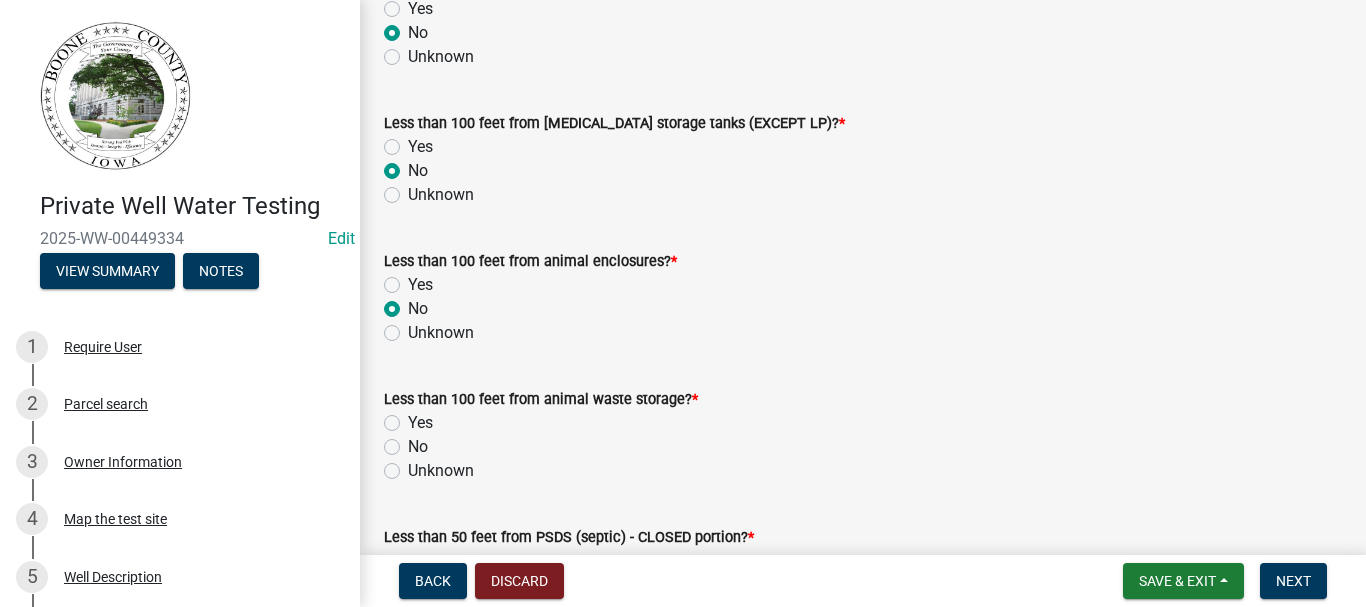 radio on "true" 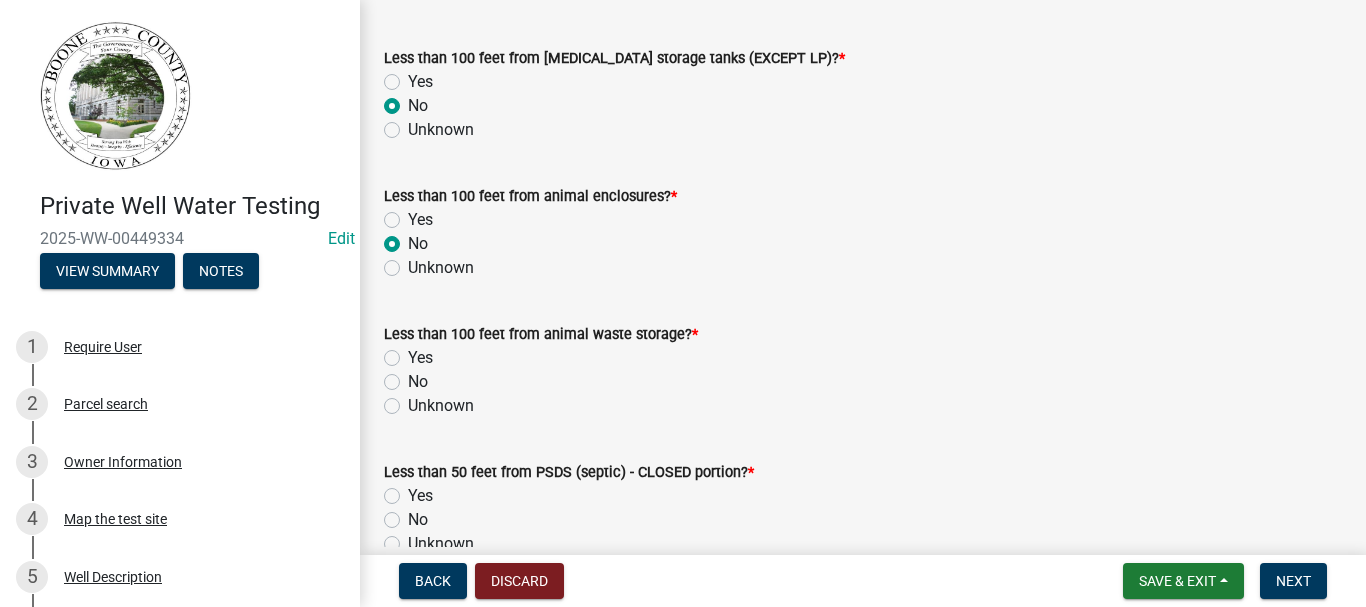 scroll, scrollTop: 1200, scrollLeft: 0, axis: vertical 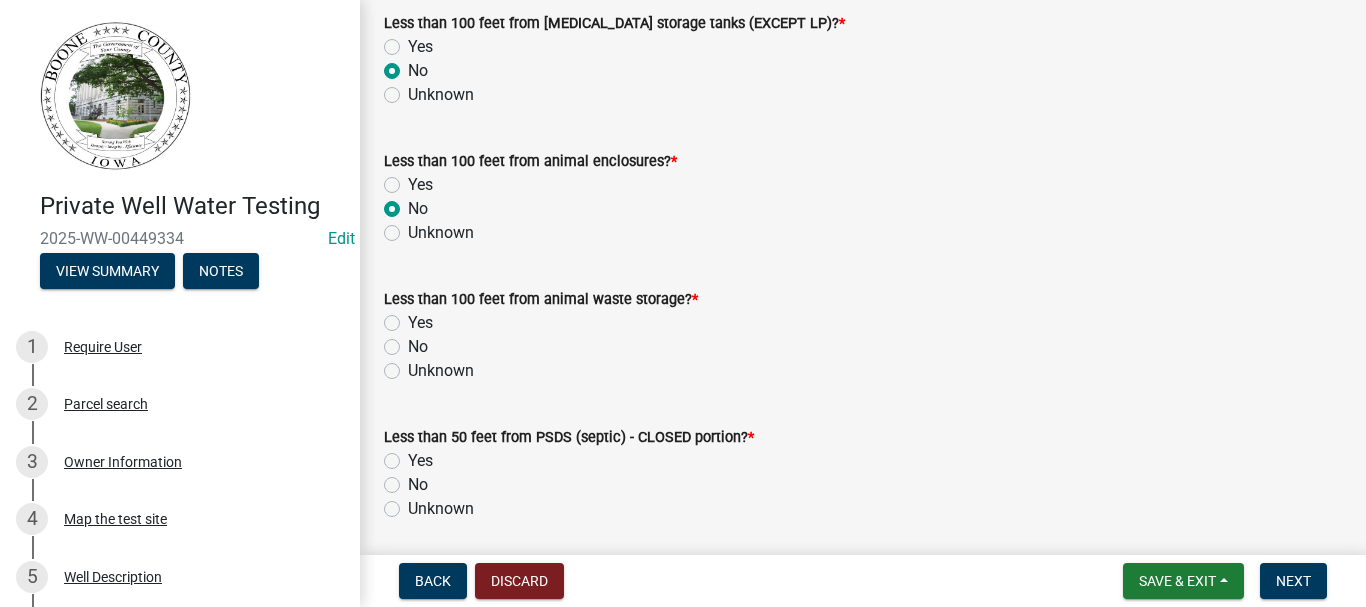 click on "No" 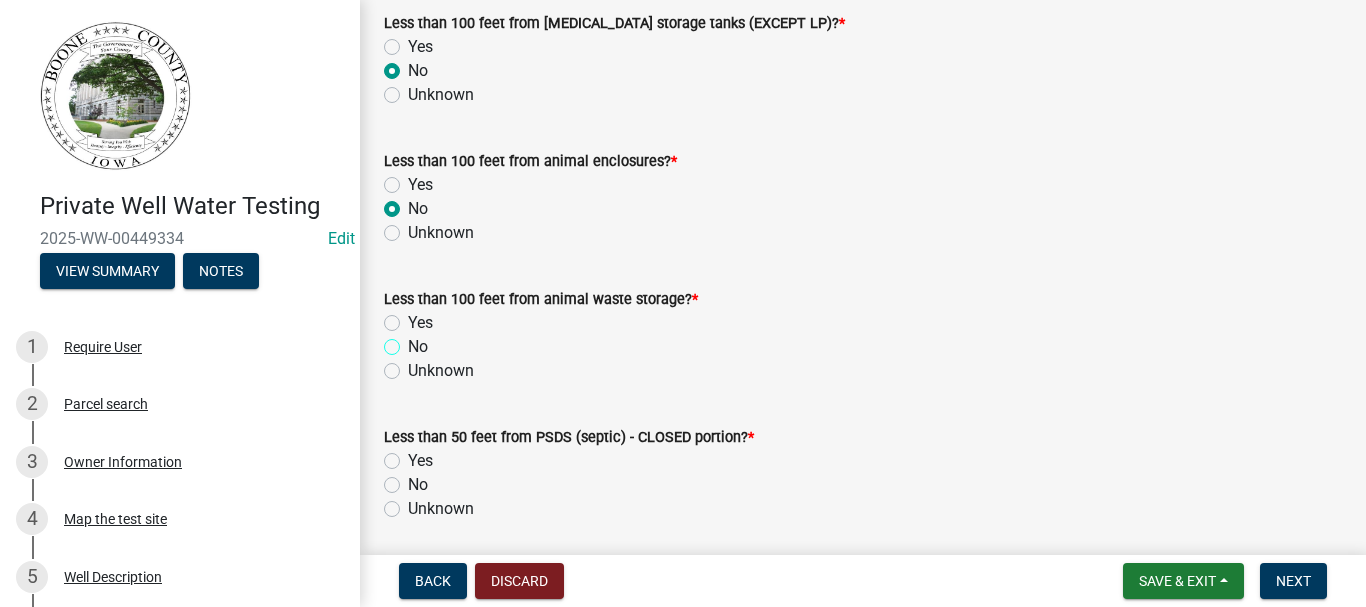click on "No" at bounding box center (414, 341) 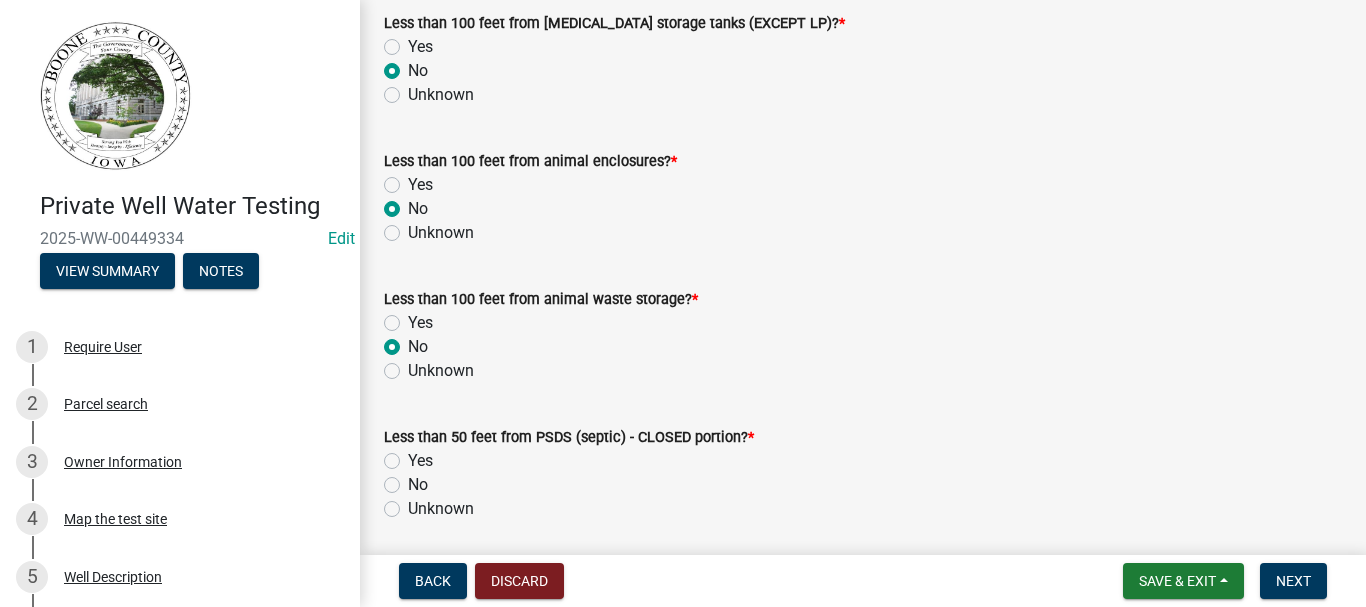 radio on "true" 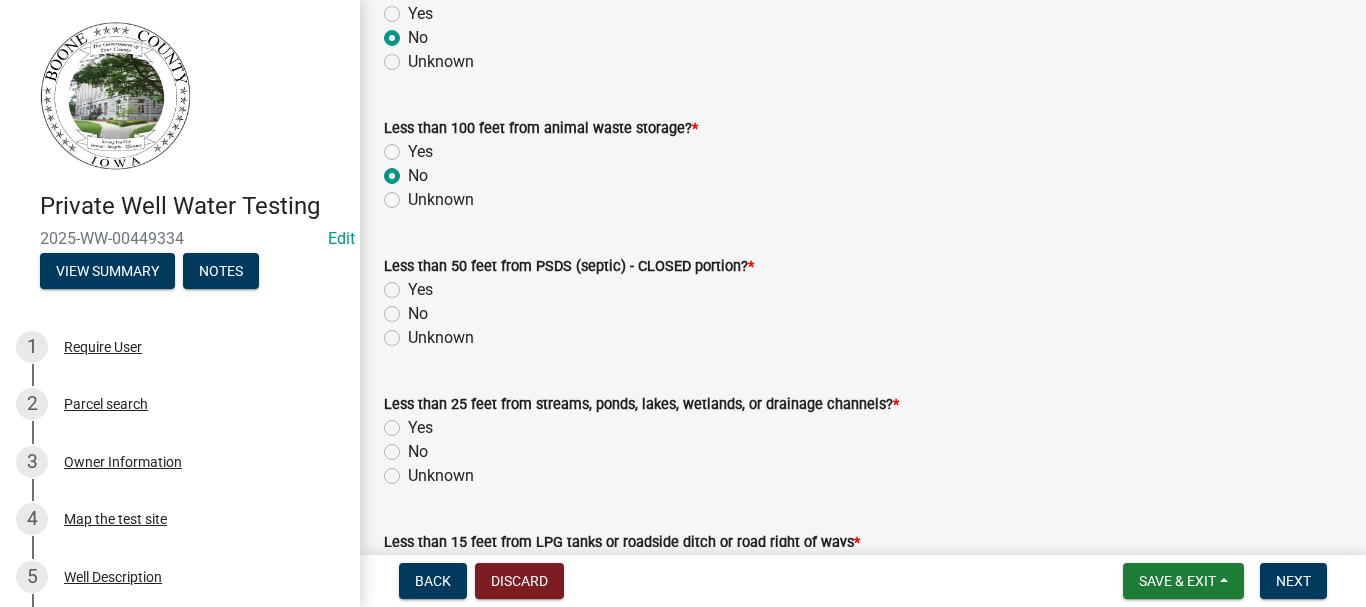 scroll, scrollTop: 1400, scrollLeft: 0, axis: vertical 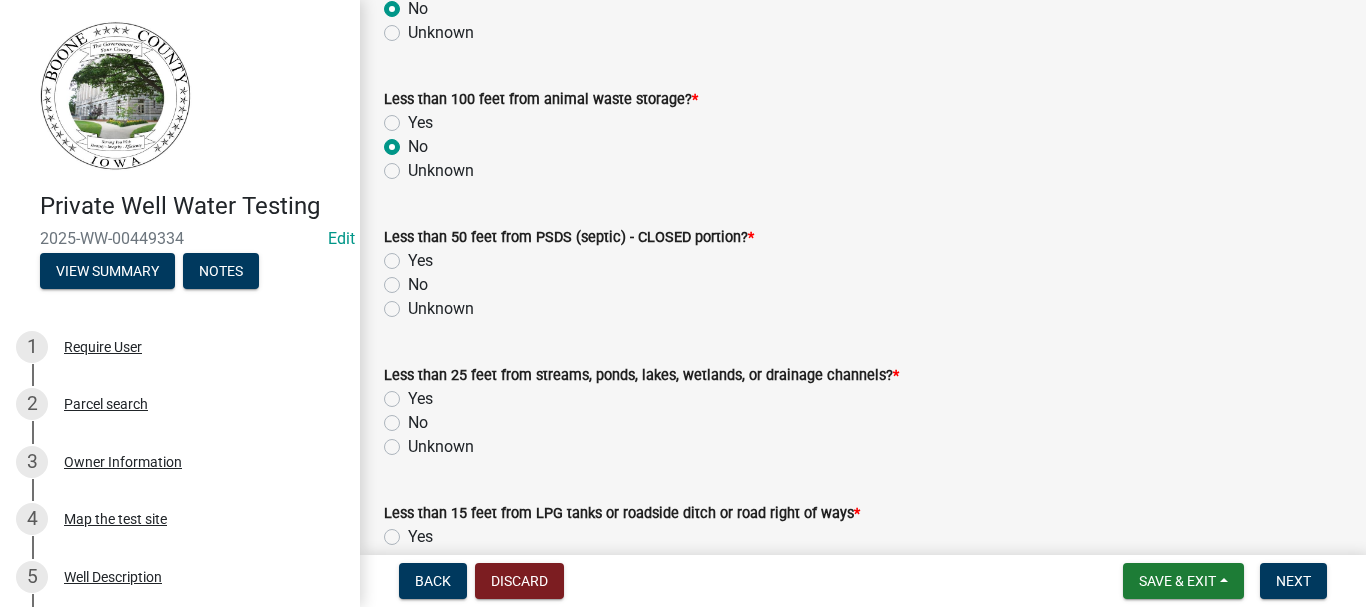 click on "Unknown" 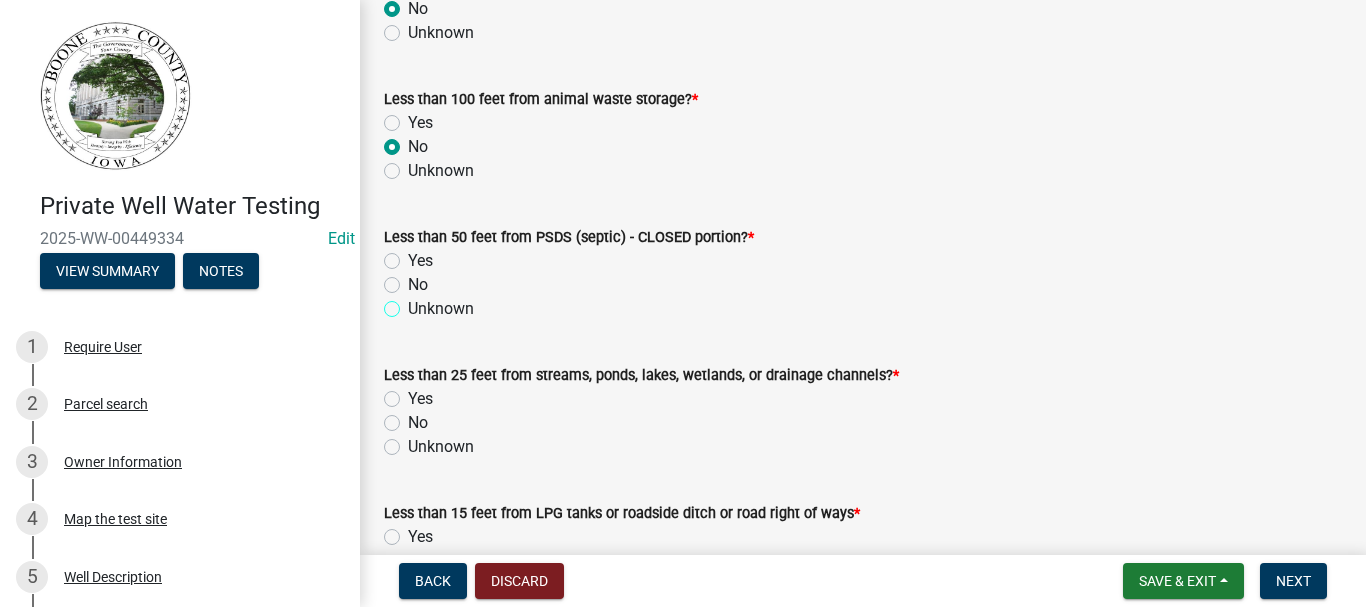 click on "Unknown" at bounding box center (414, 303) 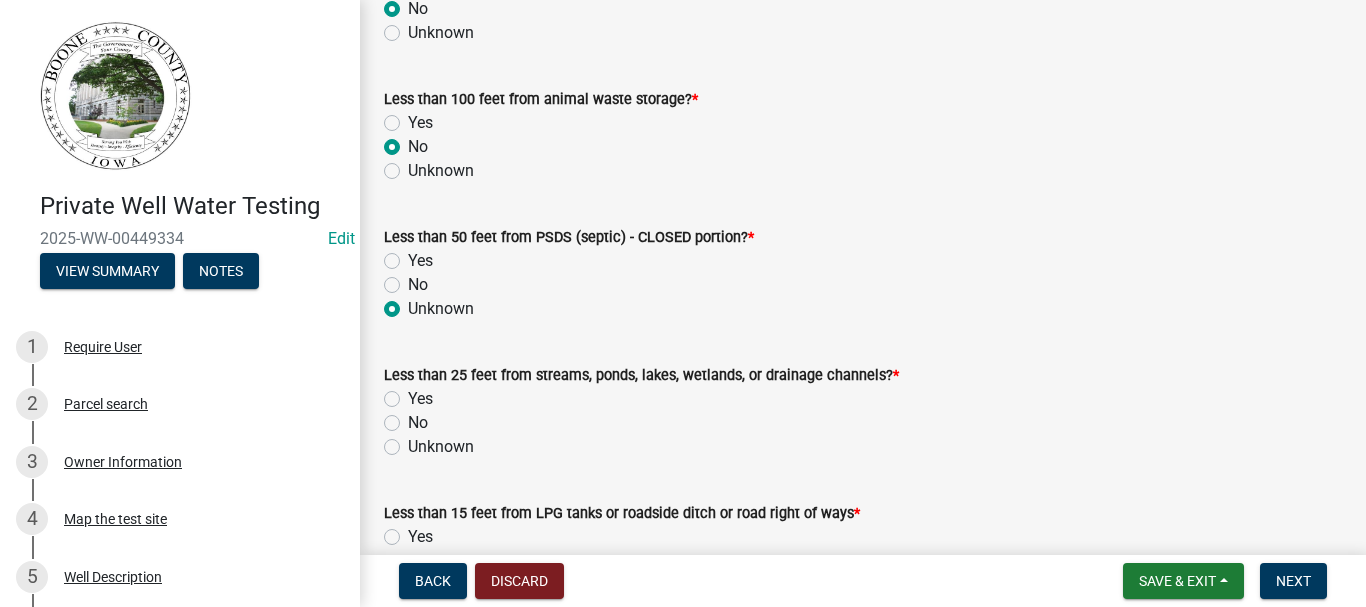 radio on "true" 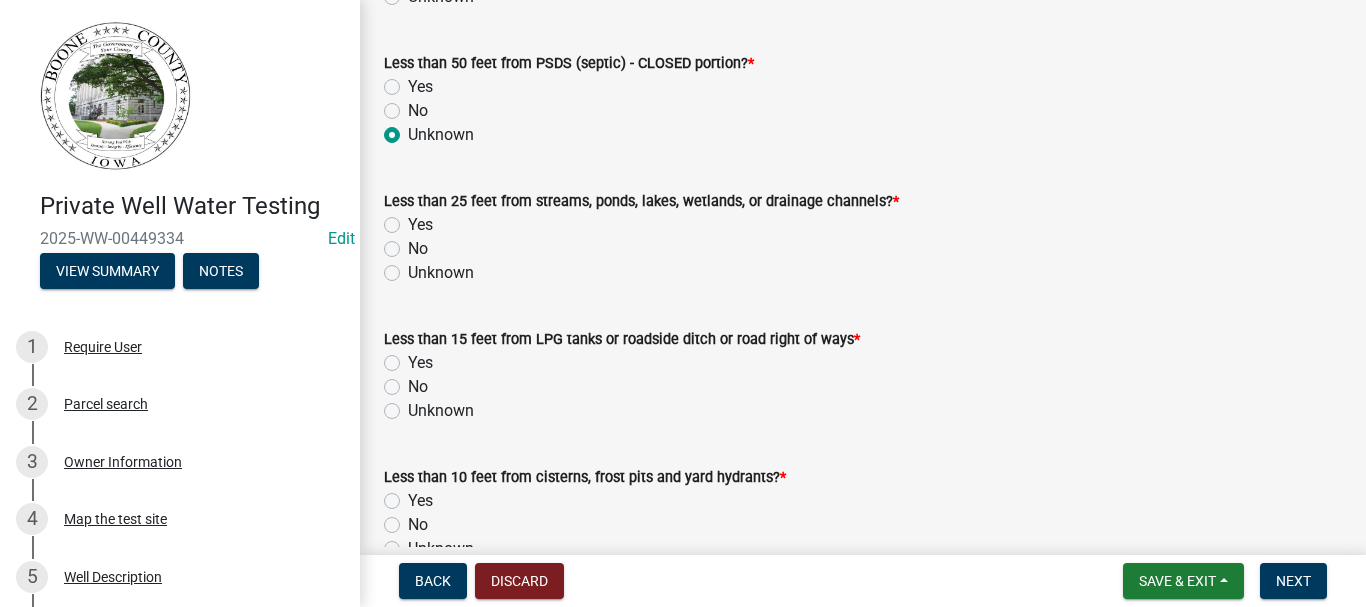 scroll, scrollTop: 1600, scrollLeft: 0, axis: vertical 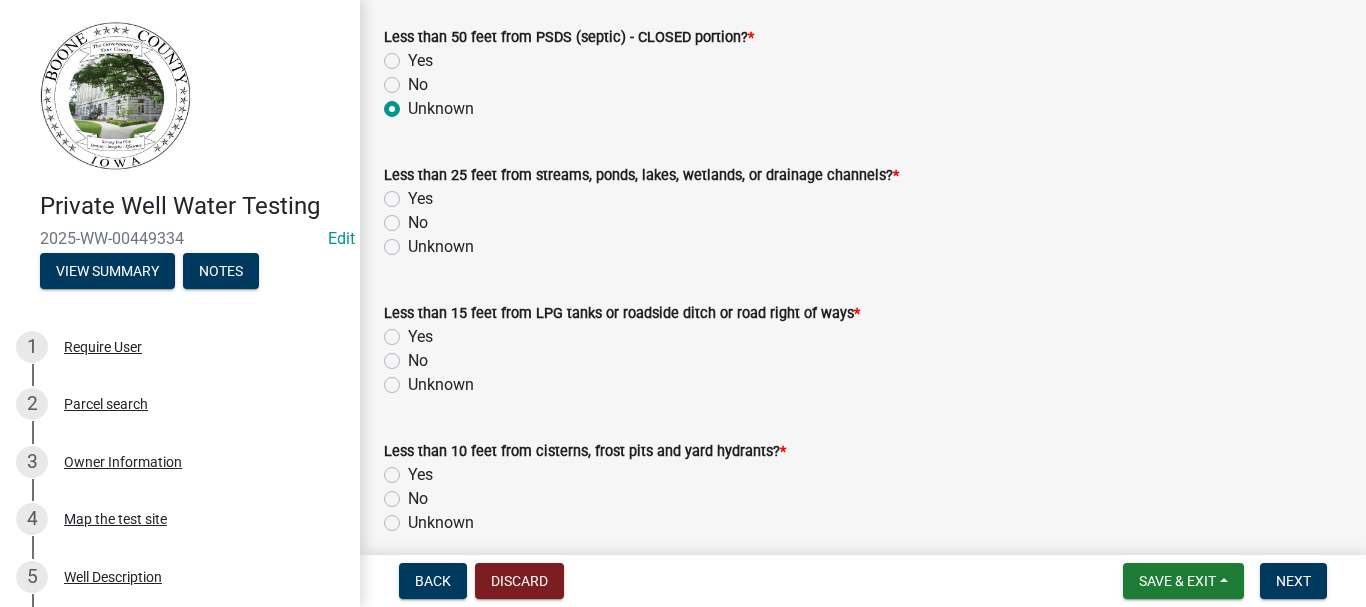 click on "No" 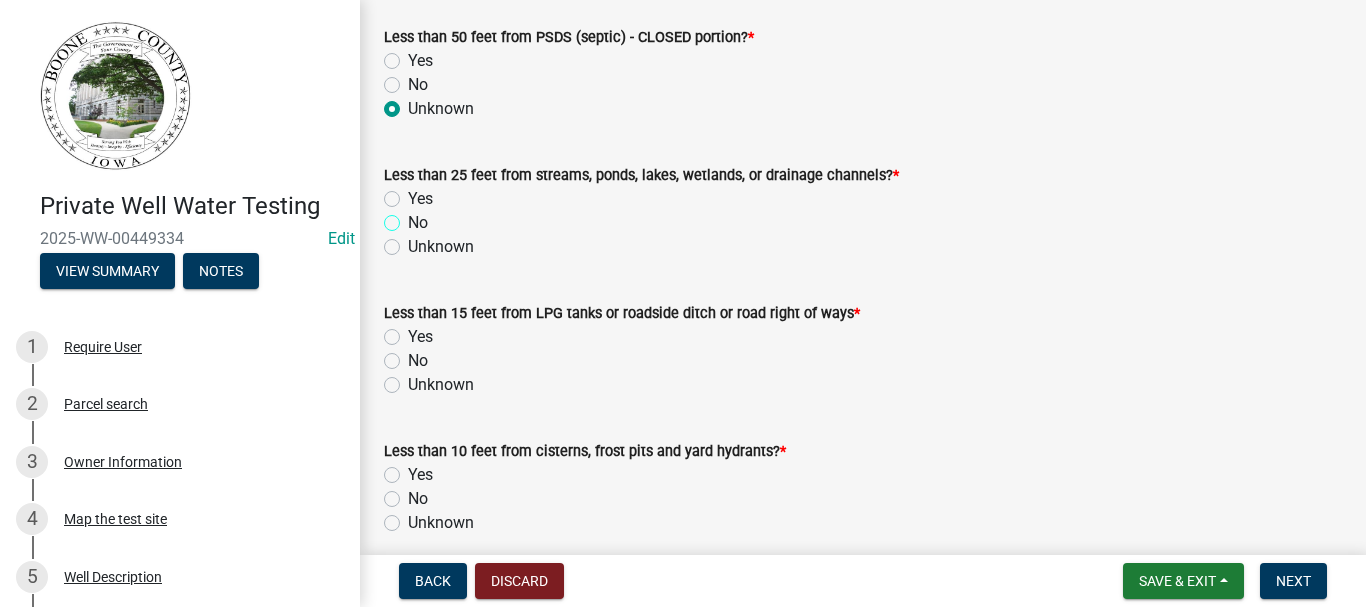 click on "No" at bounding box center (414, 217) 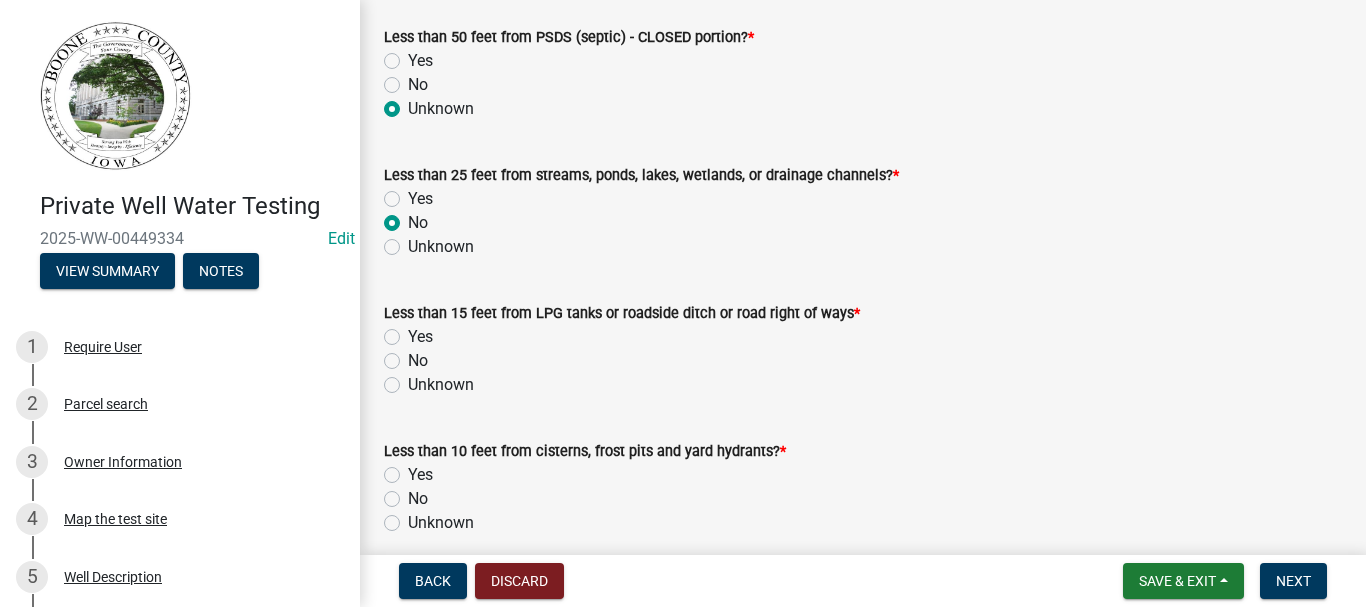 radio on "true" 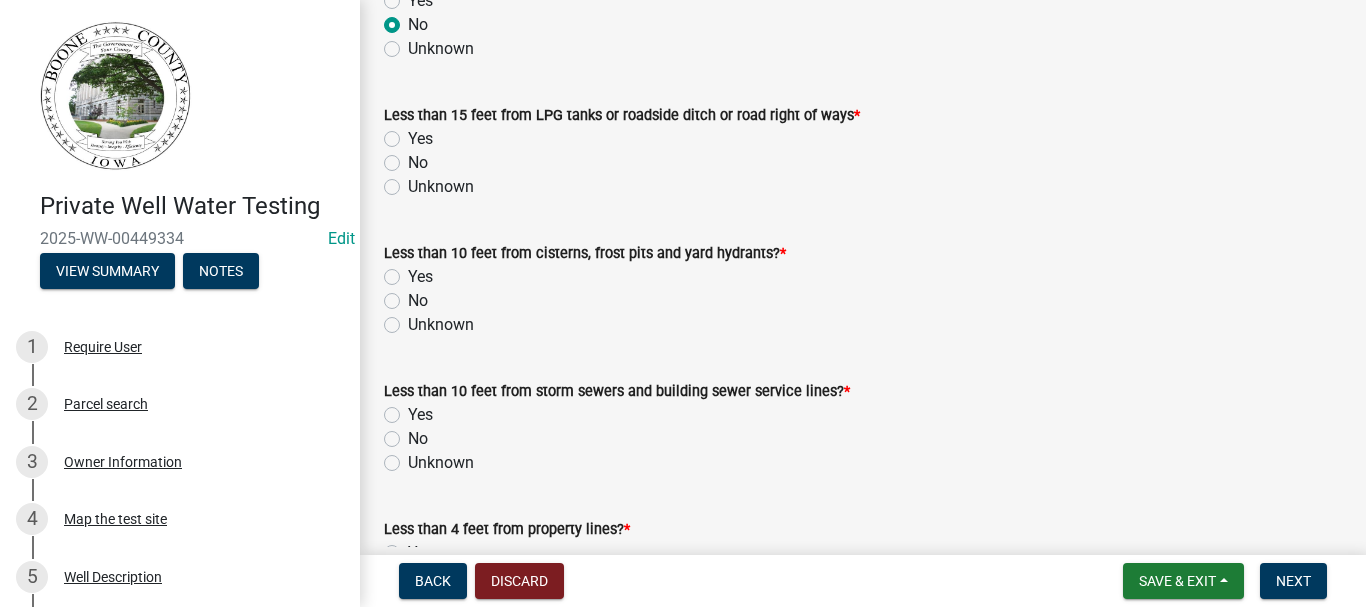scroll, scrollTop: 1800, scrollLeft: 0, axis: vertical 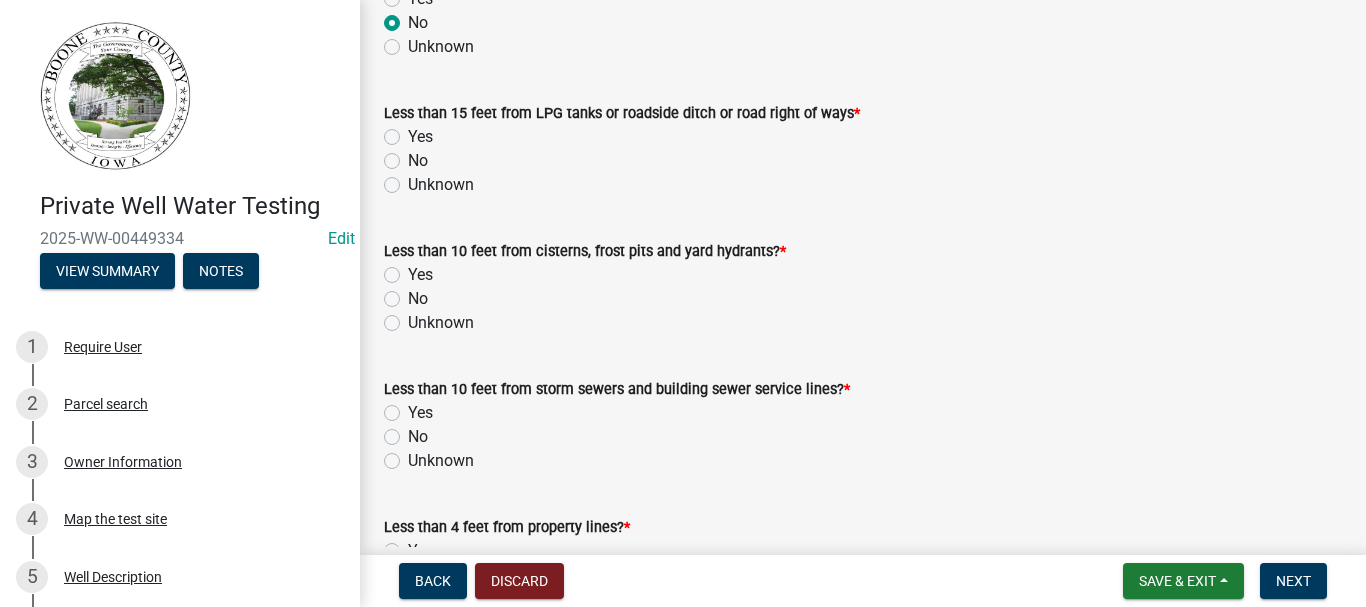 click on "No" 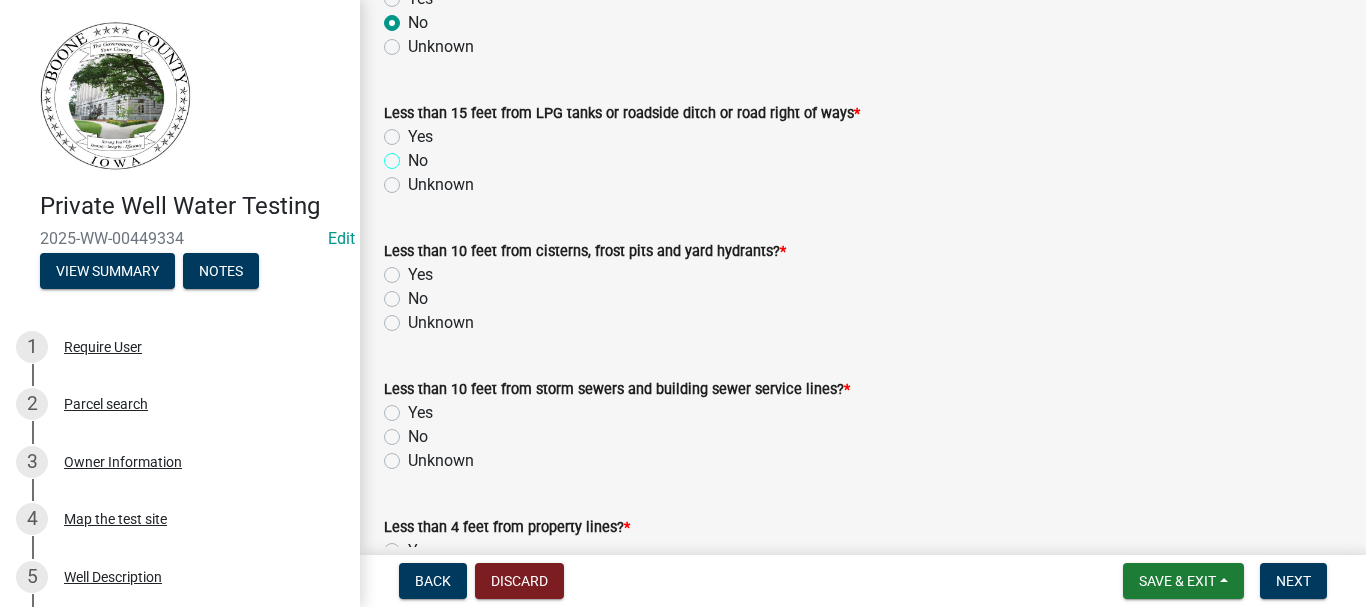 click on "No" at bounding box center (414, 155) 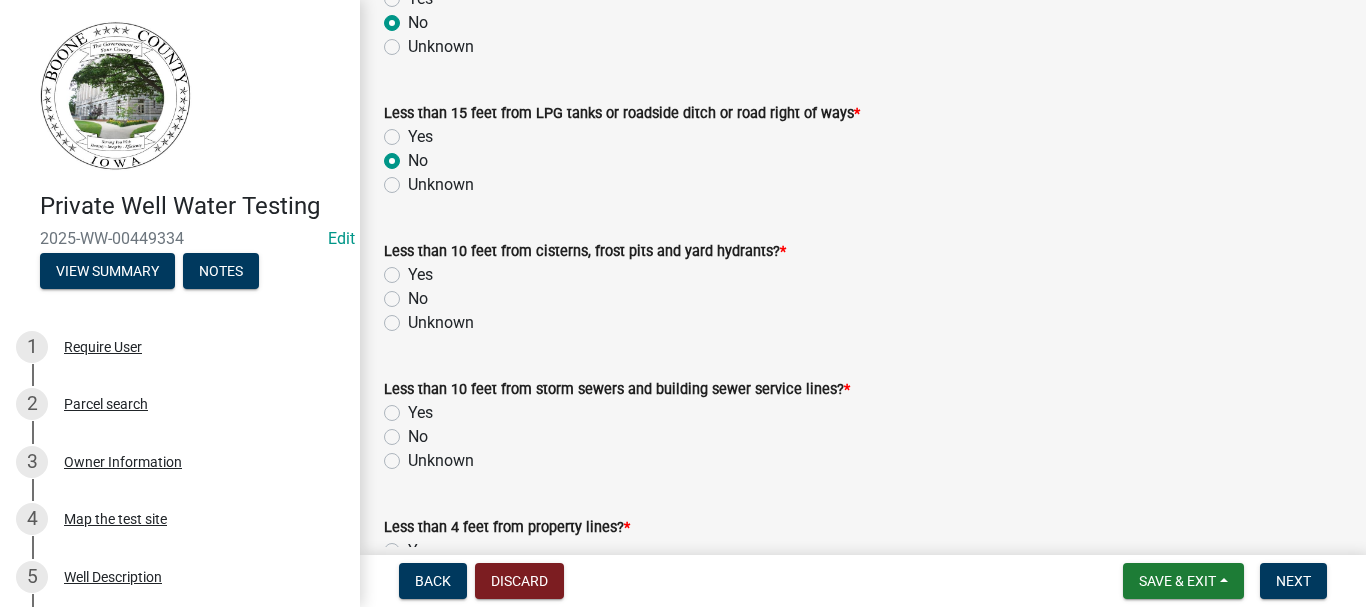 radio on "true" 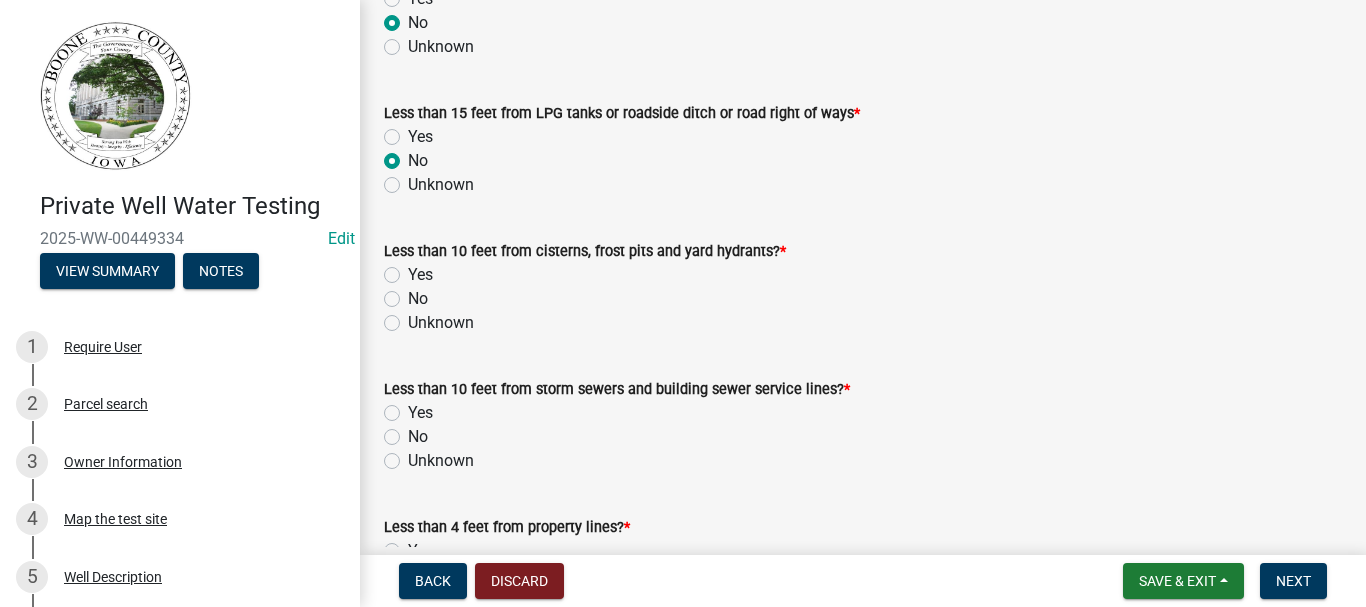 click on "No" 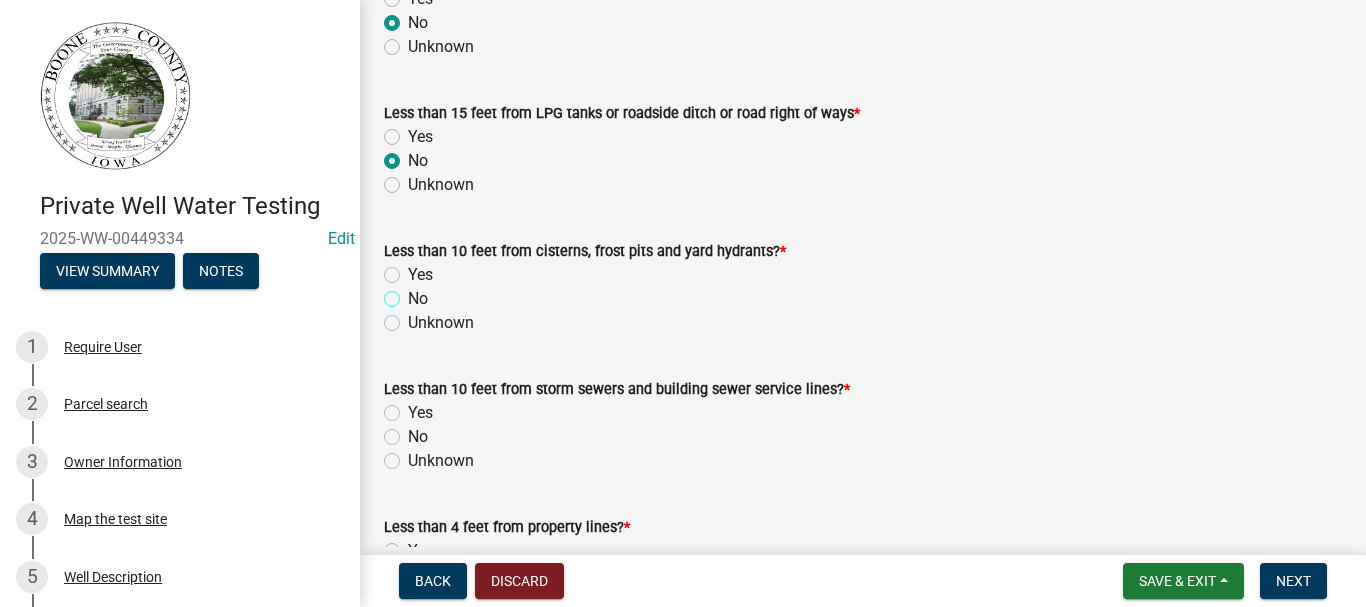 click on "No" at bounding box center [414, 293] 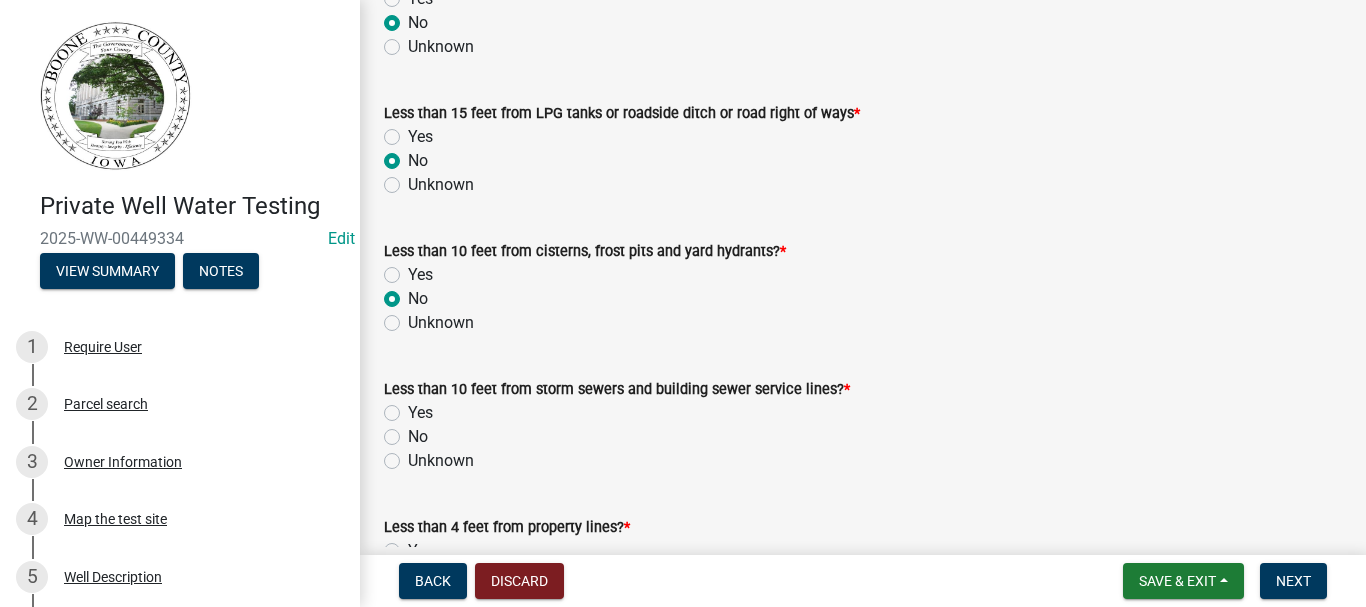 radio on "true" 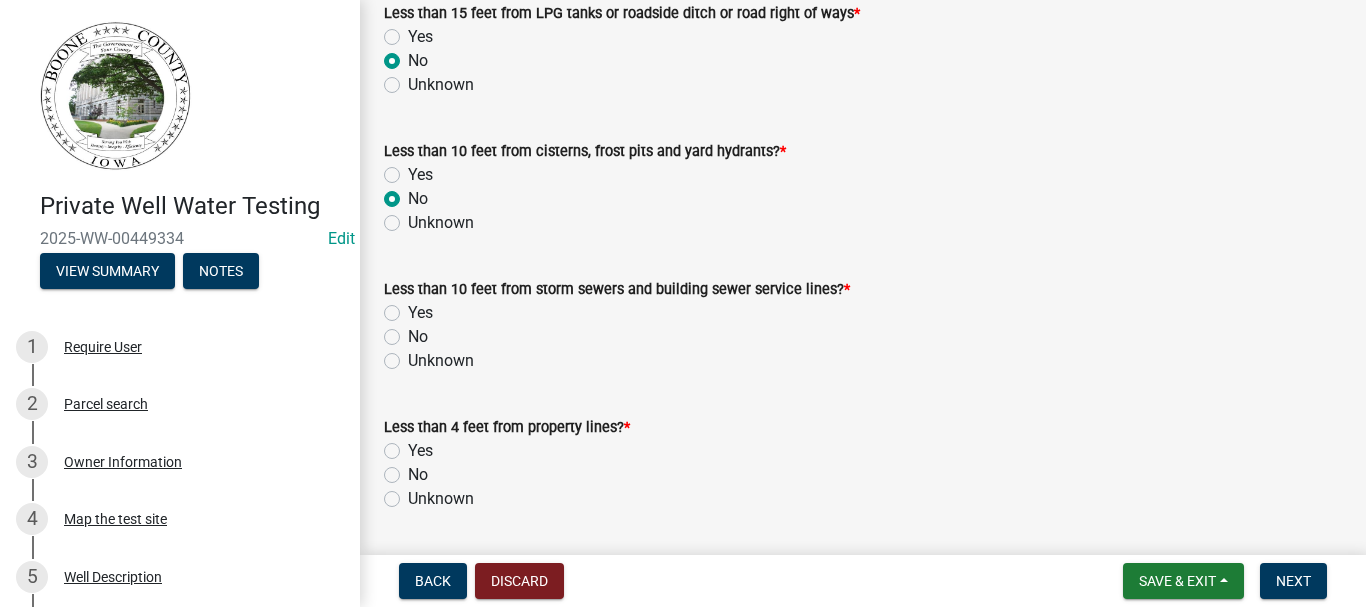 scroll, scrollTop: 2000, scrollLeft: 0, axis: vertical 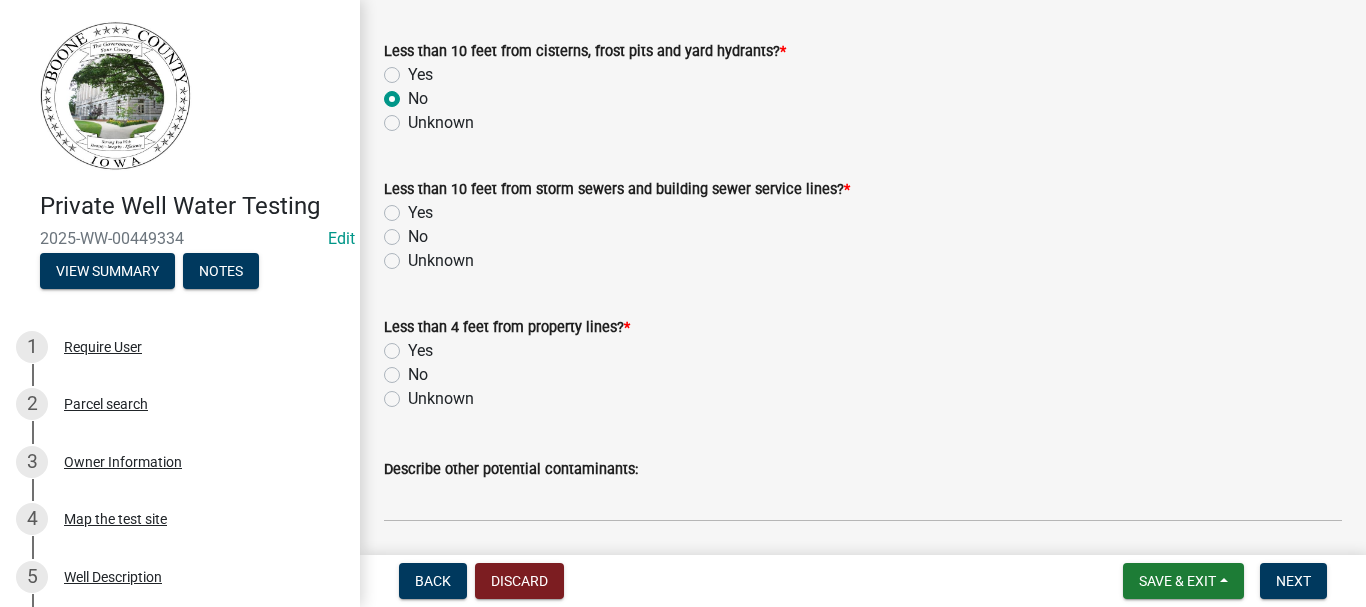 click on "No" 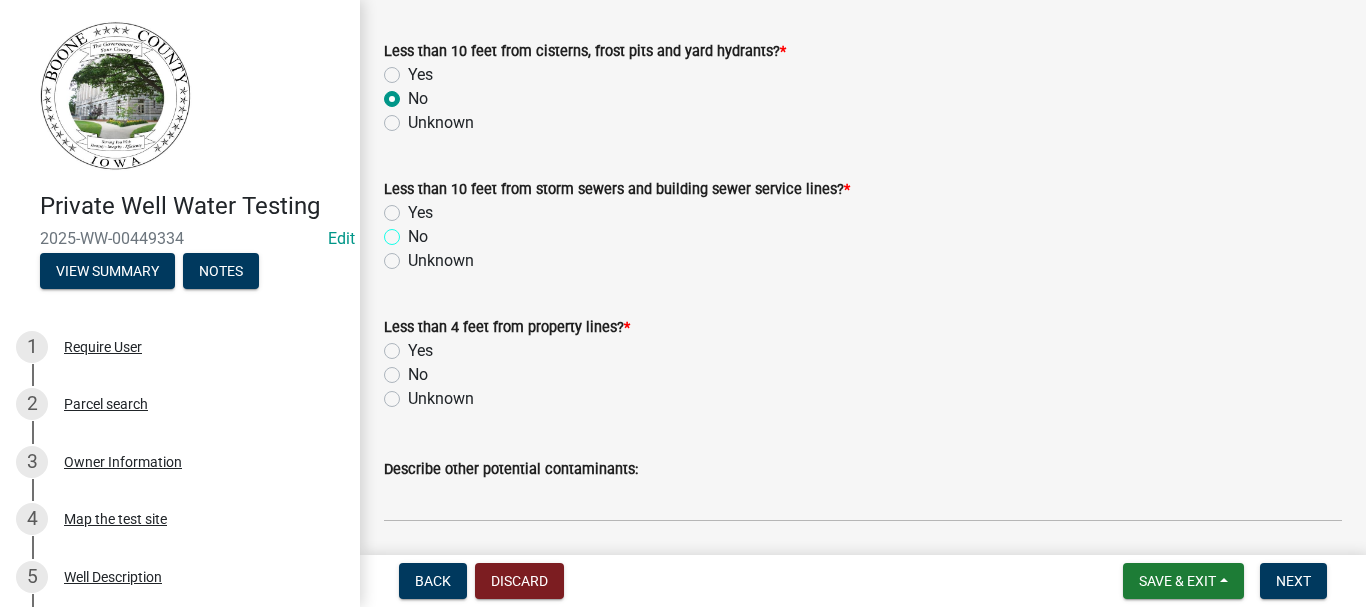 click on "No" at bounding box center (414, 231) 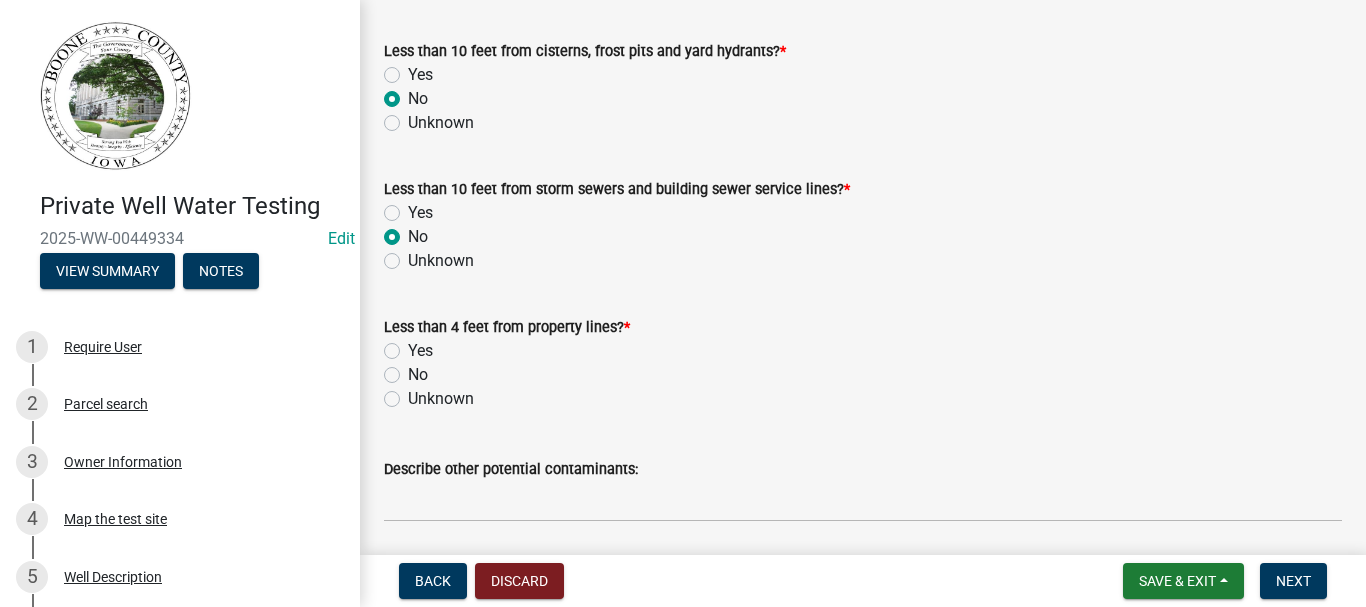 radio on "true" 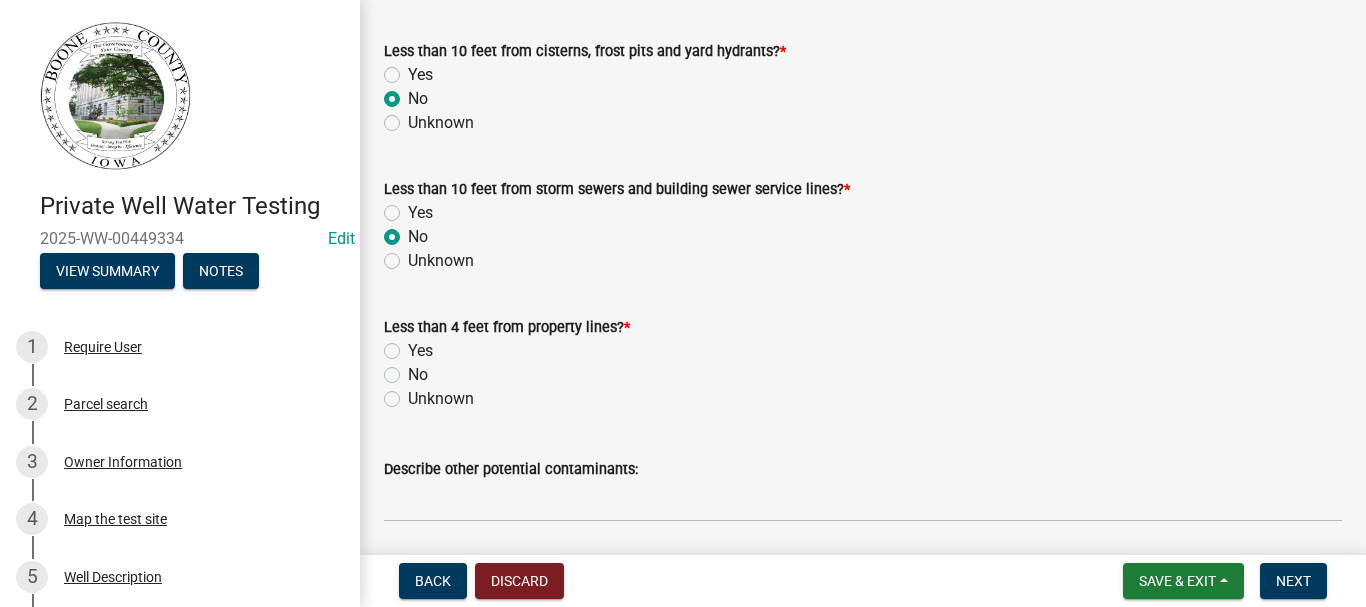 scroll, scrollTop: 2100, scrollLeft: 0, axis: vertical 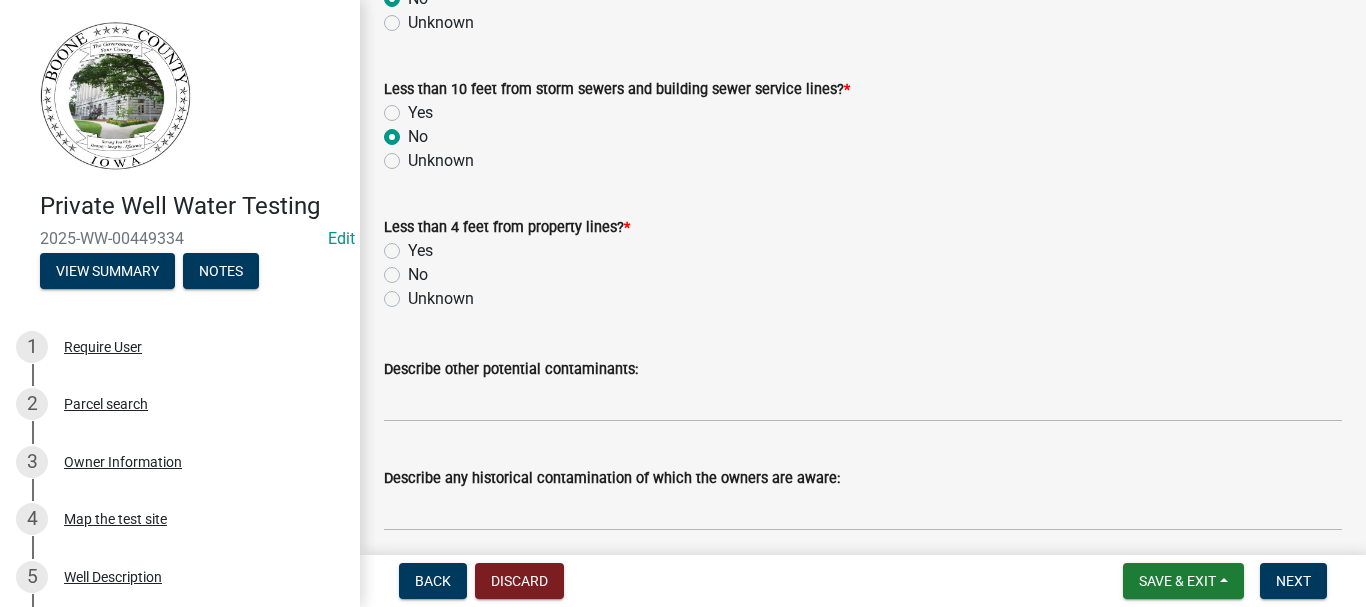 click on "No" 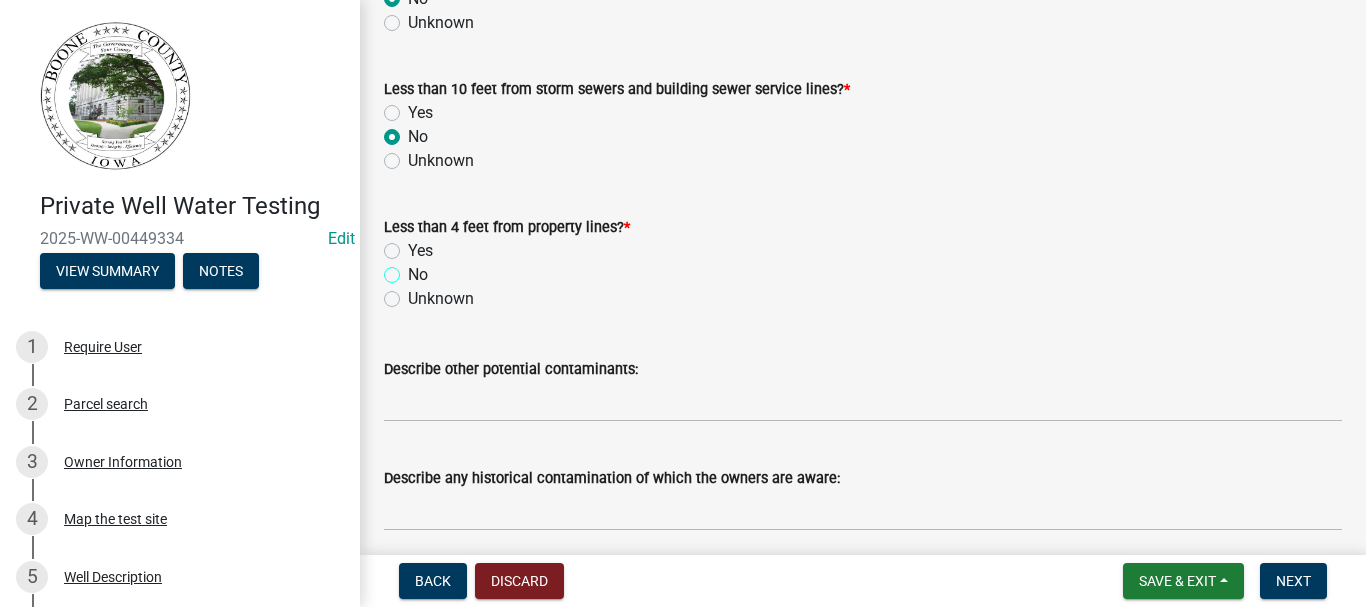 click on "No" at bounding box center (414, 269) 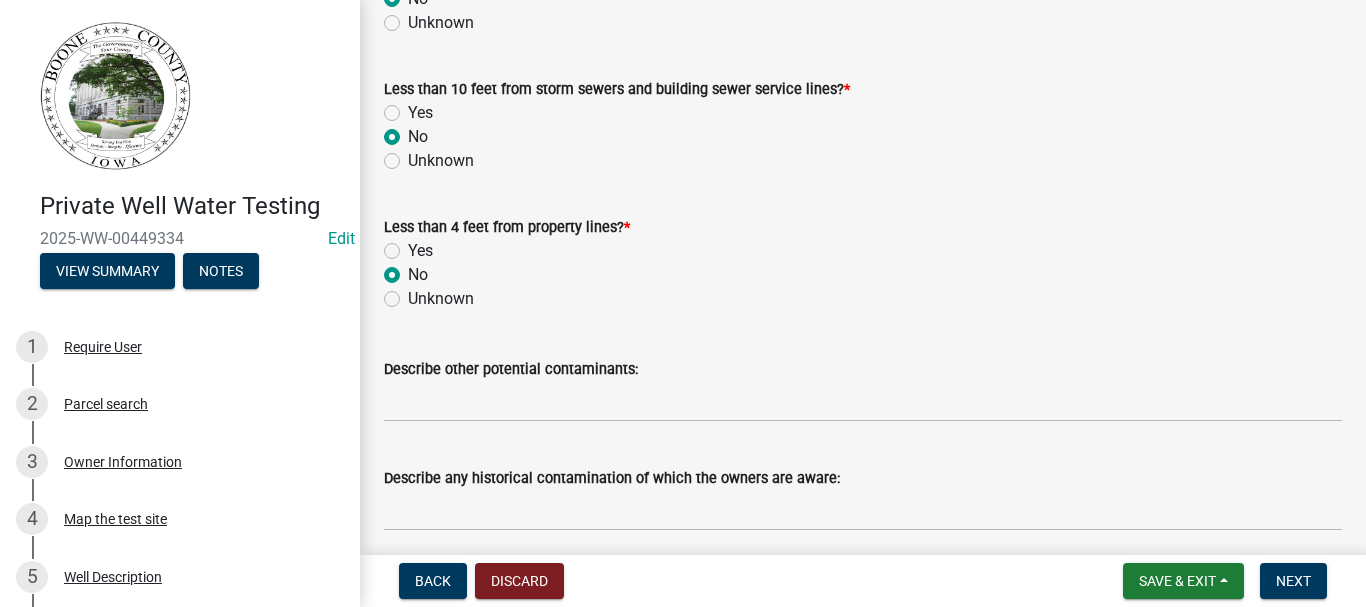radio on "true" 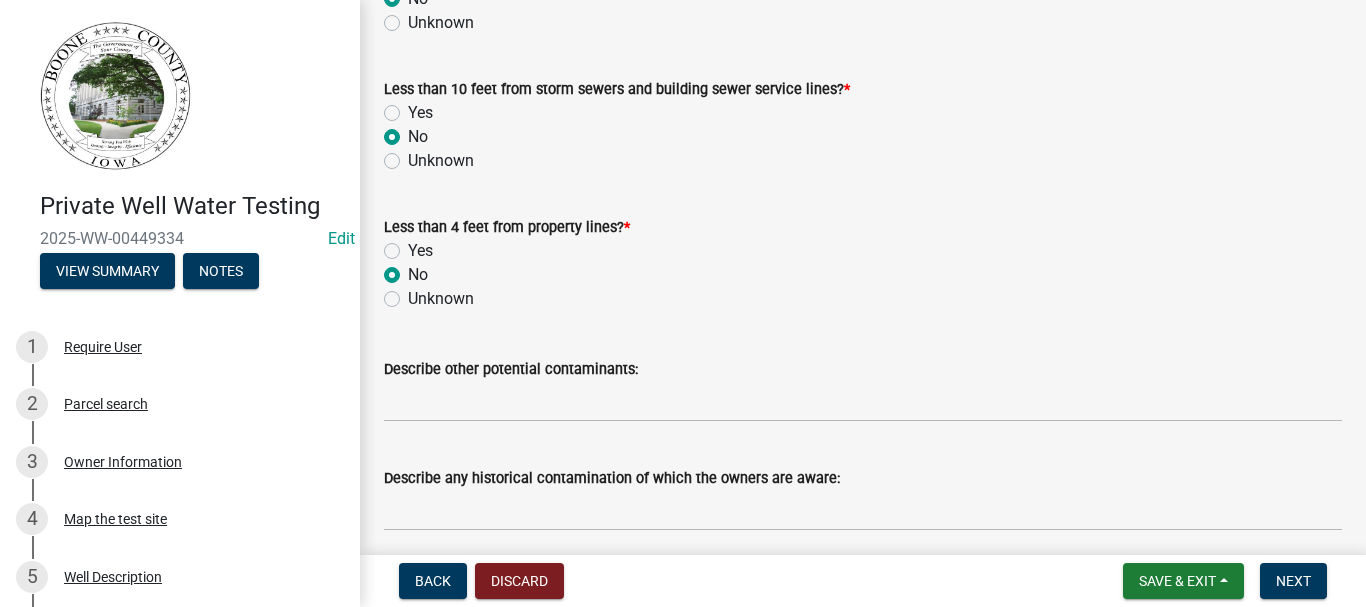 scroll, scrollTop: 2178, scrollLeft: 0, axis: vertical 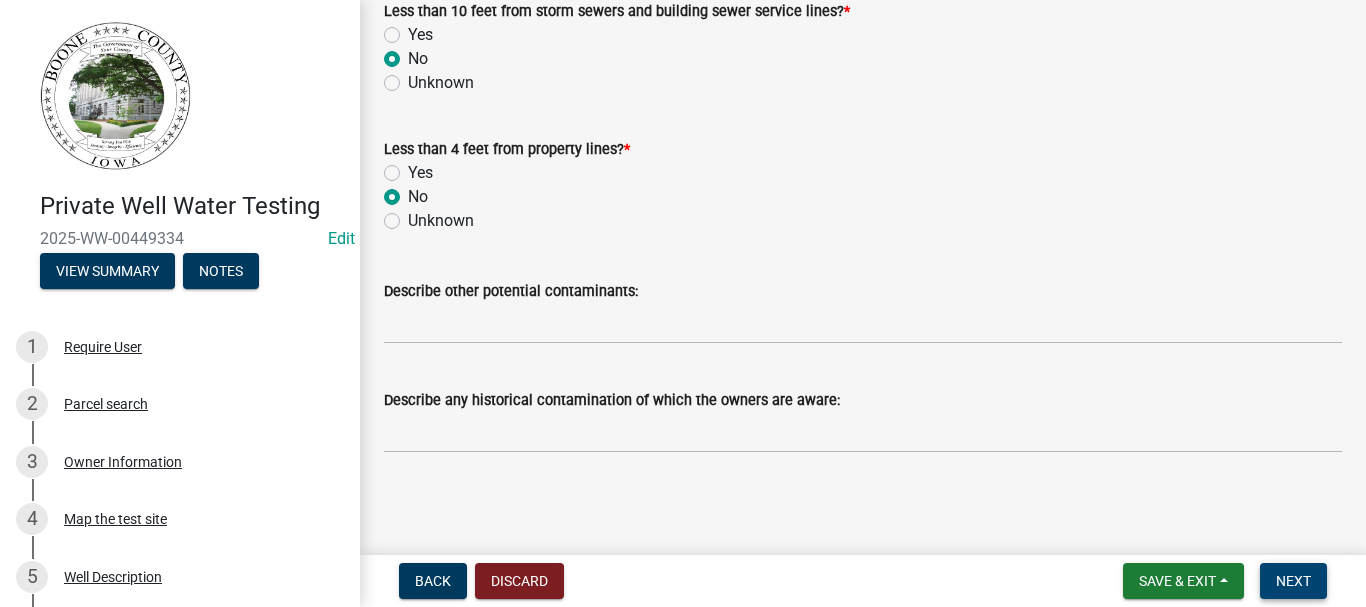 click on "Next" at bounding box center (1293, 581) 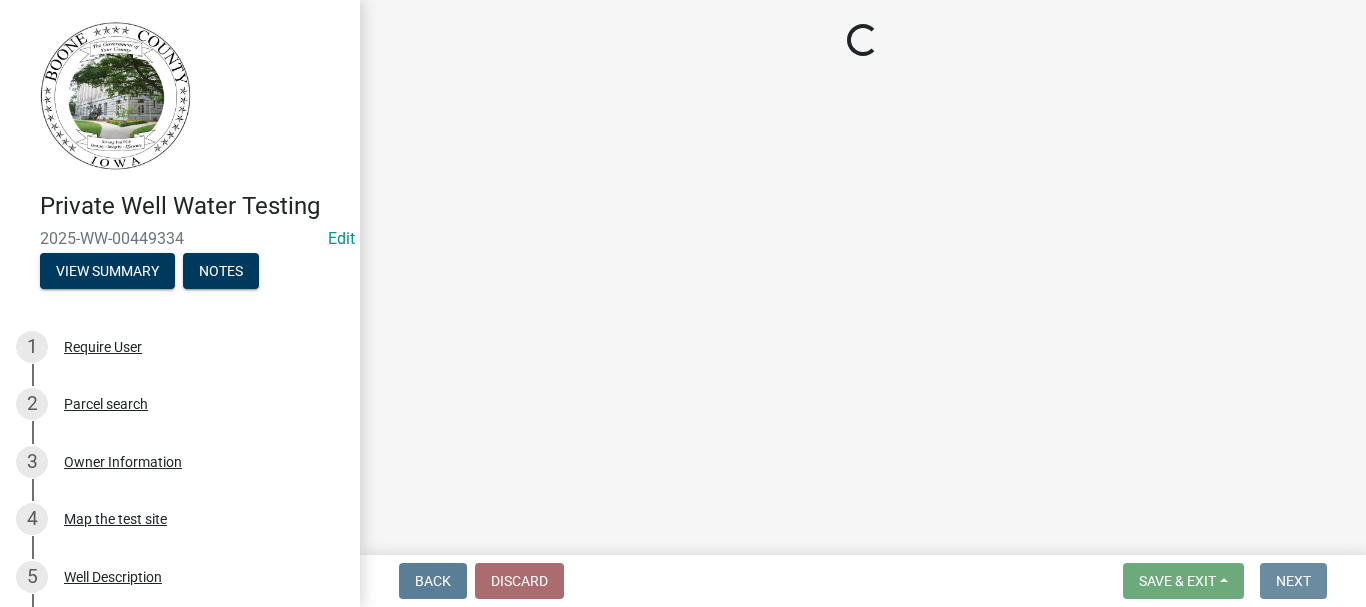 scroll, scrollTop: 0, scrollLeft: 0, axis: both 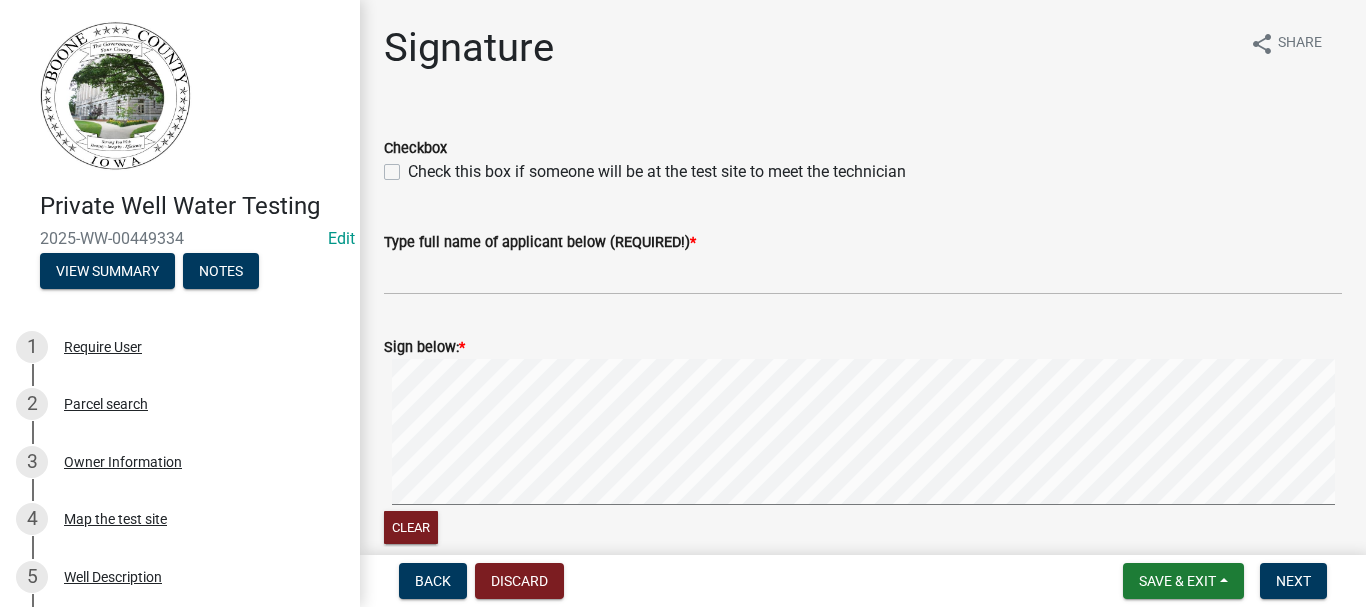 click on "Check this box if someone will be at the test site to meet the technician" 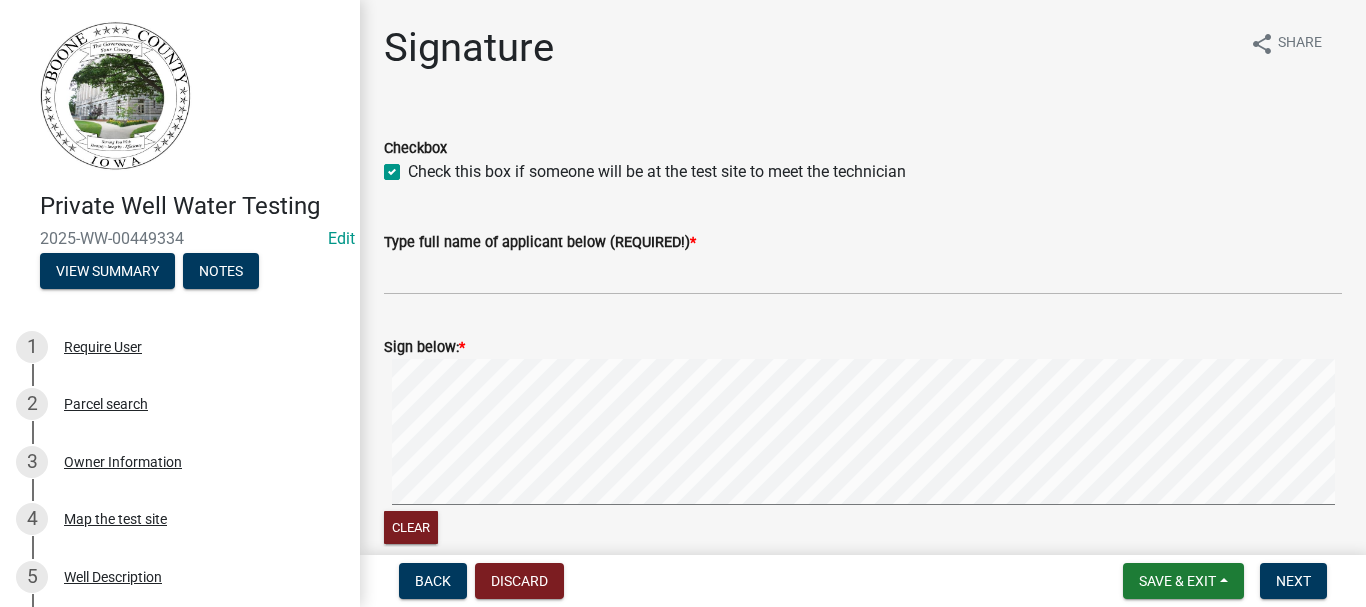 checkbox on "true" 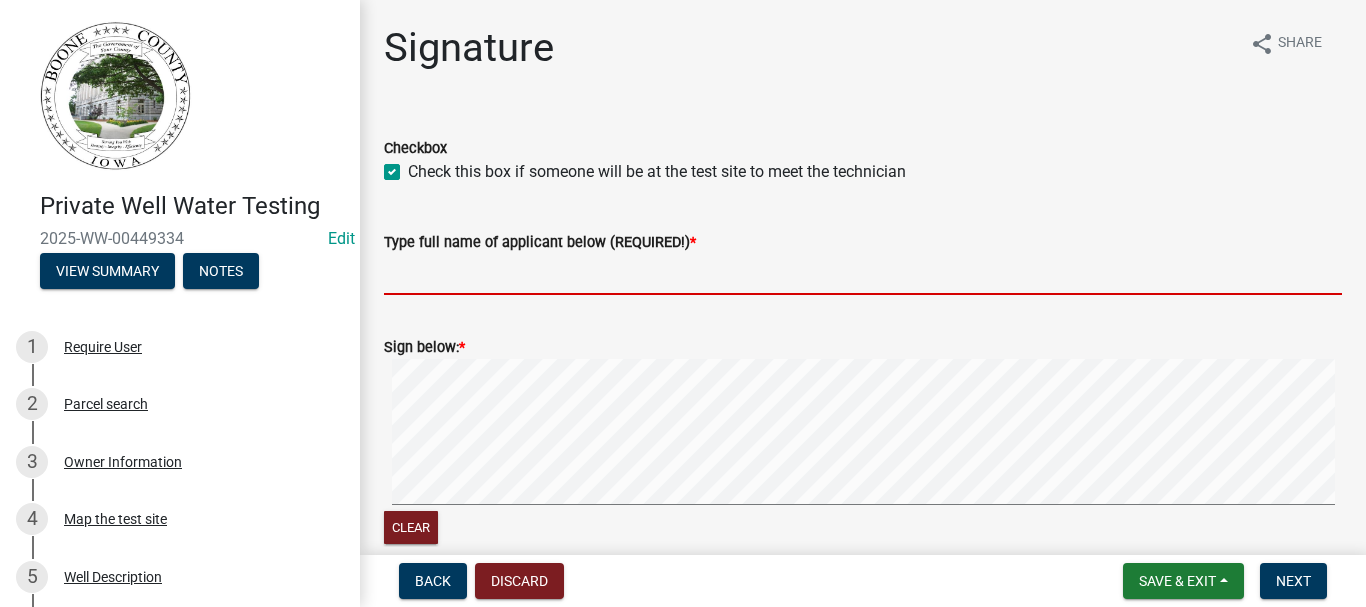 click on "Type full name of applicant below (REQUIRED!)  *" at bounding box center (863, 274) 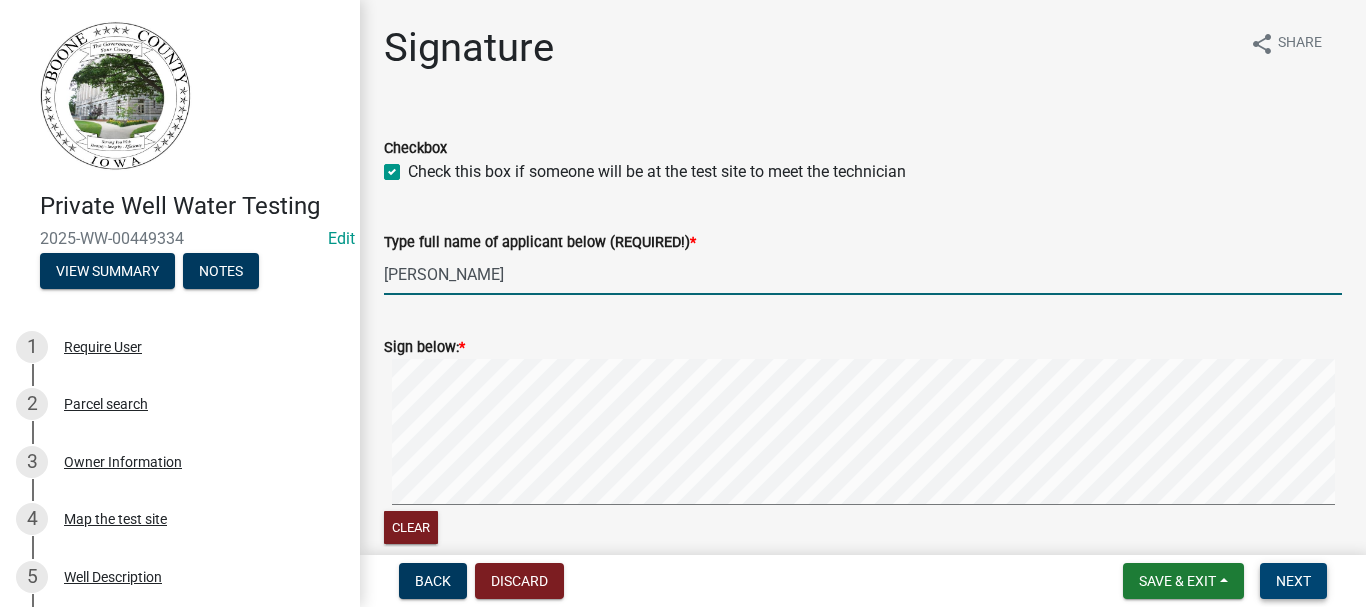 type on "[PERSON_NAME]" 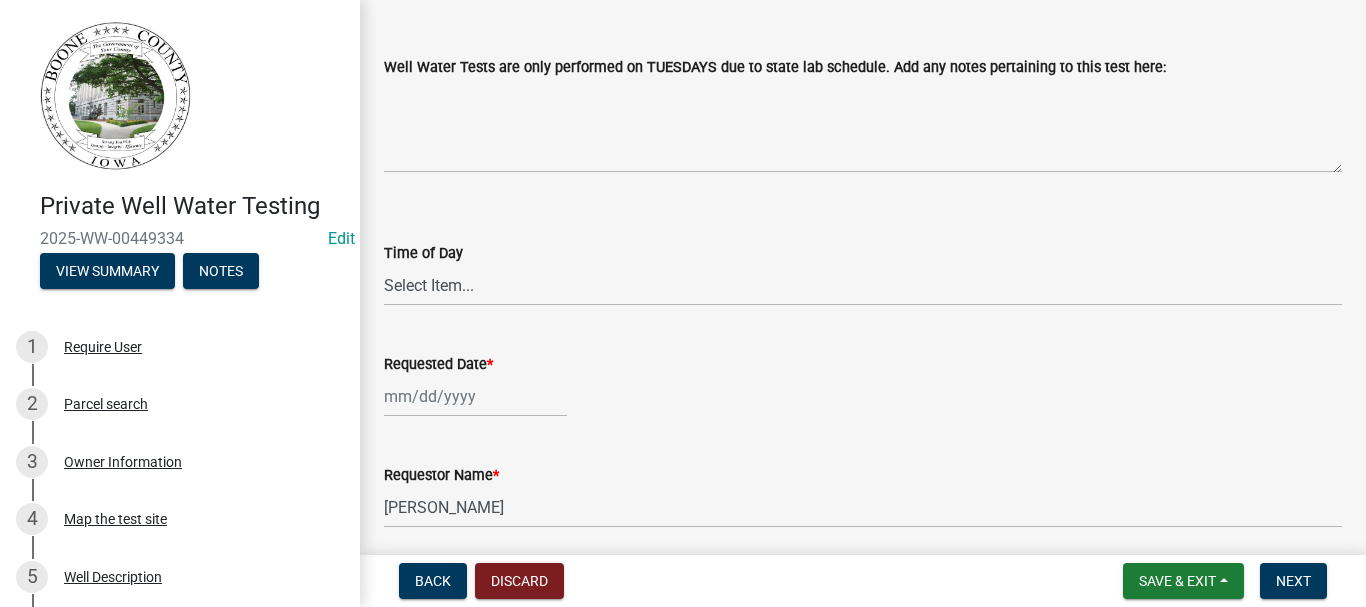 scroll, scrollTop: 200, scrollLeft: 0, axis: vertical 